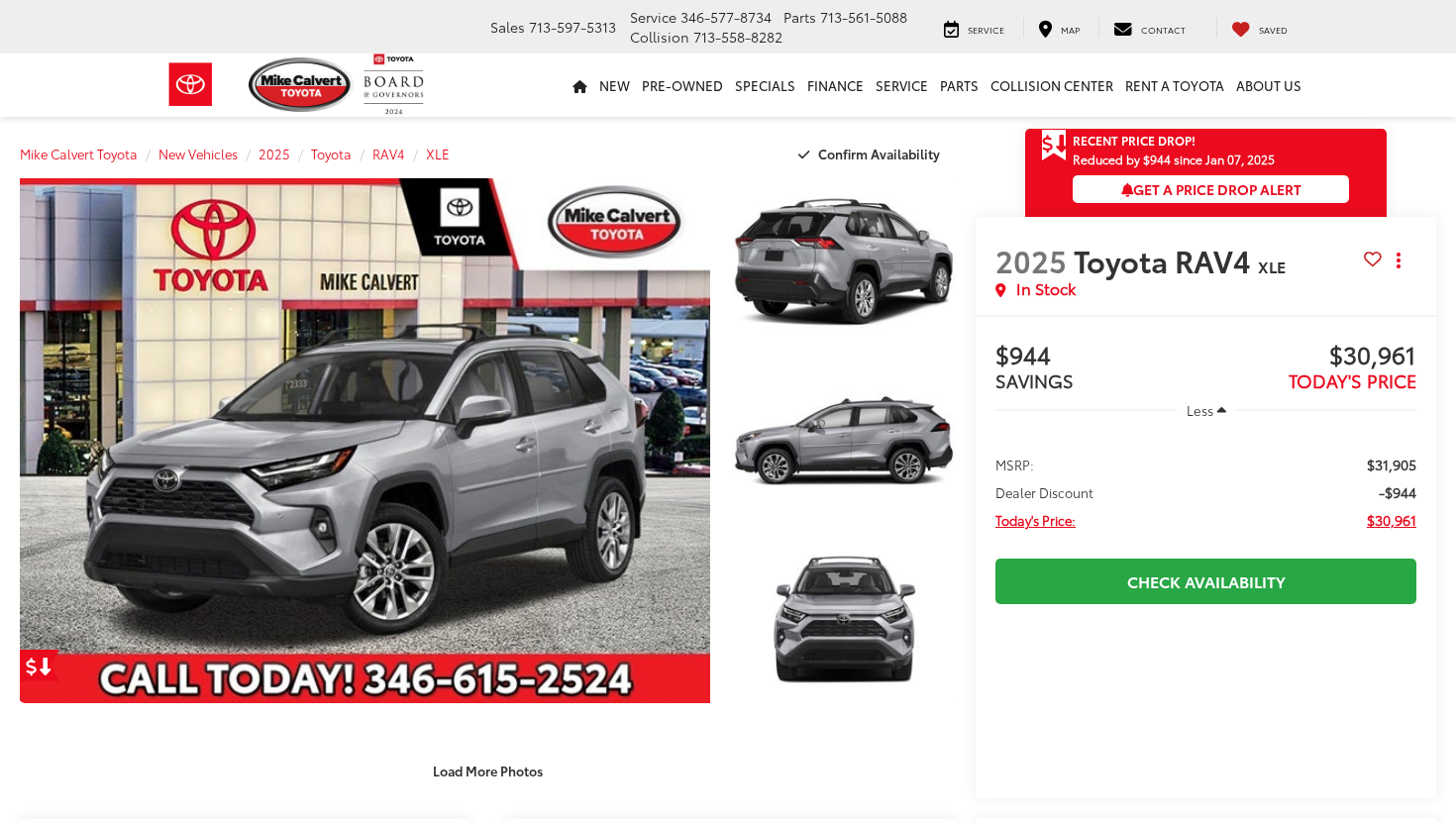 scroll, scrollTop: 0, scrollLeft: 0, axis: both 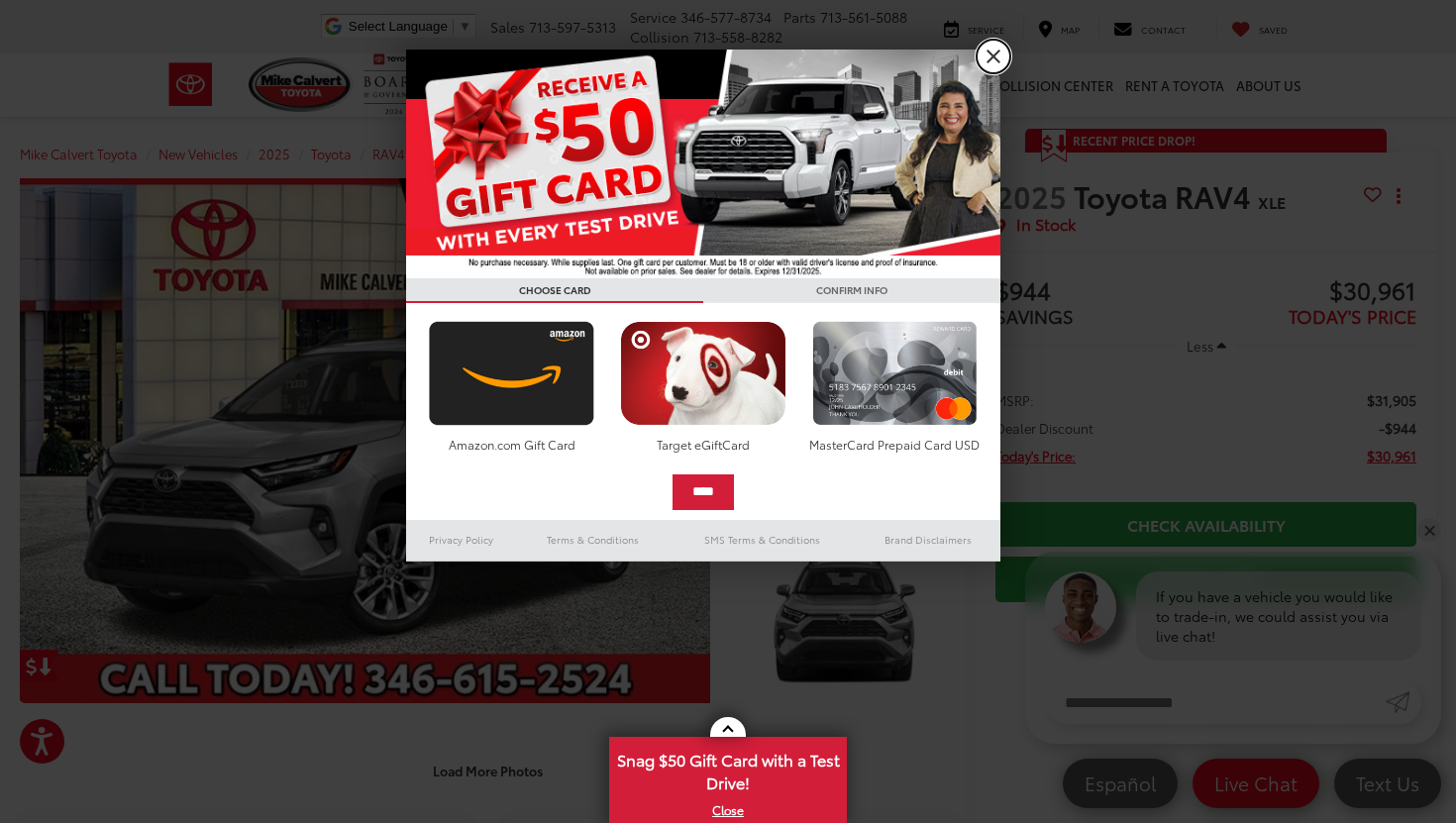 click on "X" at bounding box center [993, 56] 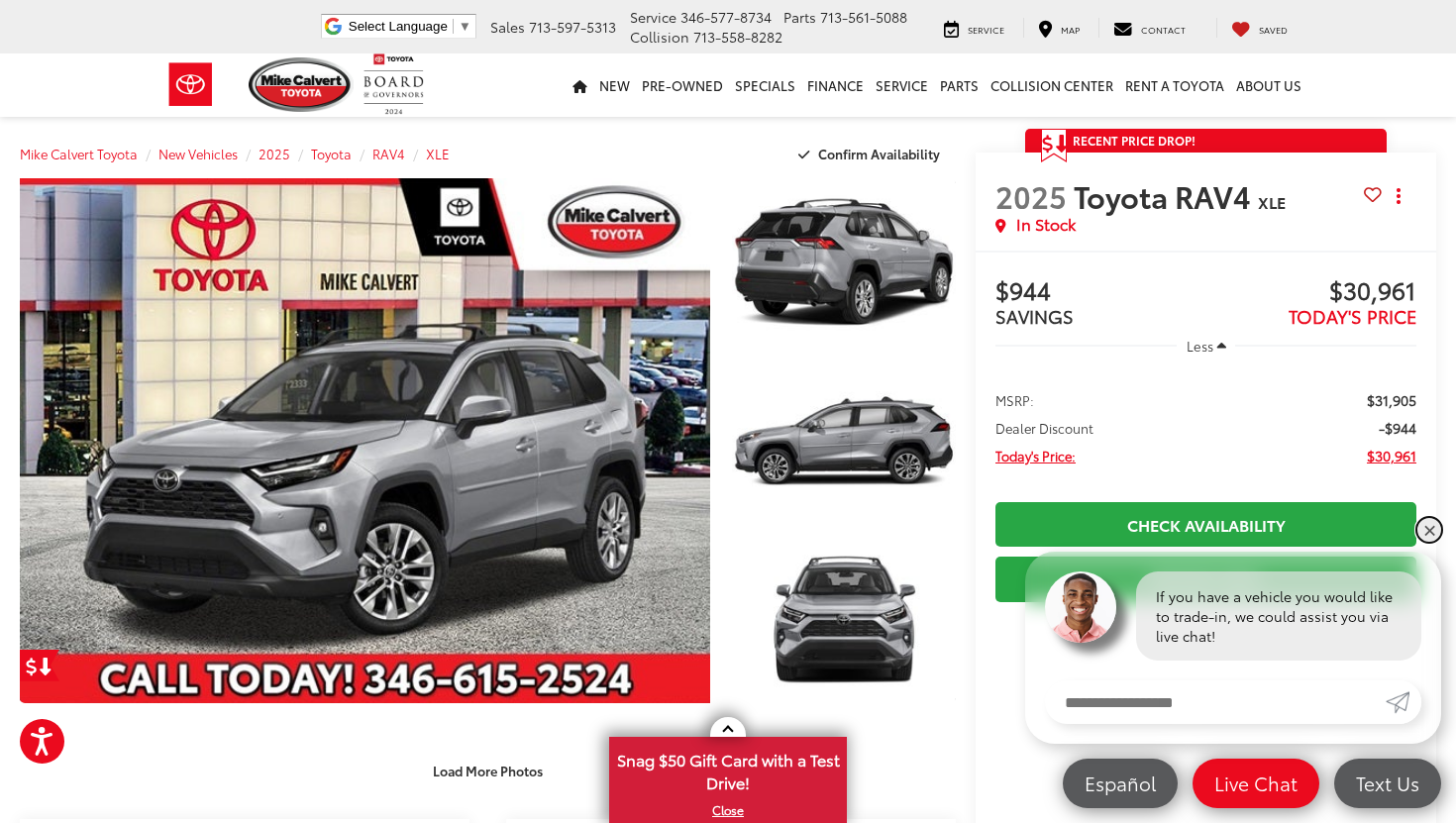 click on "✕" at bounding box center (1429, 530) 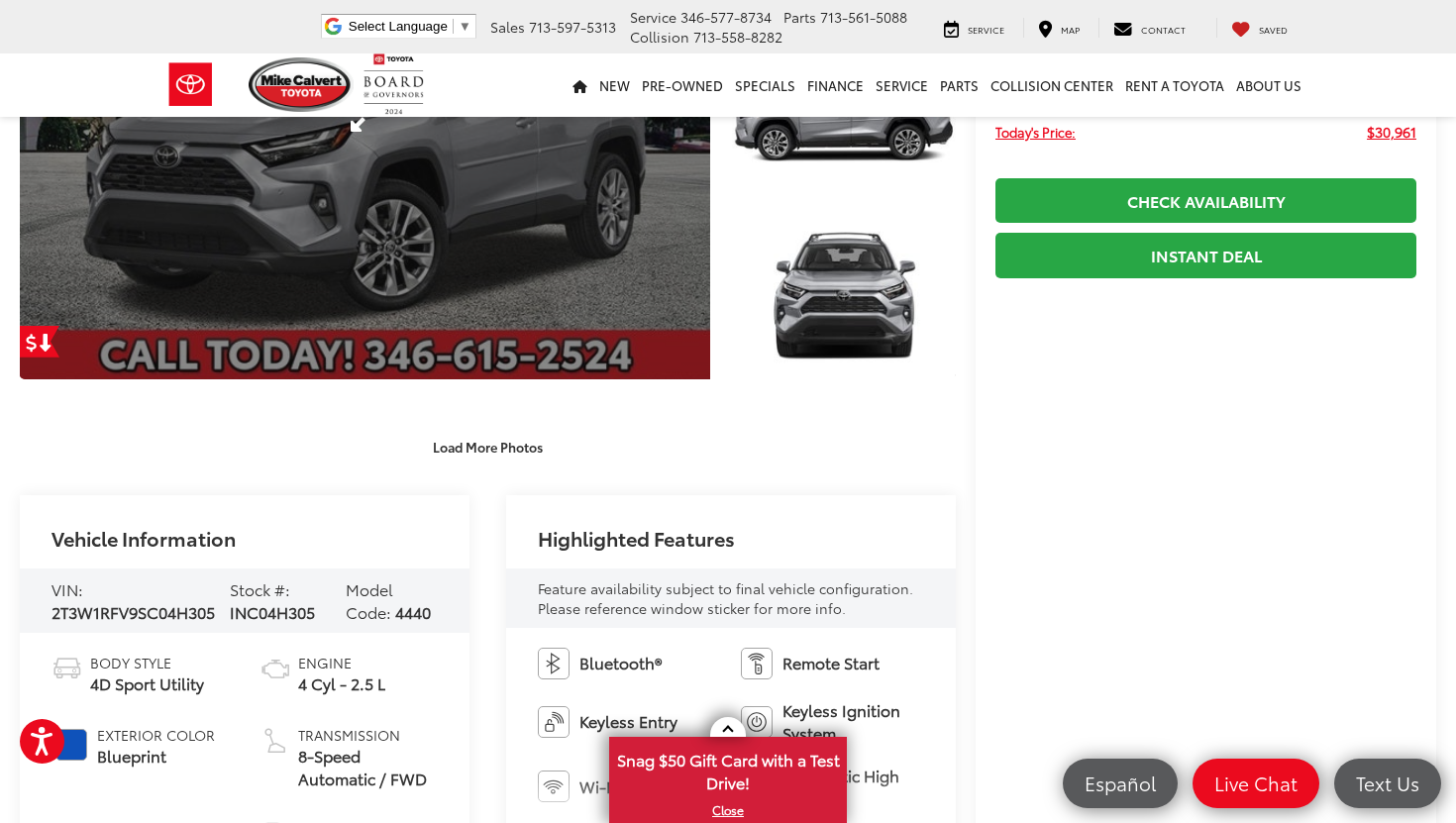 scroll, scrollTop: 0, scrollLeft: 0, axis: both 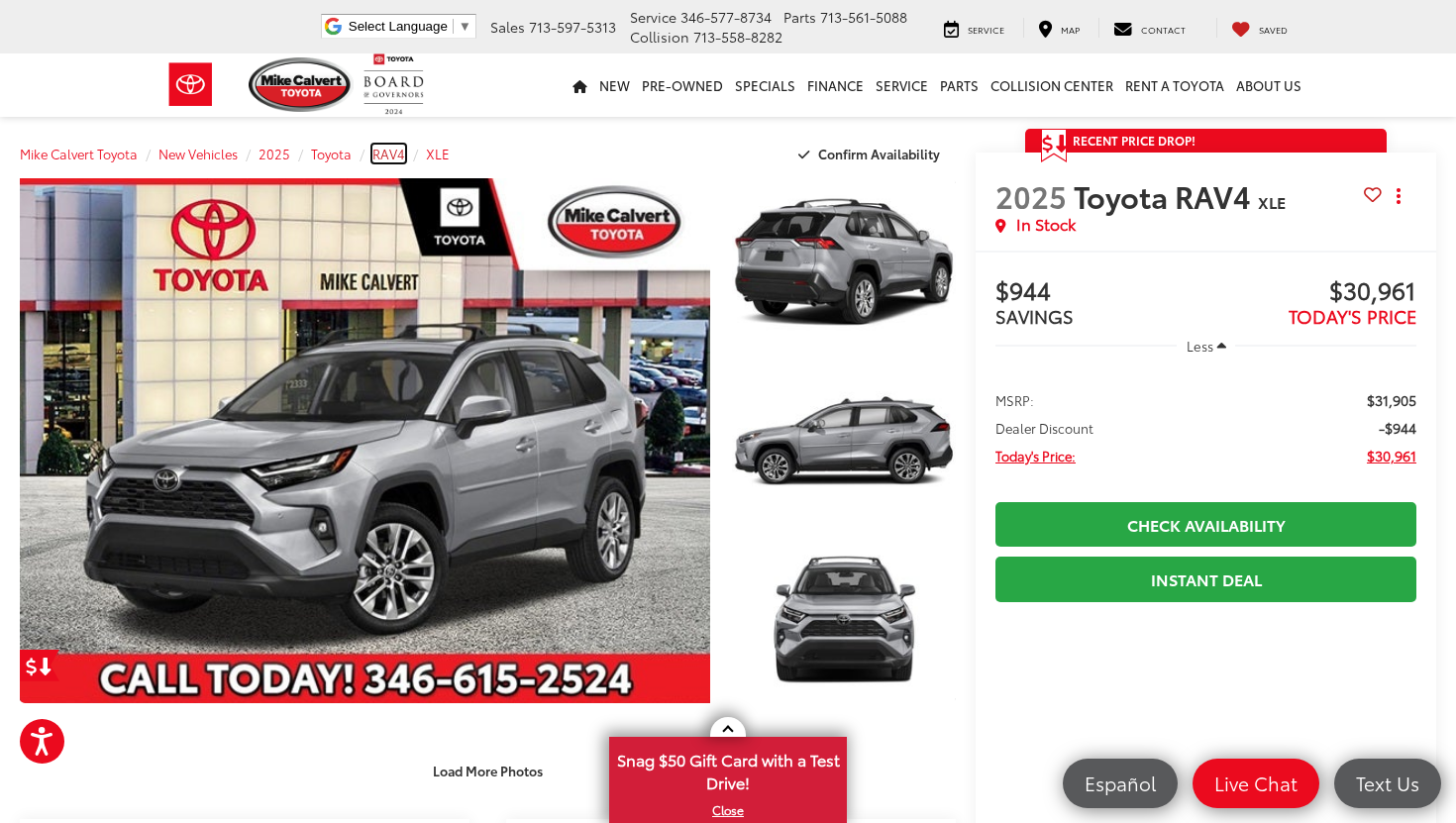 click on "RAV4" at bounding box center (388, 154) 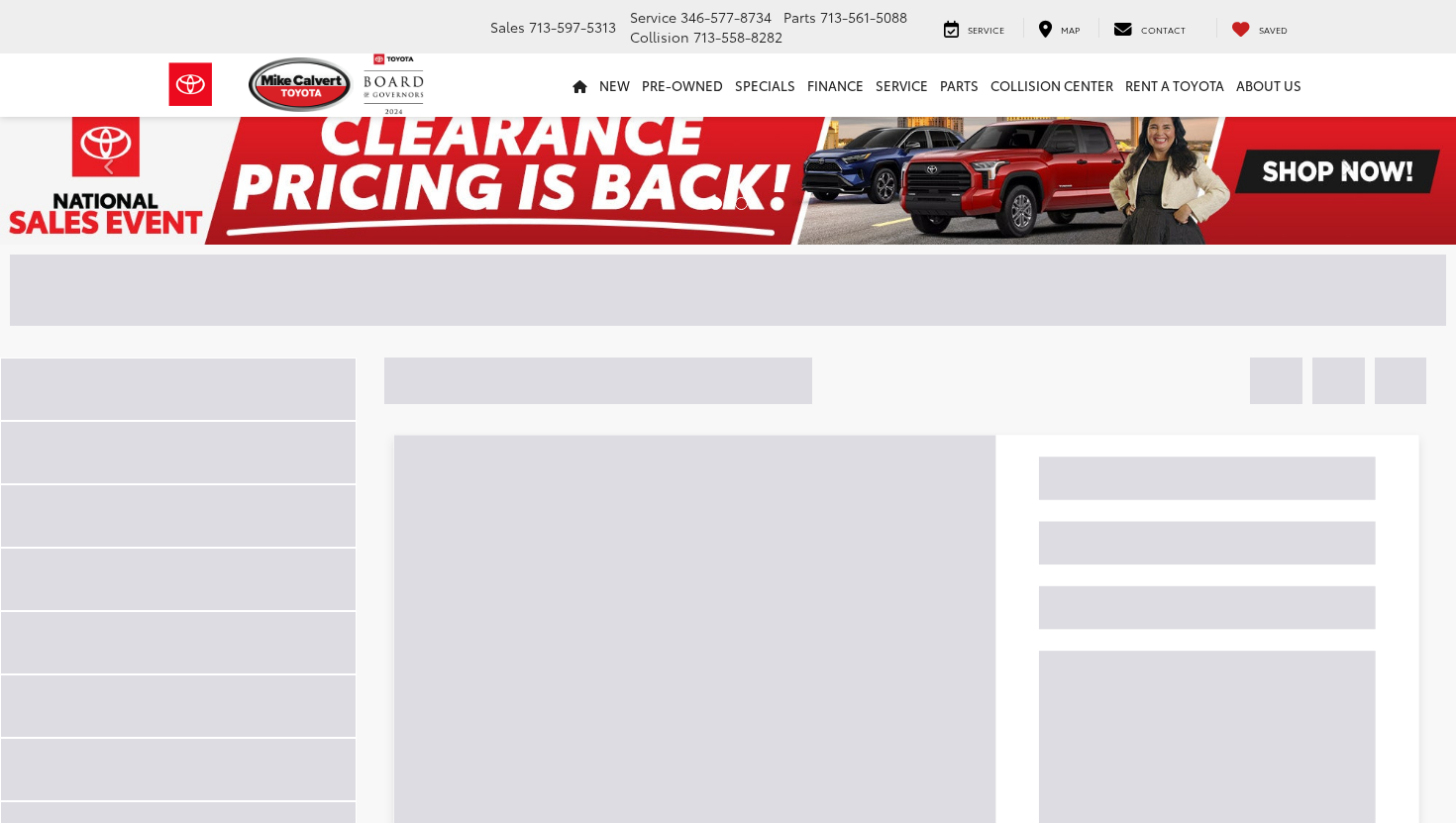 scroll, scrollTop: 0, scrollLeft: 0, axis: both 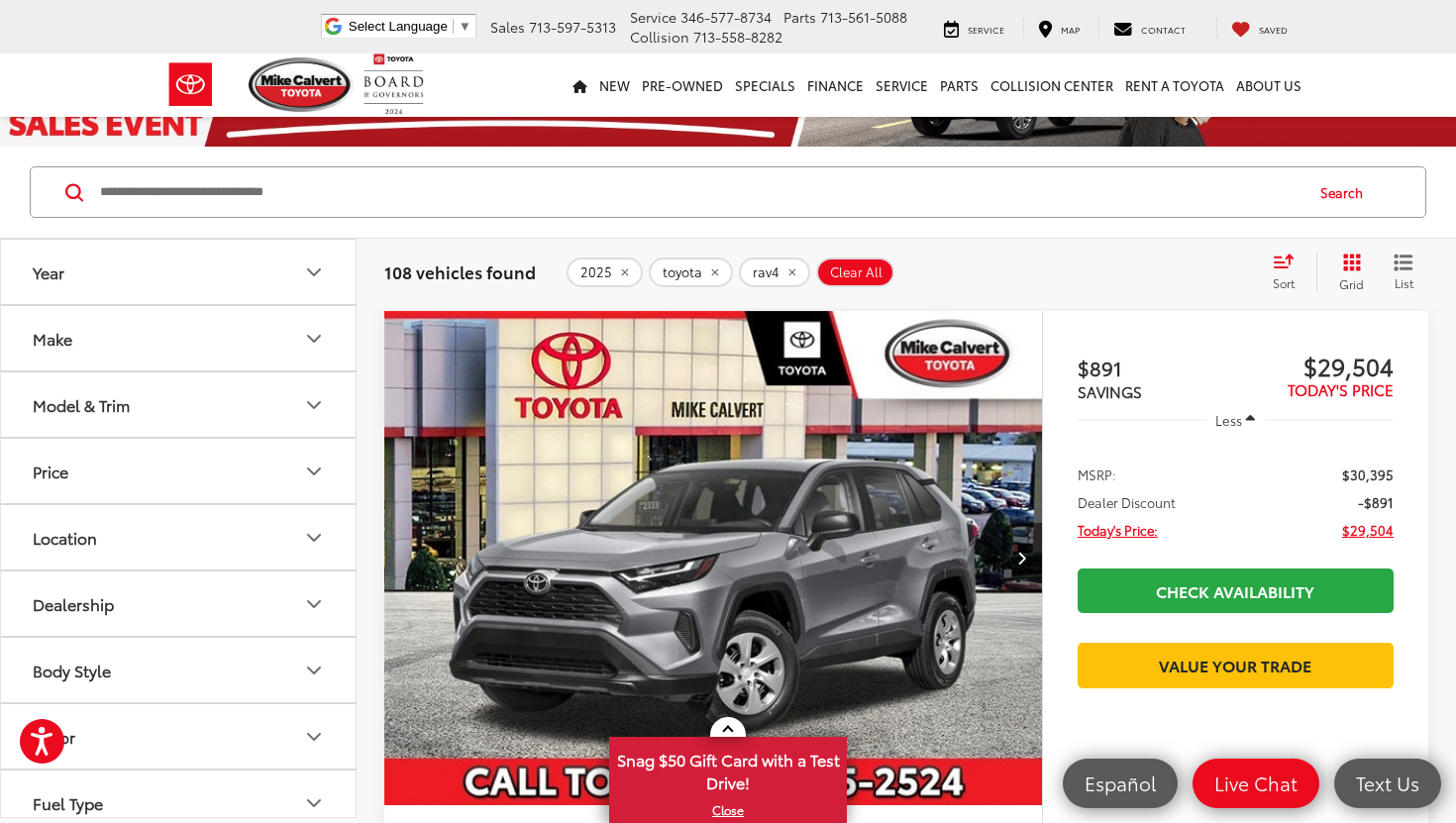 click on "Year" at bounding box center [179, 271] 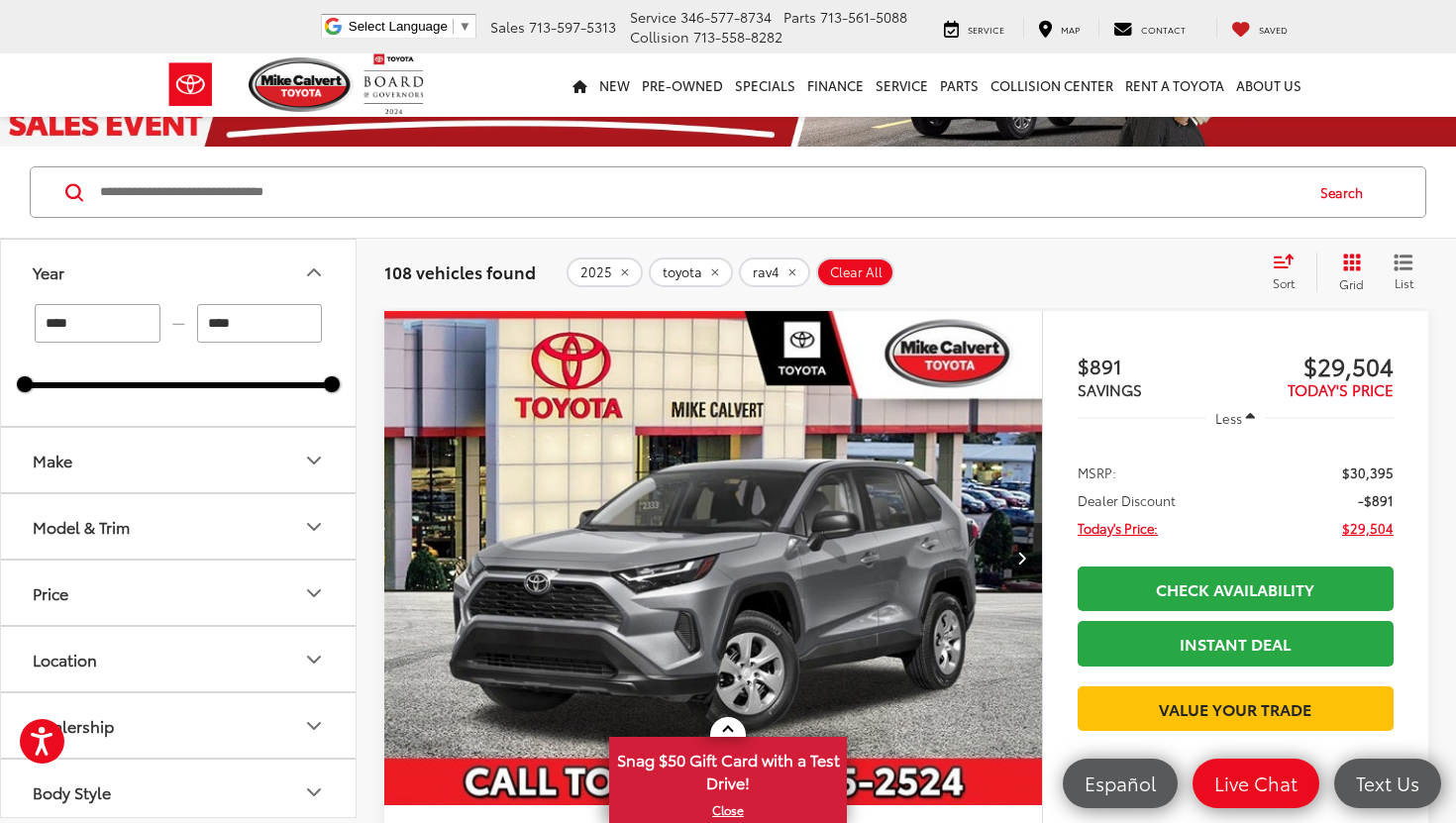 click on "Price" at bounding box center [179, 592] 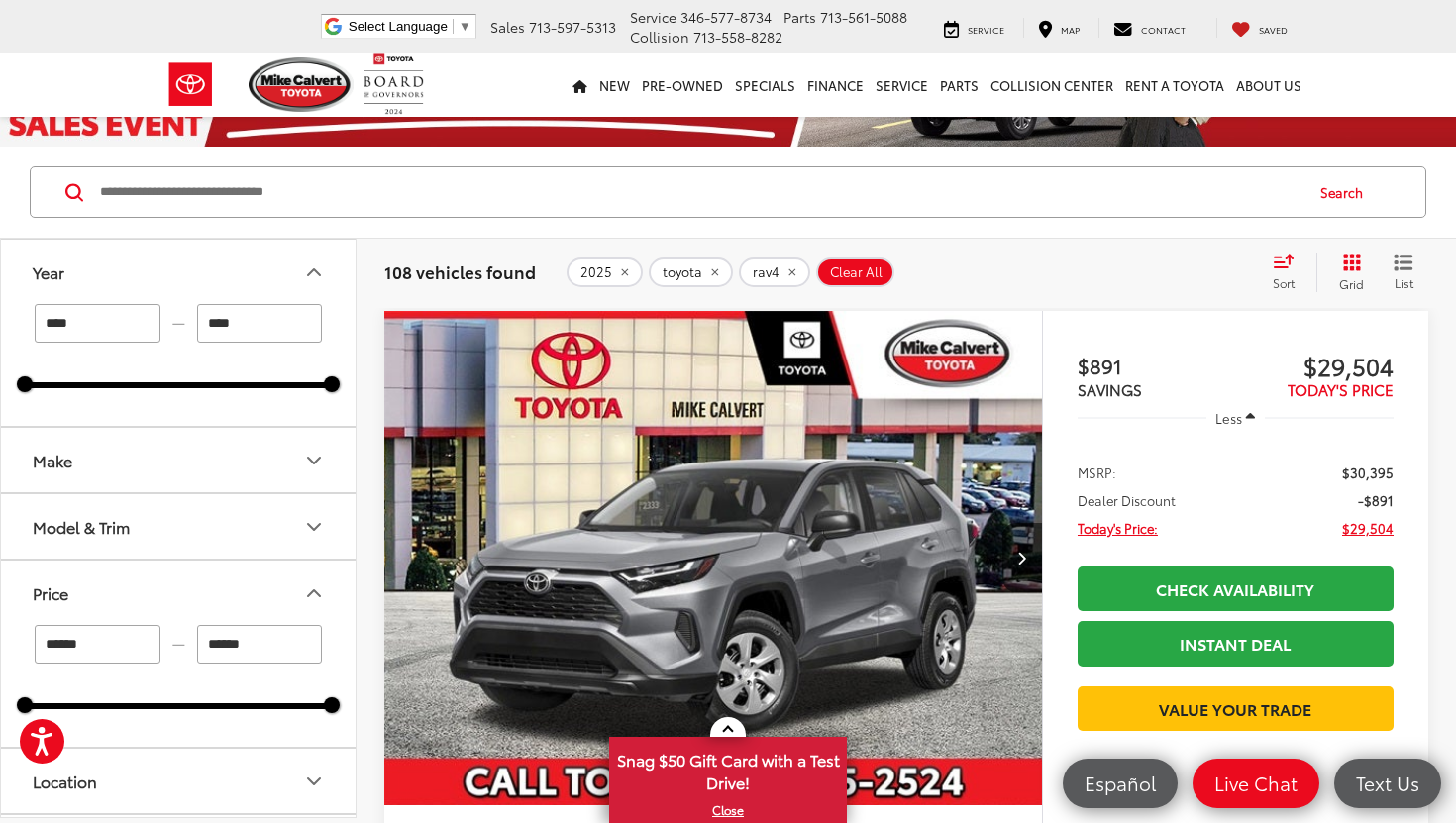 click on "Price" at bounding box center (179, 592) 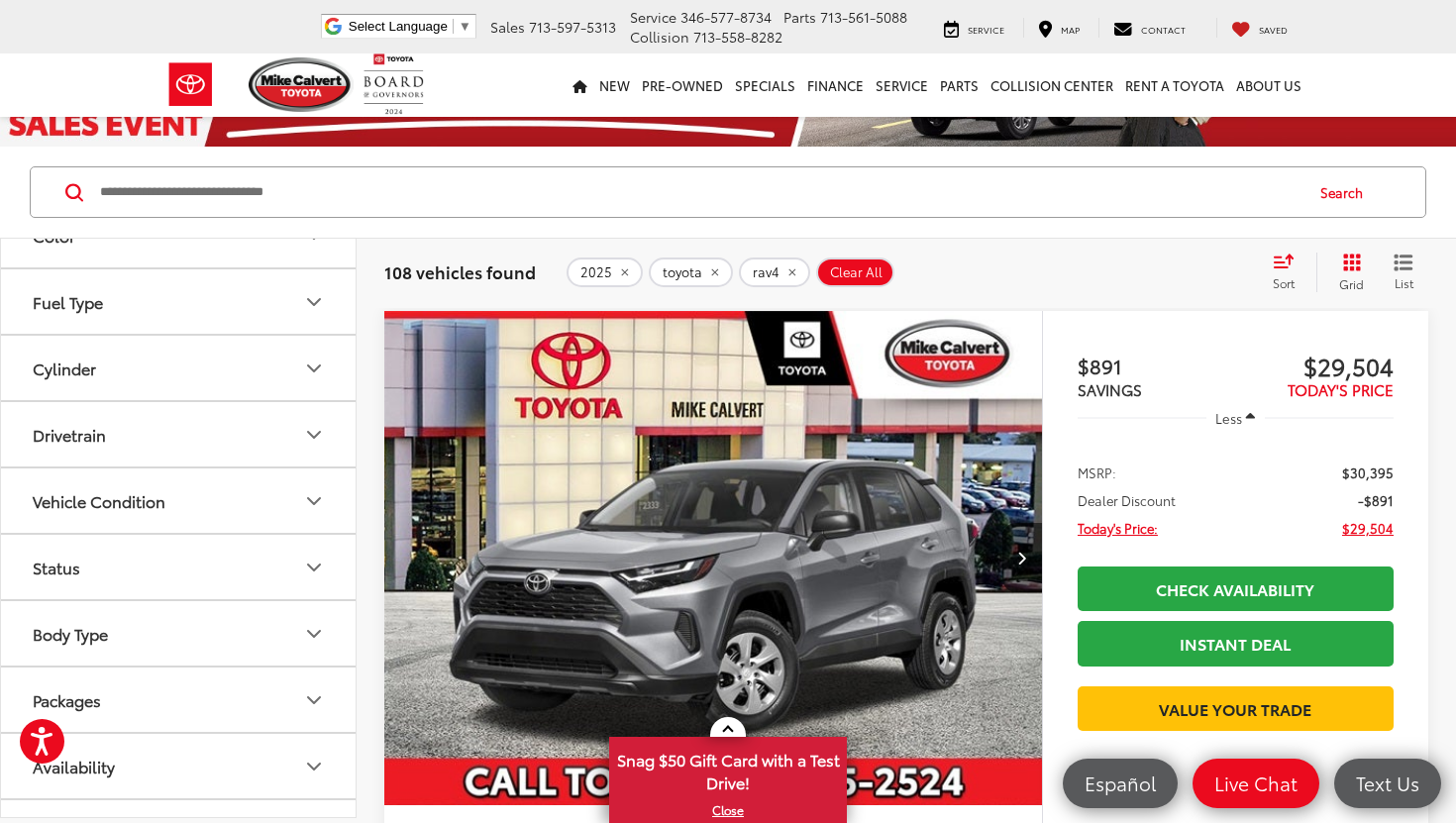 scroll, scrollTop: 671, scrollLeft: 0, axis: vertical 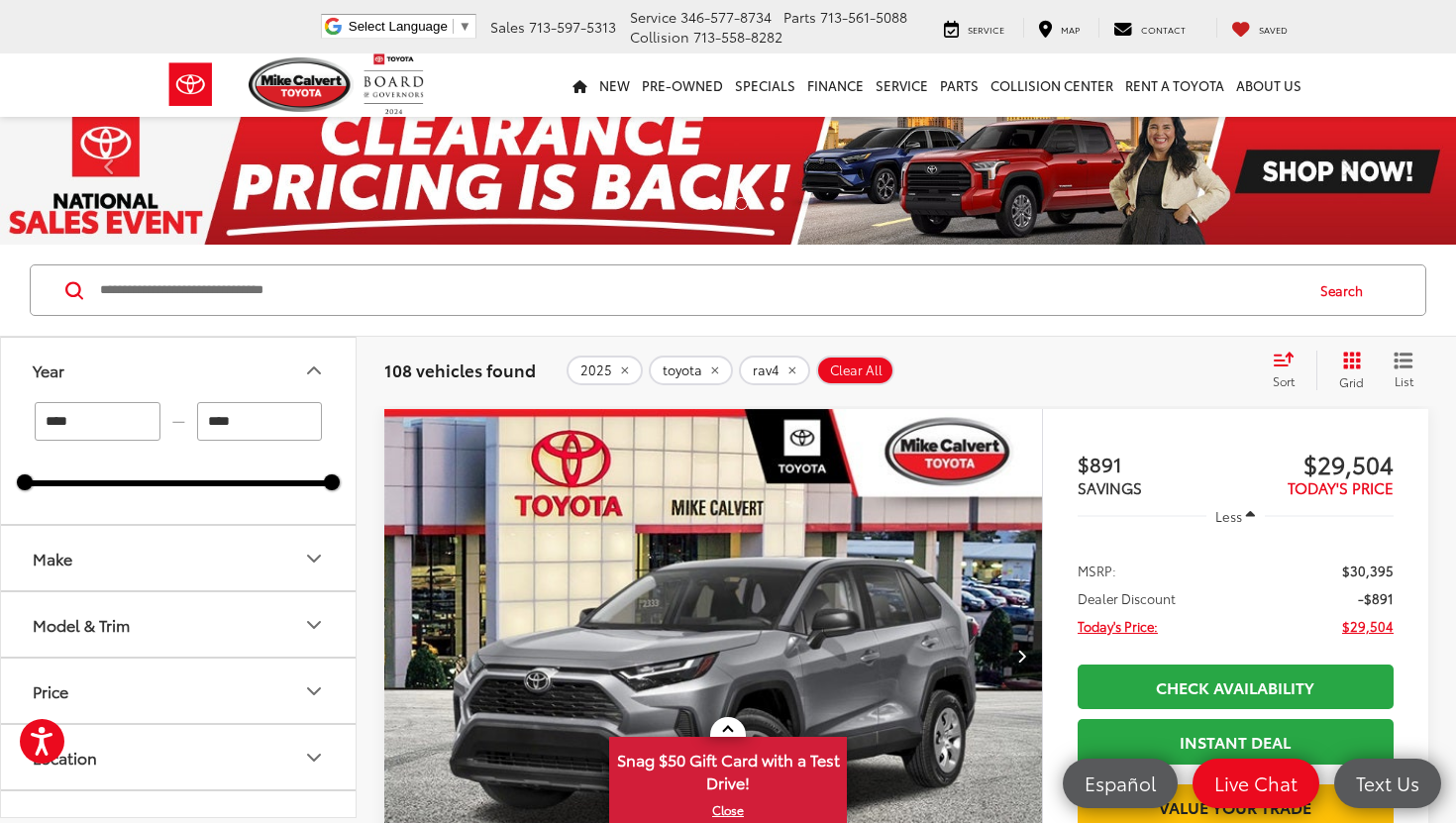 click 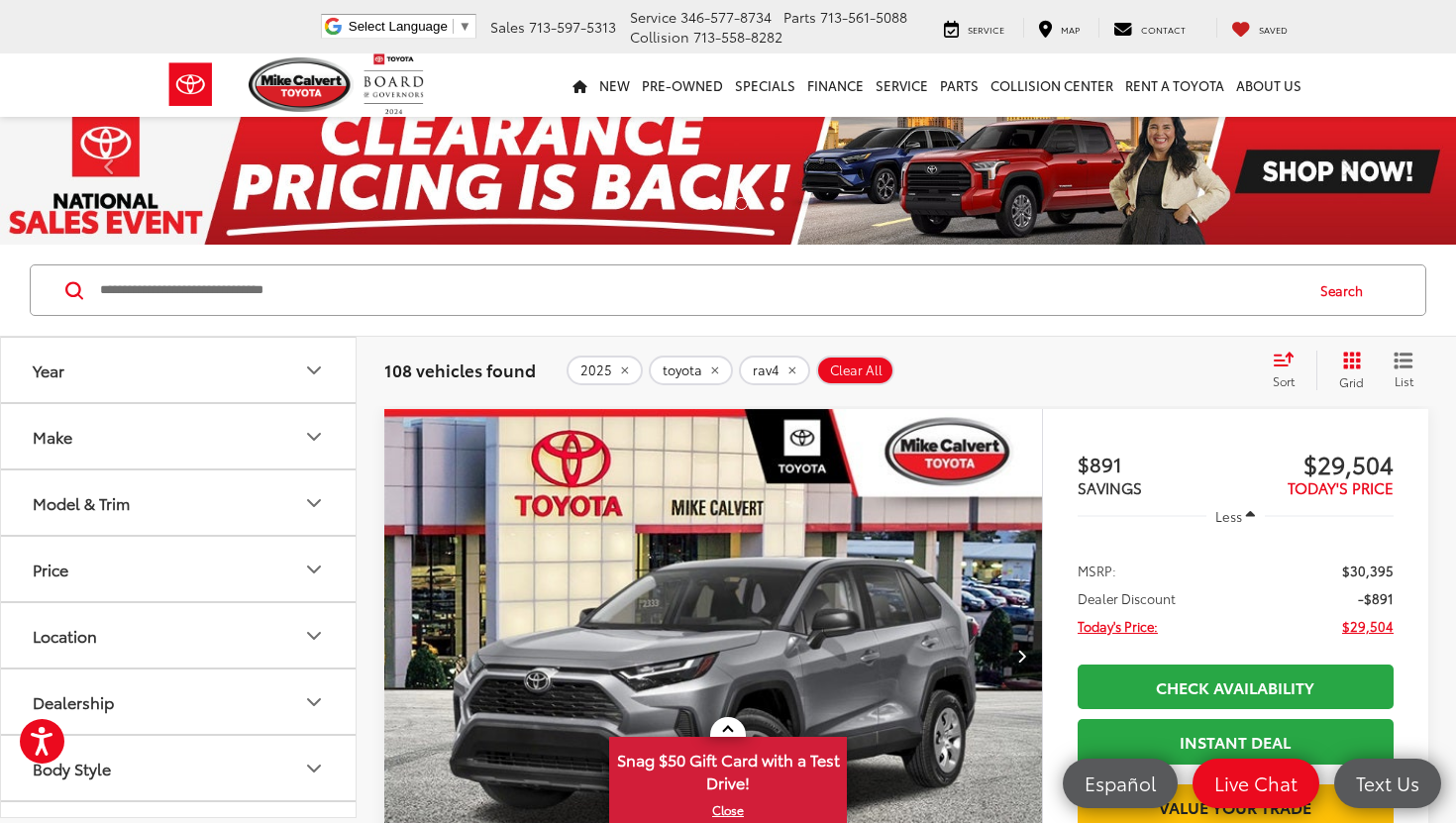 click at bounding box center (699, 290) 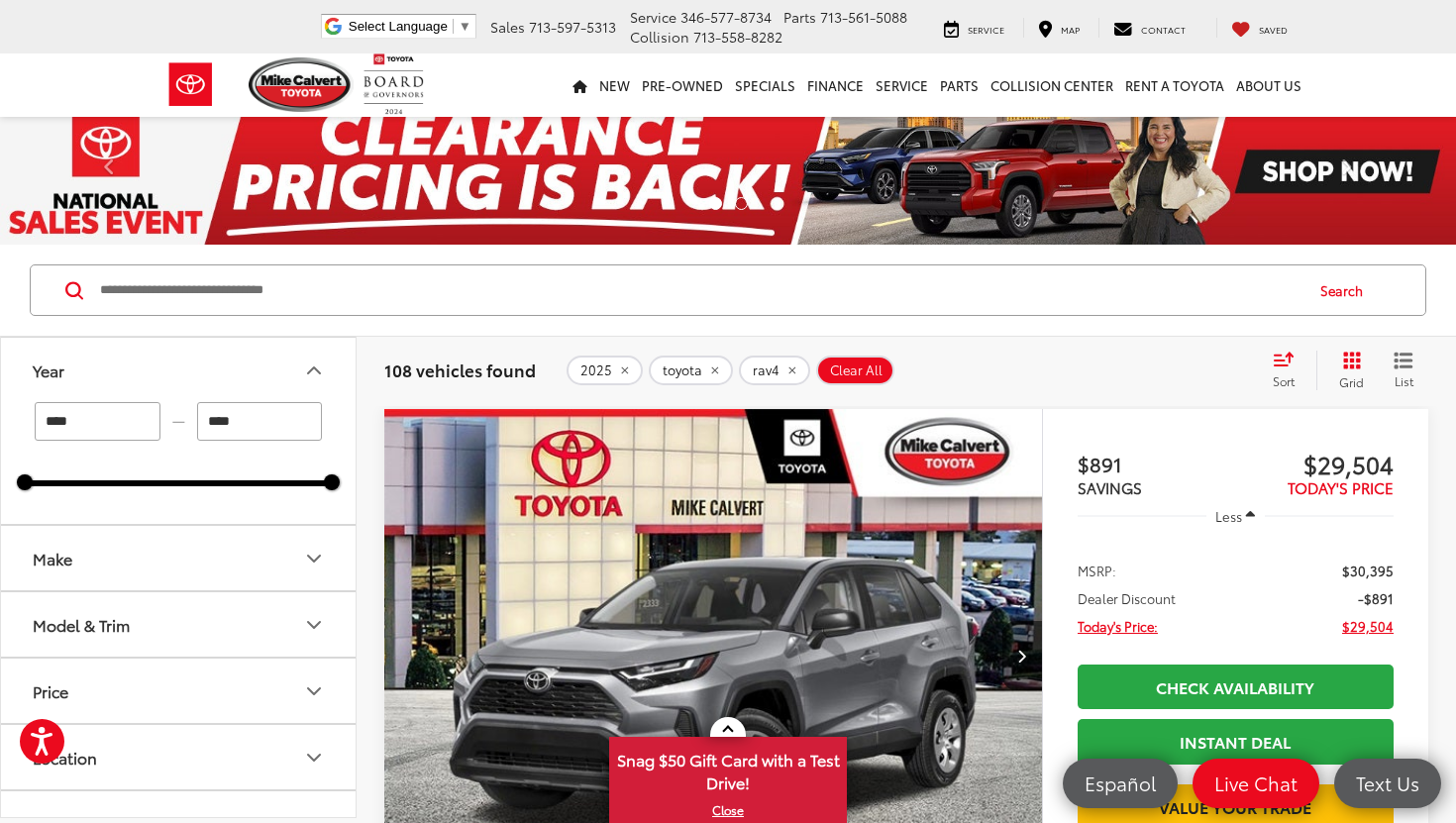 click on "****" at bounding box center [97, 421] 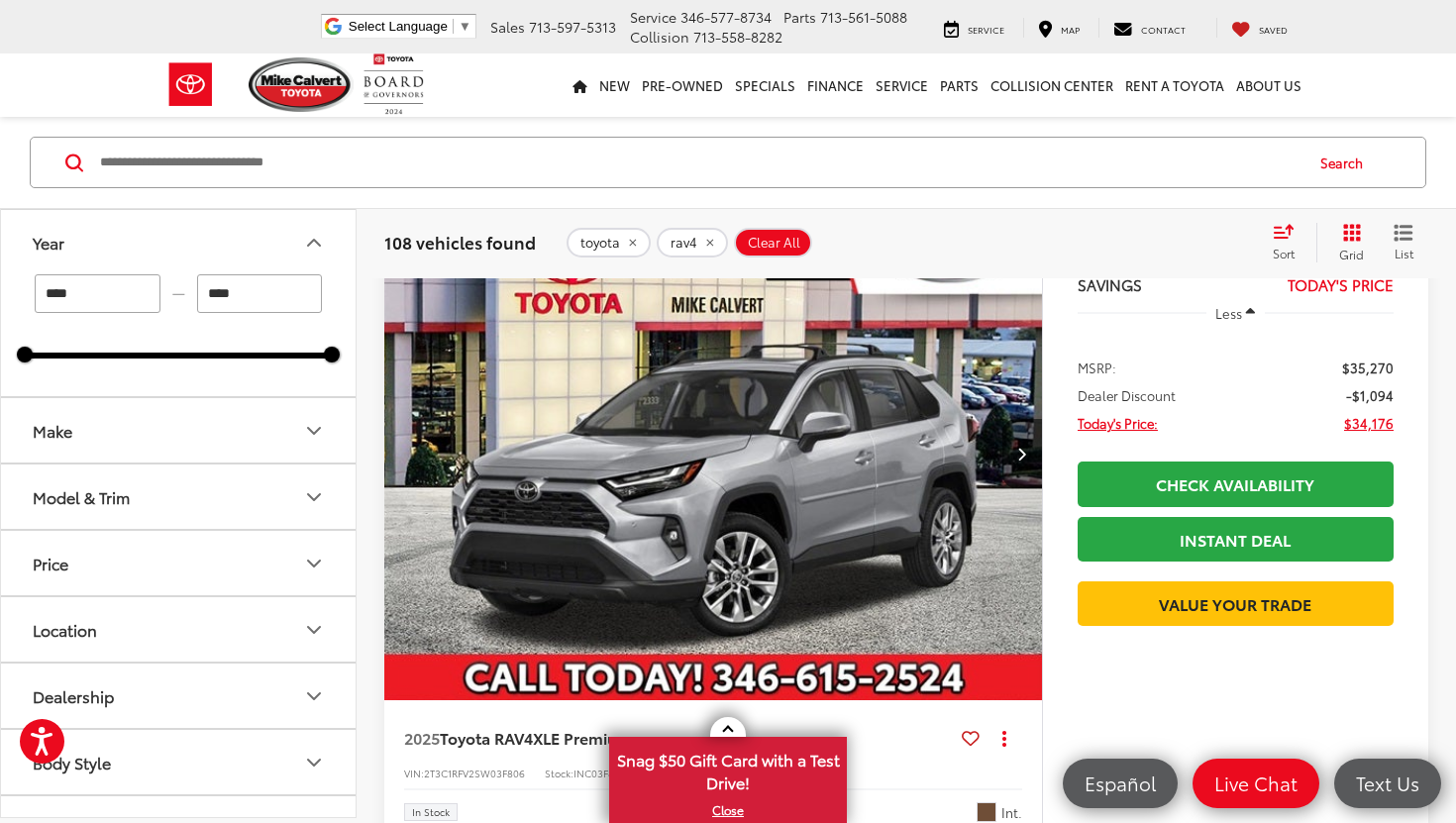 scroll, scrollTop: 981, scrollLeft: 0, axis: vertical 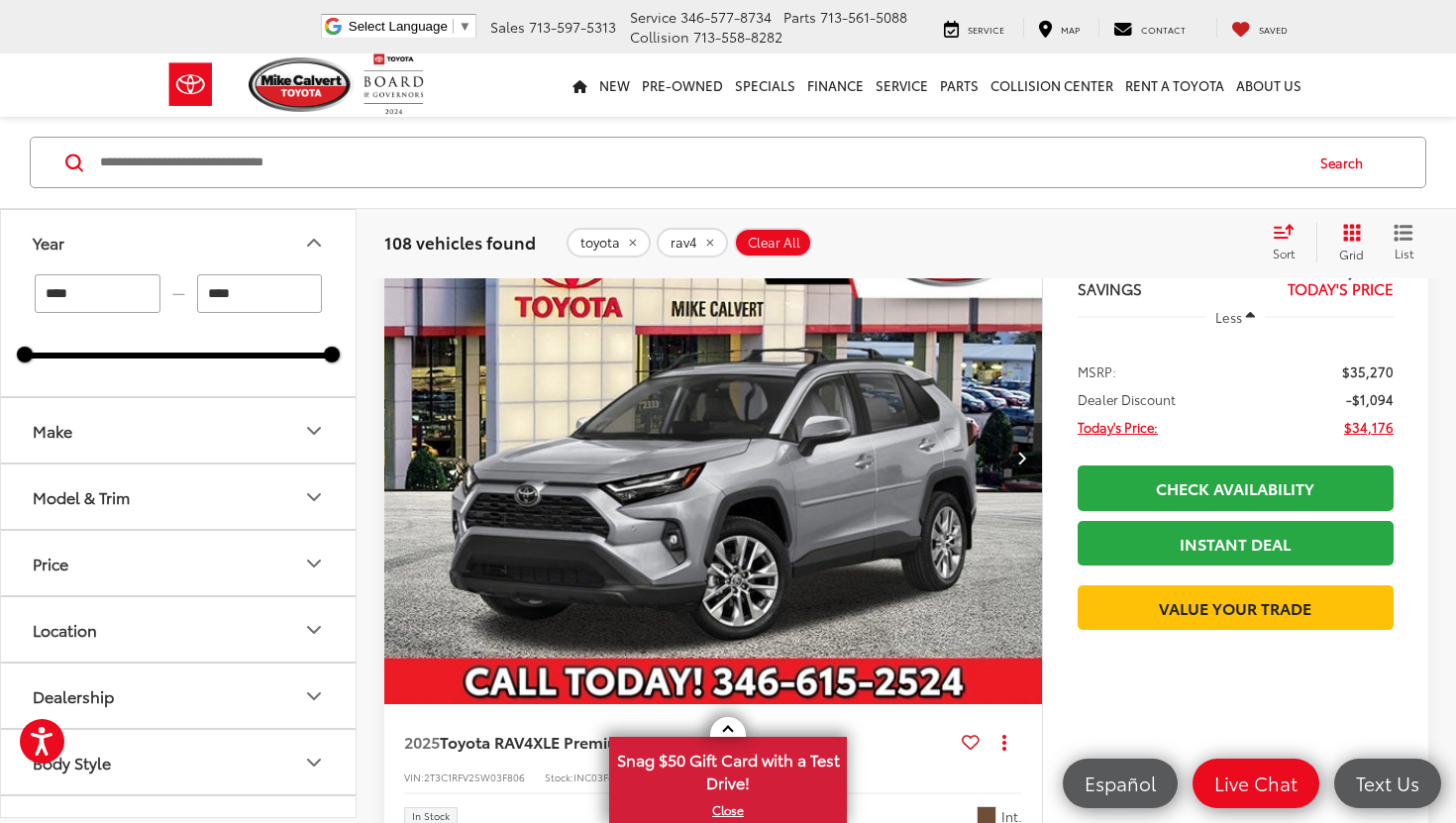 click at bounding box center (713, 458) 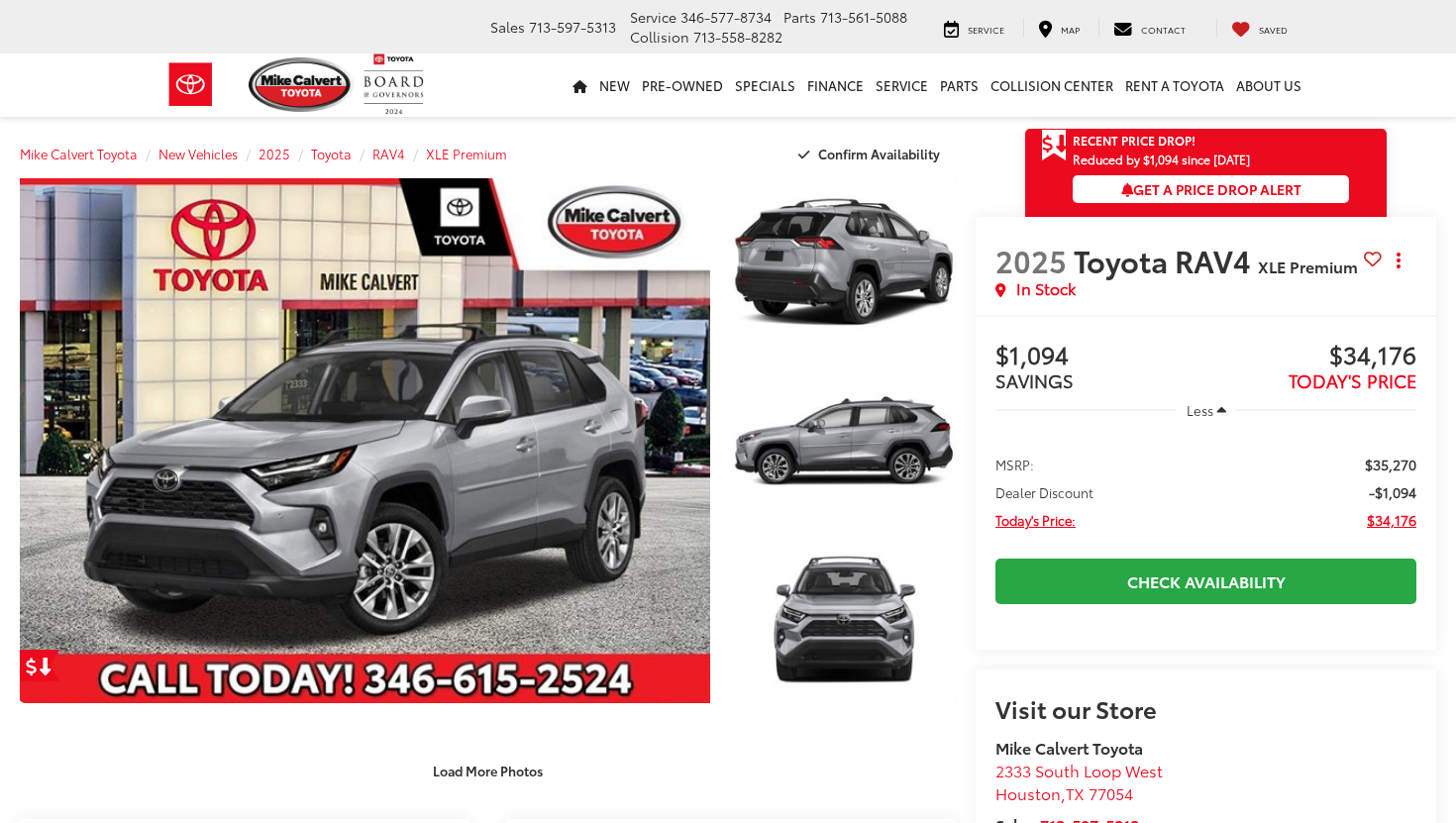scroll, scrollTop: 0, scrollLeft: 0, axis: both 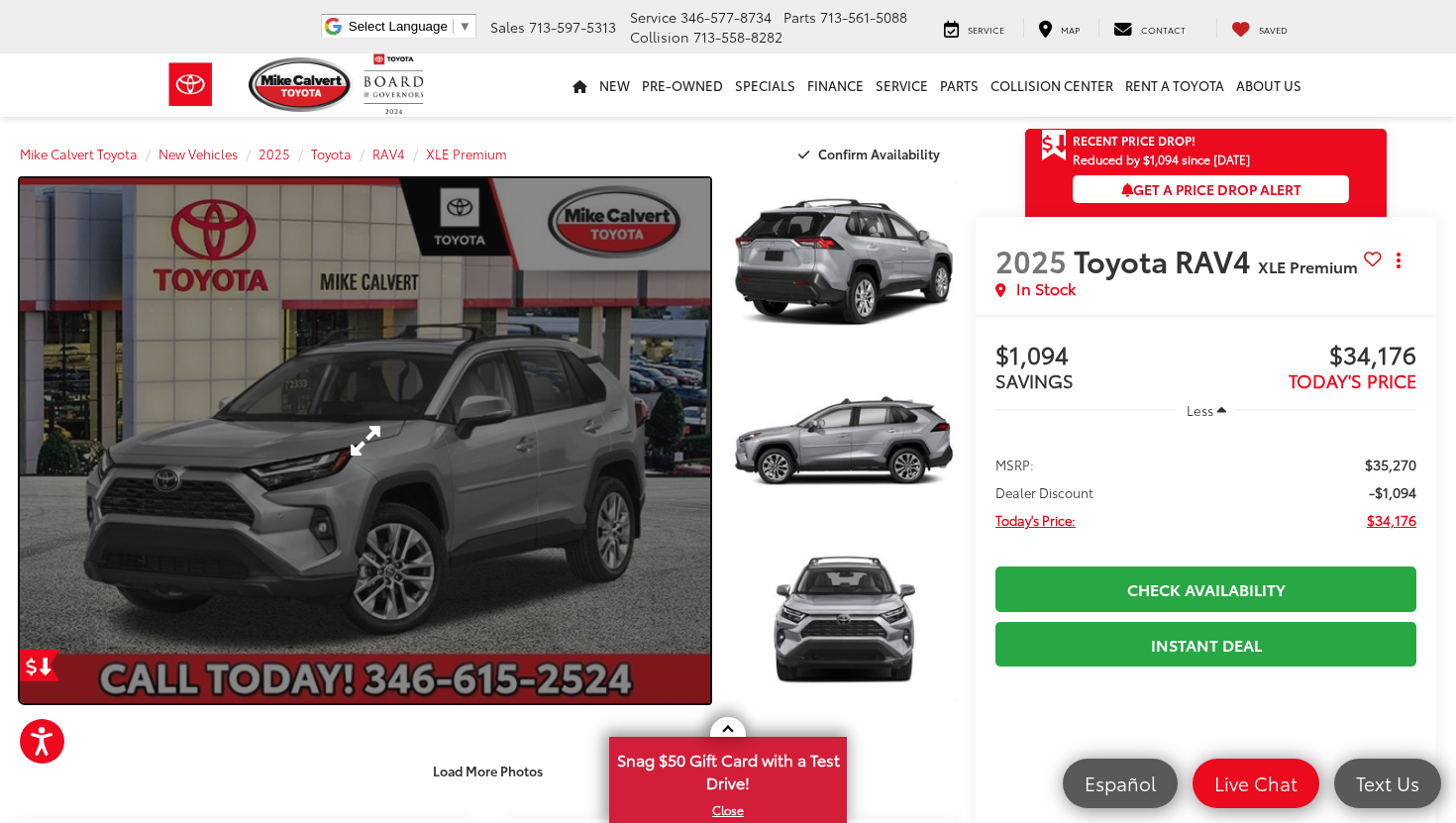 click at bounding box center (364, 441) 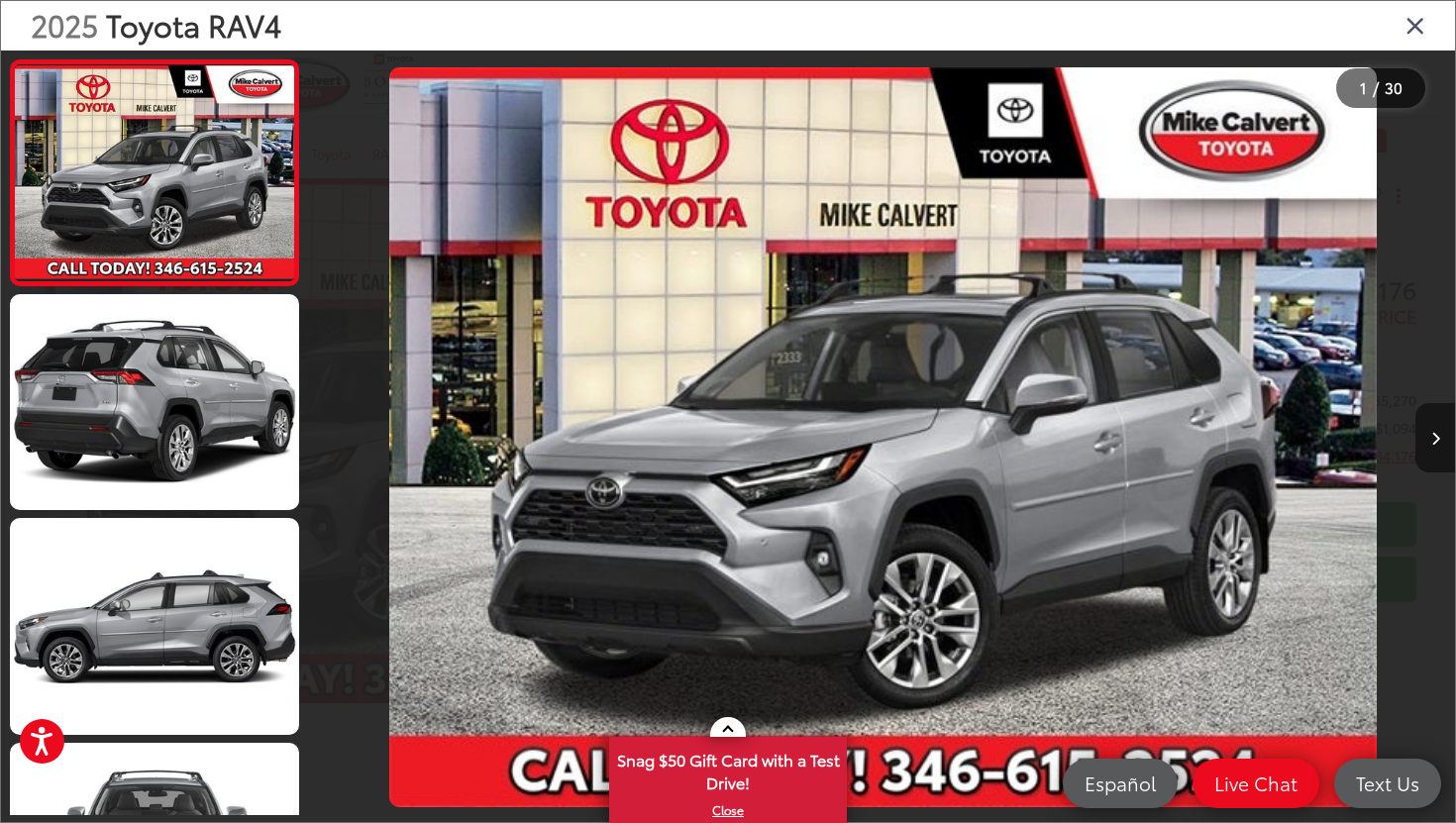 click at bounding box center (1435, 439) 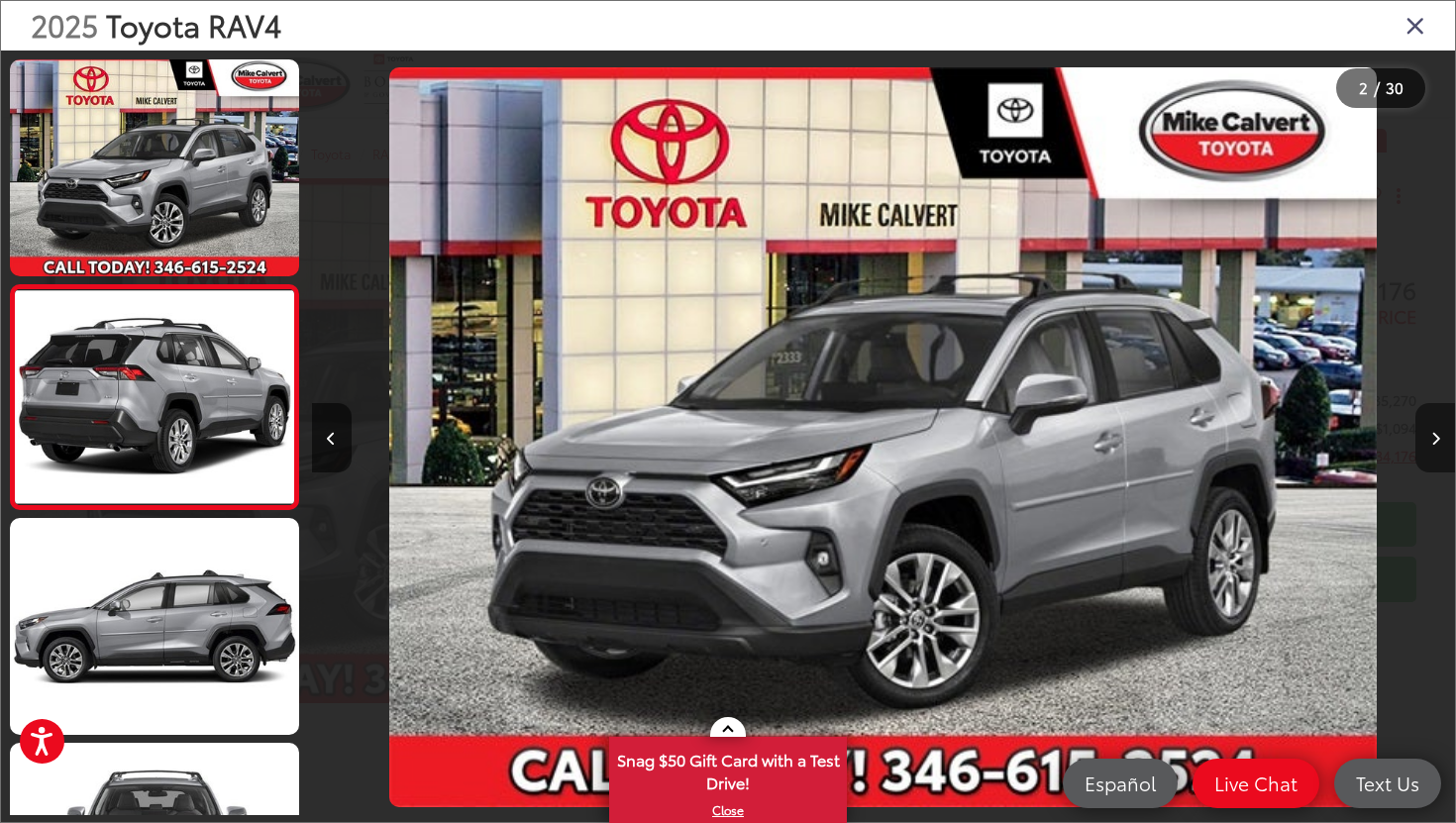 scroll, scrollTop: 0, scrollLeft: 264, axis: horizontal 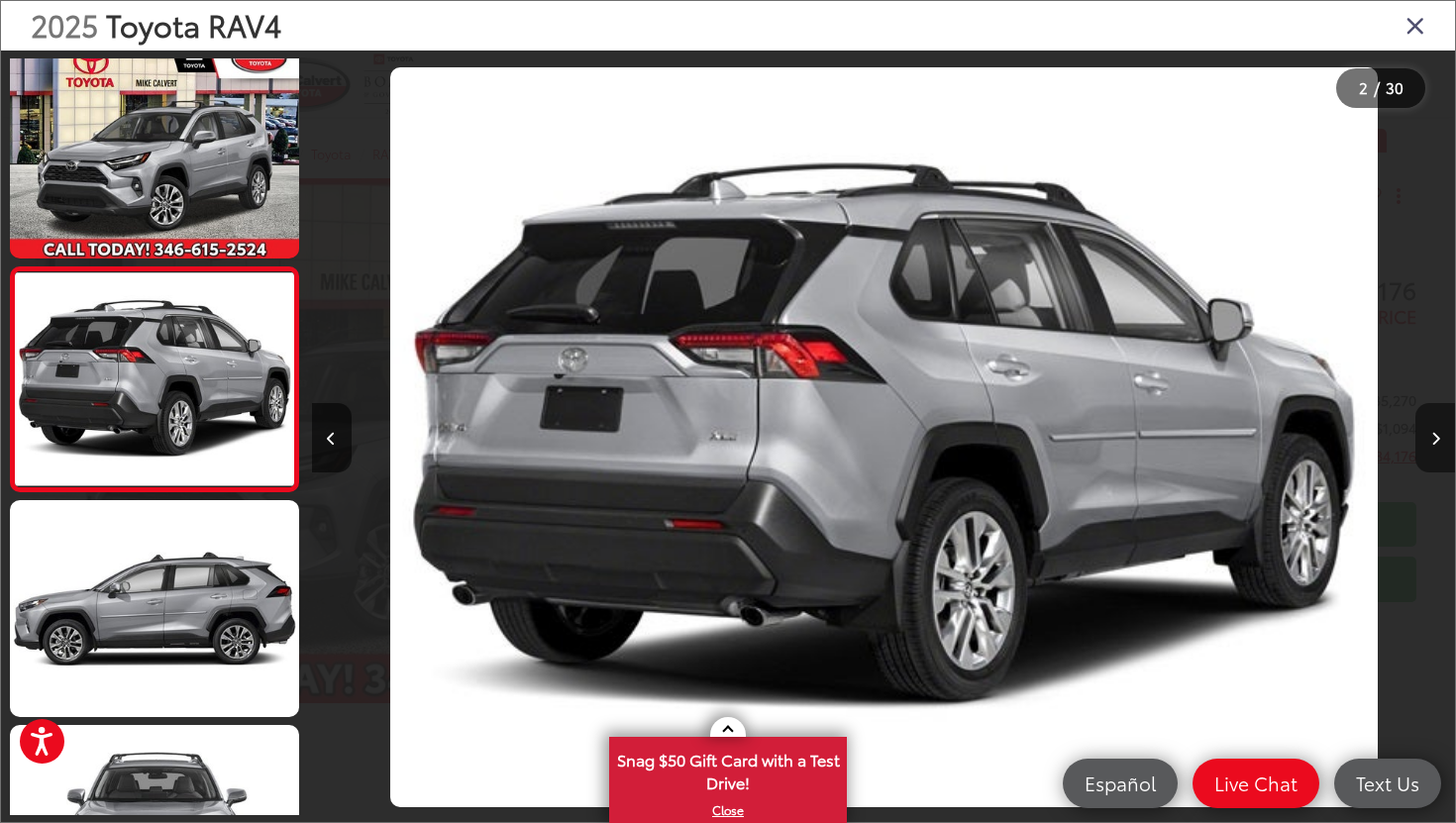 click at bounding box center (1435, 439) 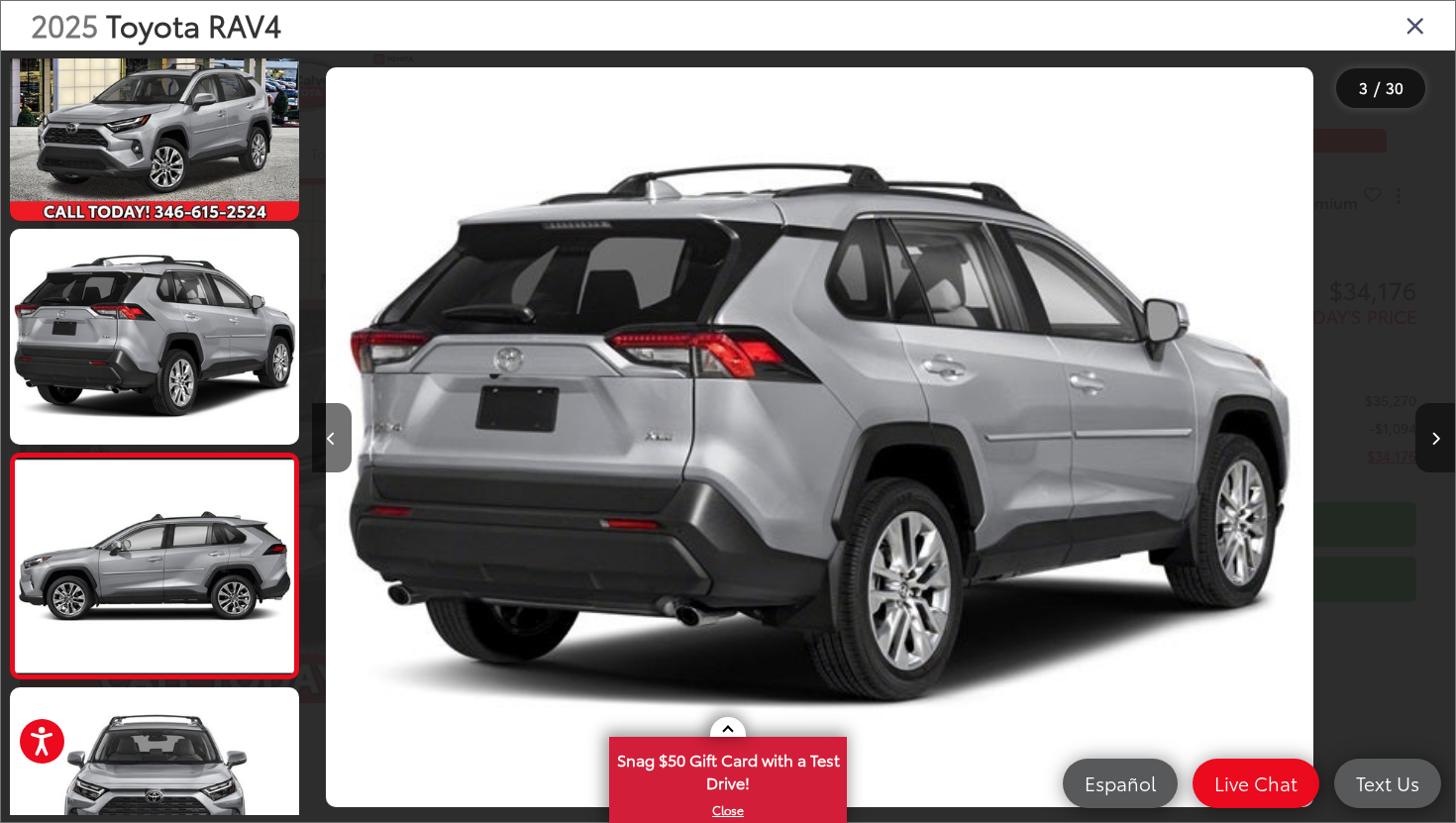 scroll, scrollTop: 171, scrollLeft: 0, axis: vertical 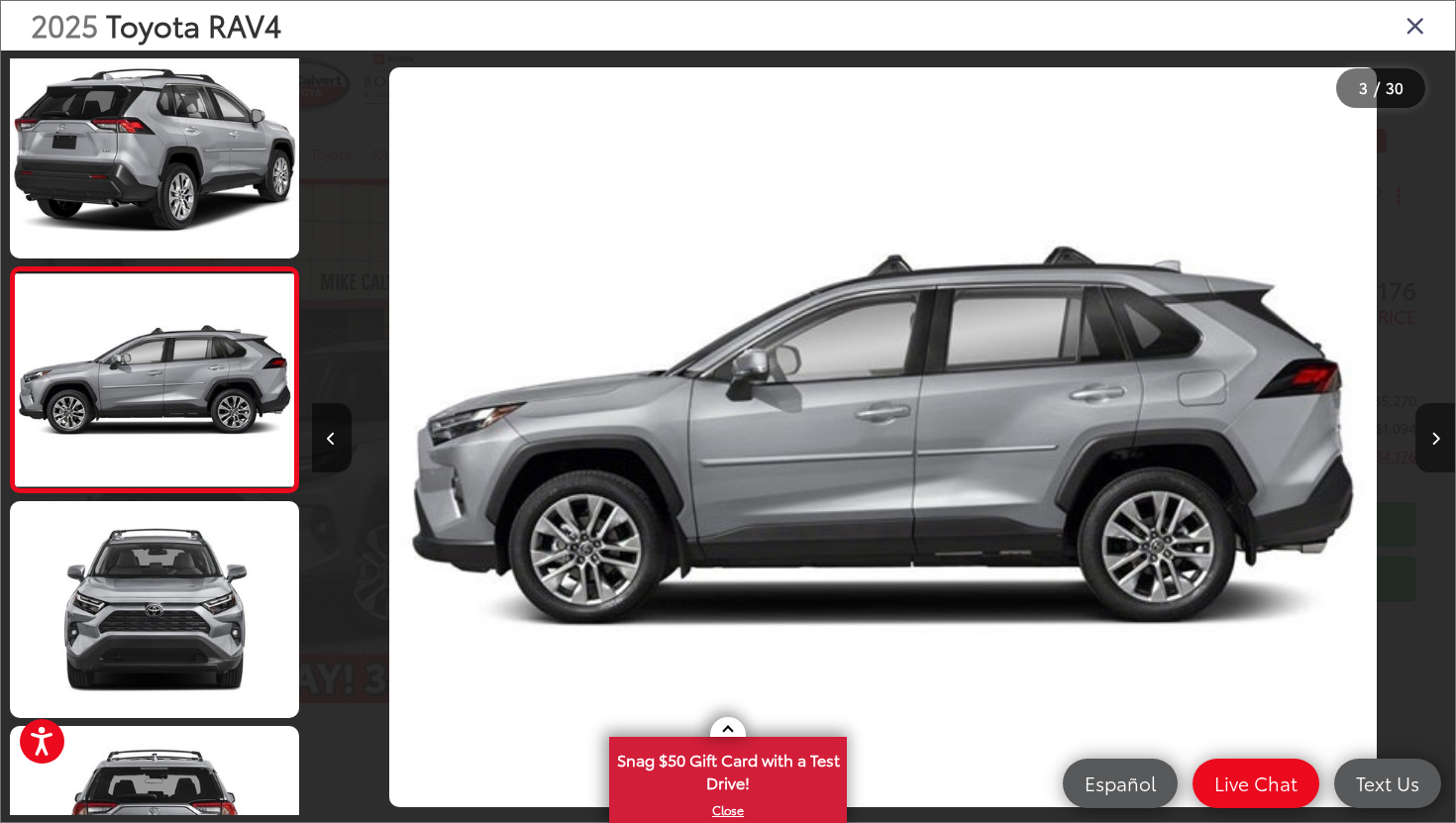 click at bounding box center (1435, 439) 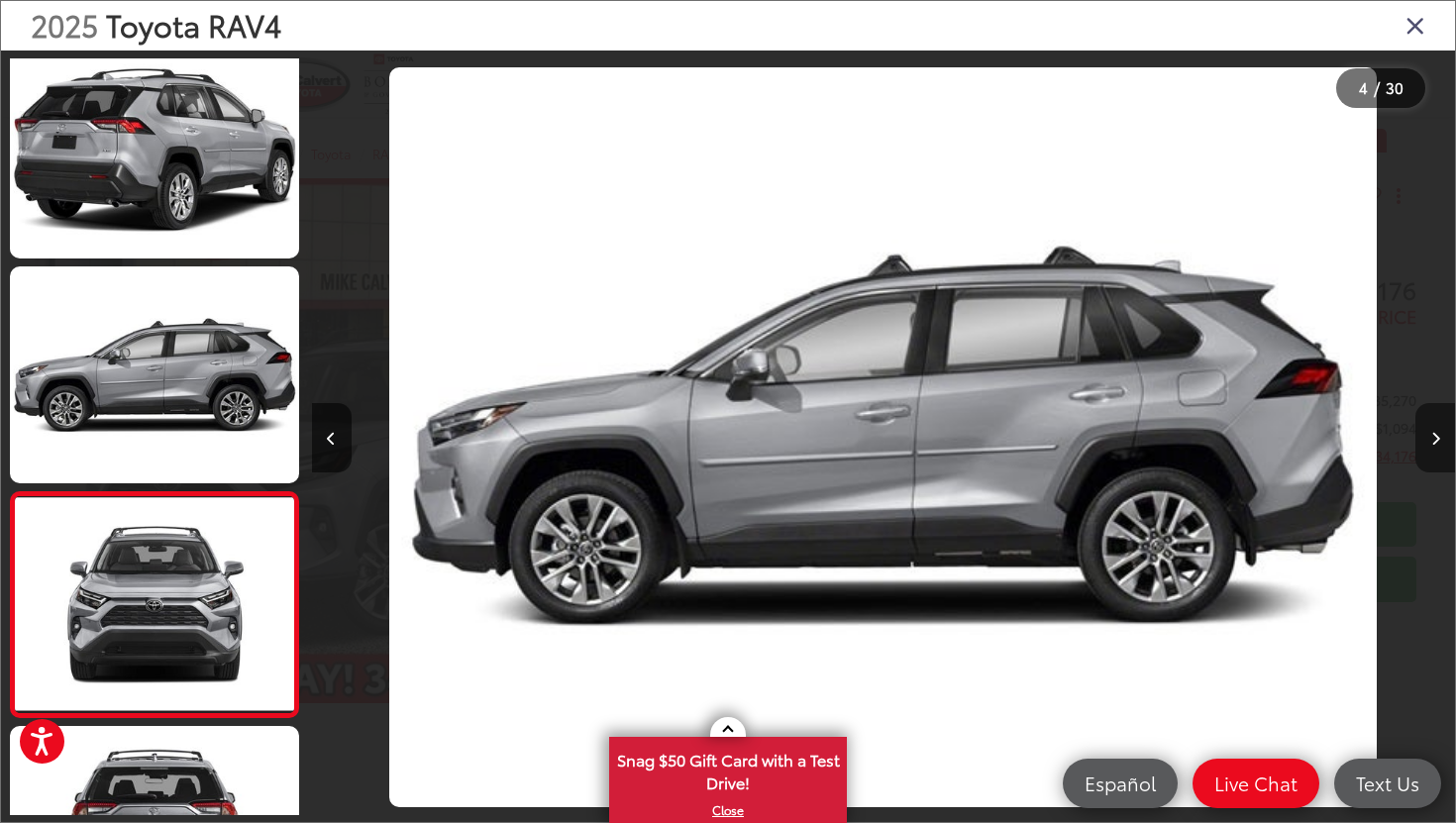 scroll, scrollTop: 0, scrollLeft: 2551, axis: horizontal 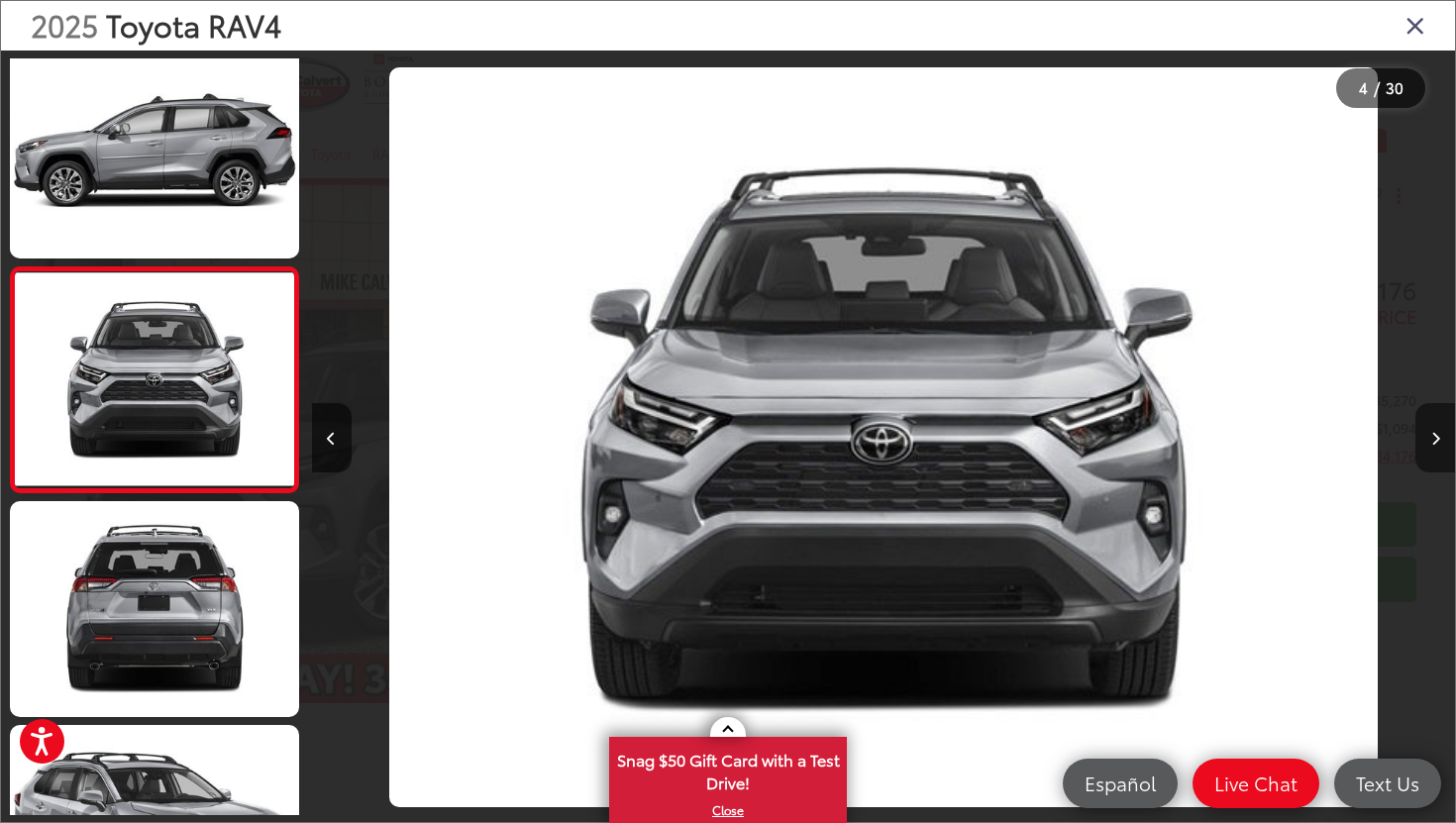 click at bounding box center (1435, 439) 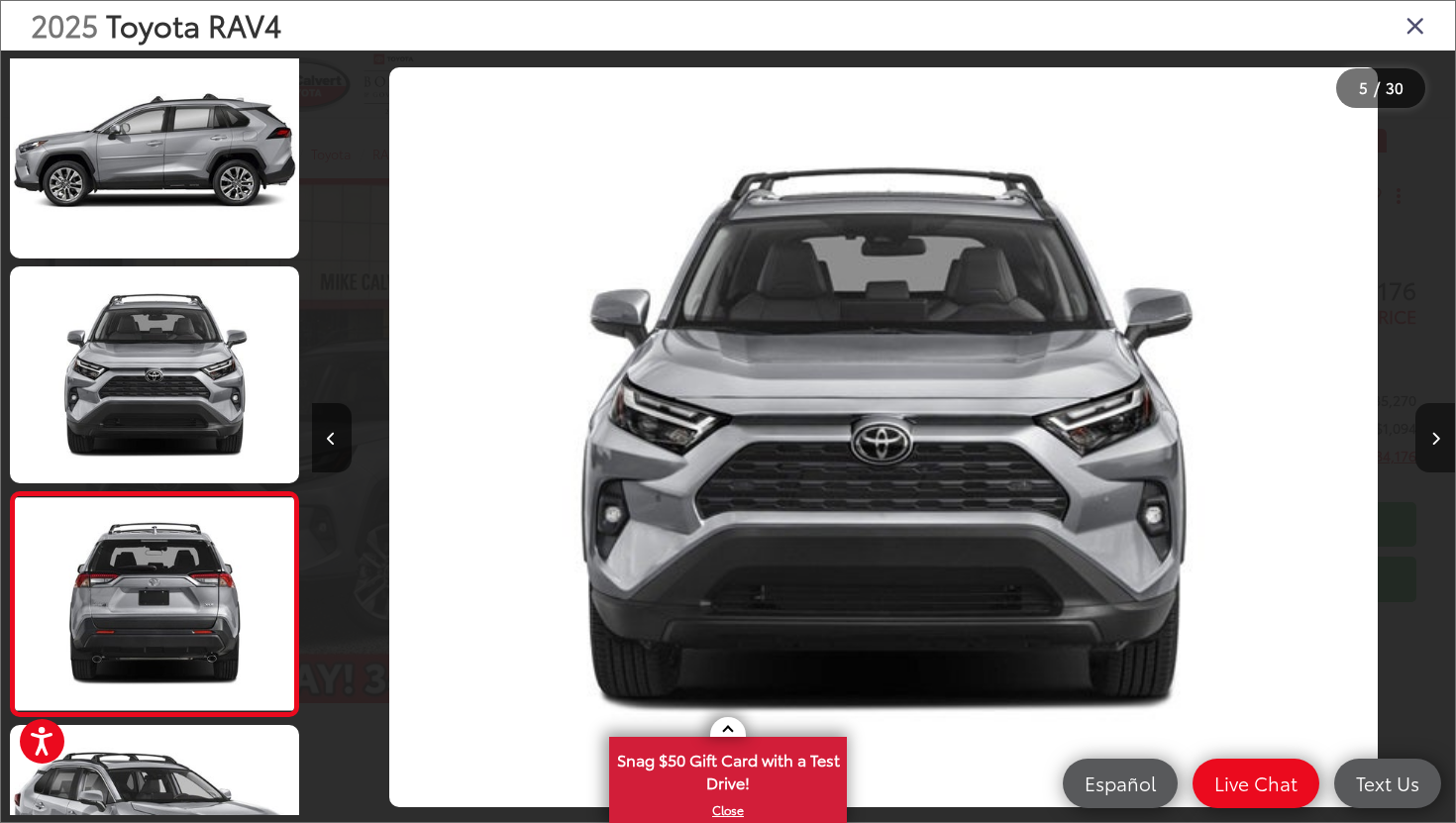scroll, scrollTop: 0, scrollLeft: 3494, axis: horizontal 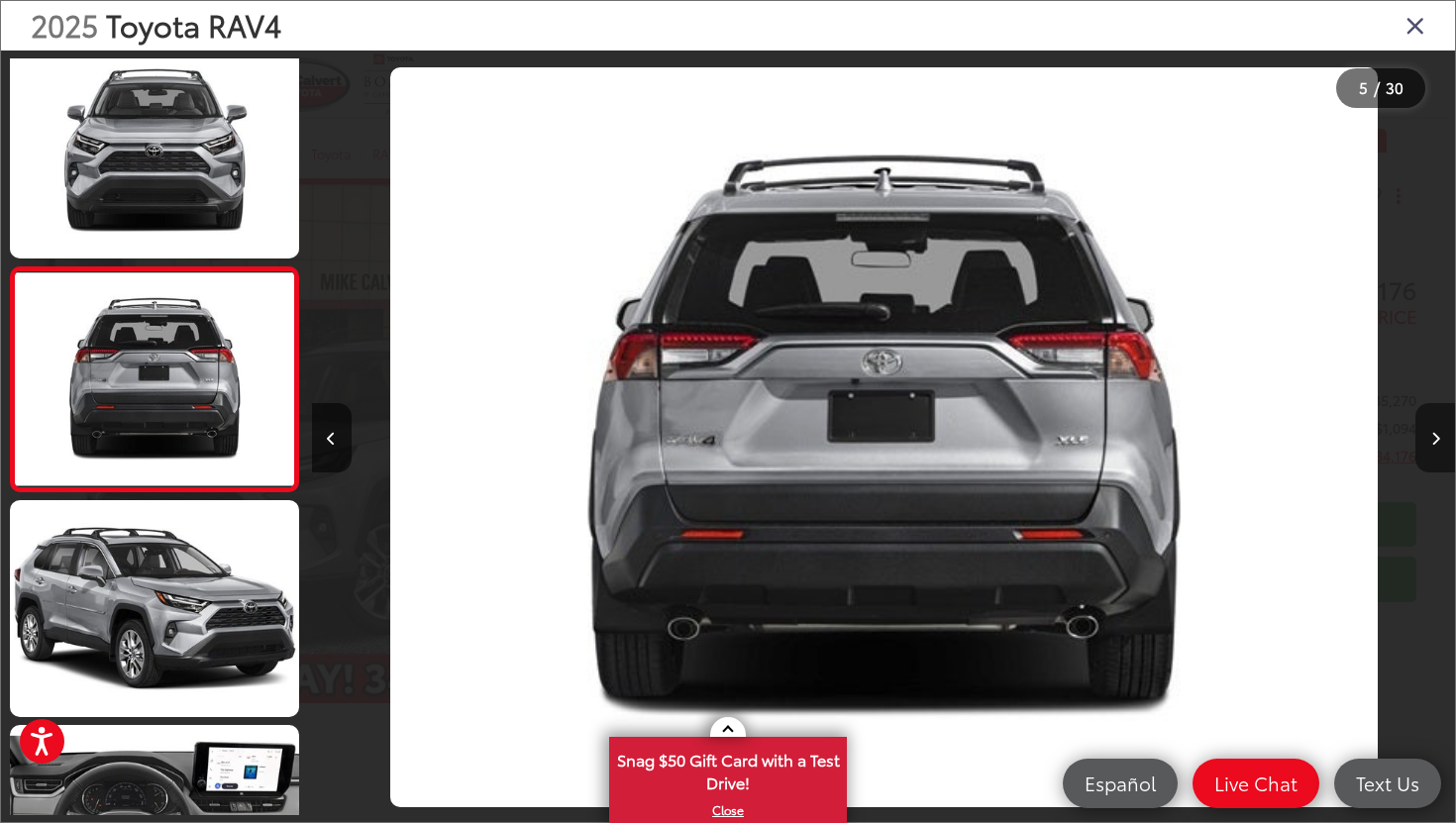 click at bounding box center (1435, 439) 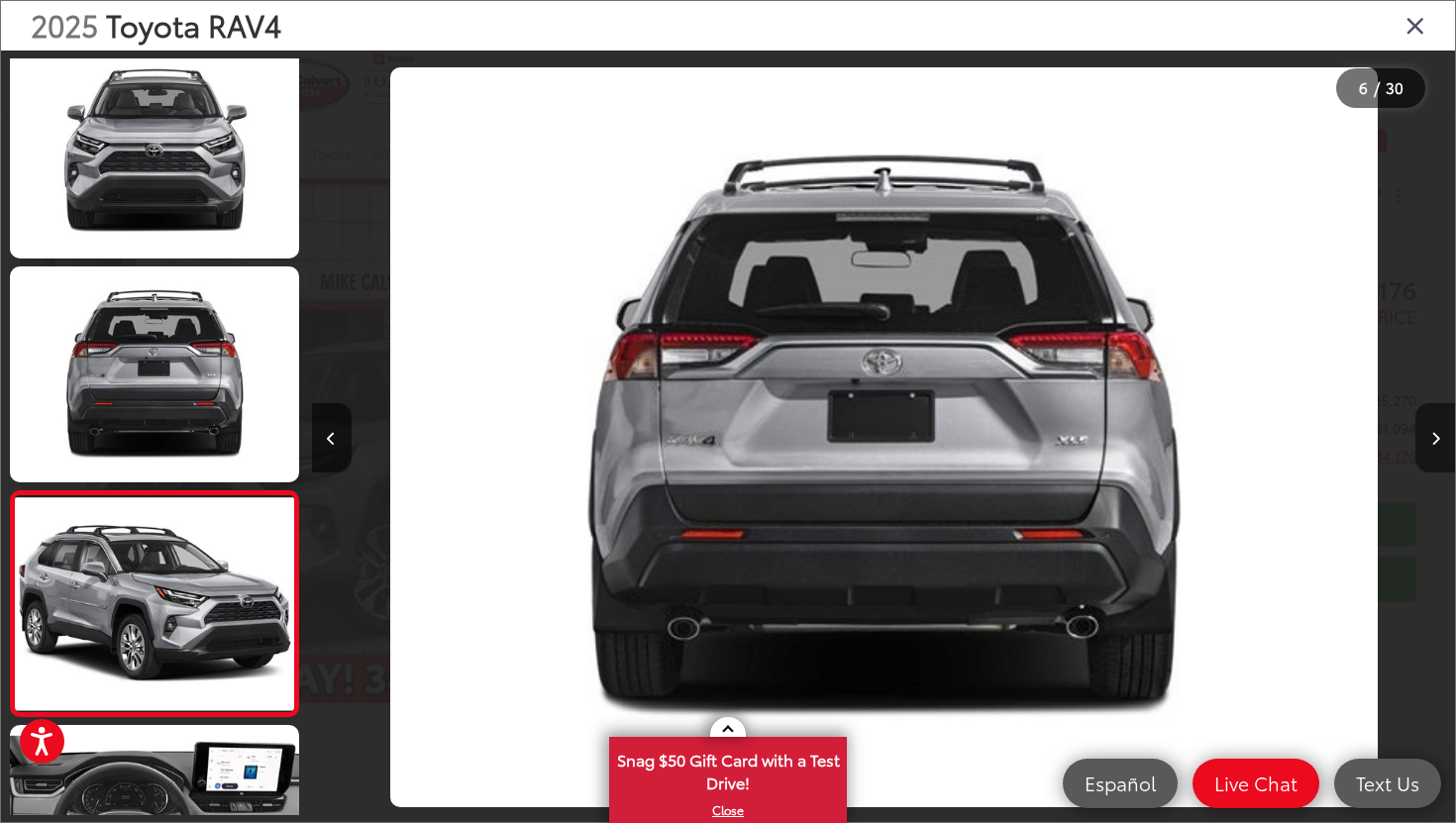scroll, scrollTop: 0, scrollLeft: 4838, axis: horizontal 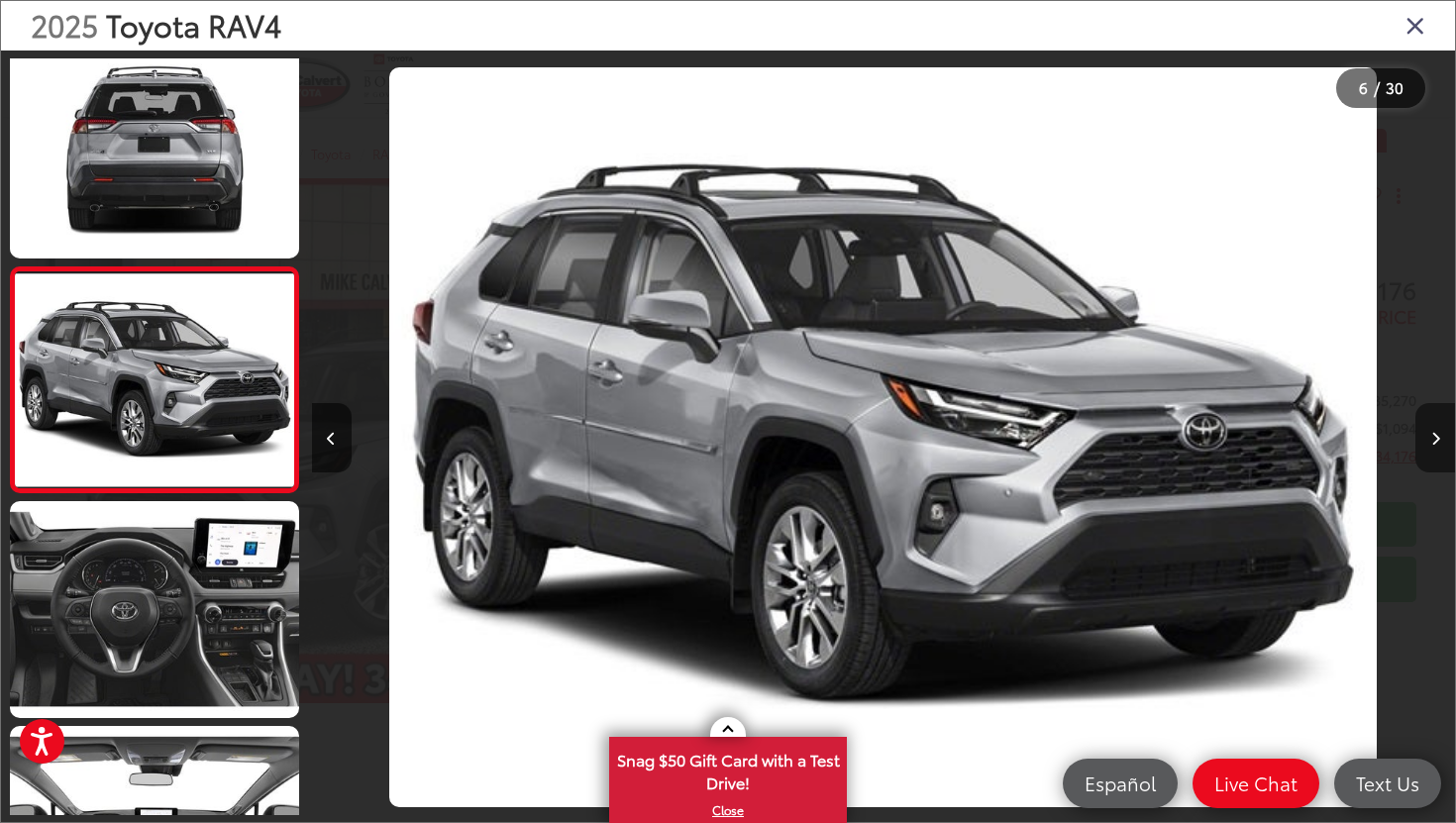 click at bounding box center (1435, 439) 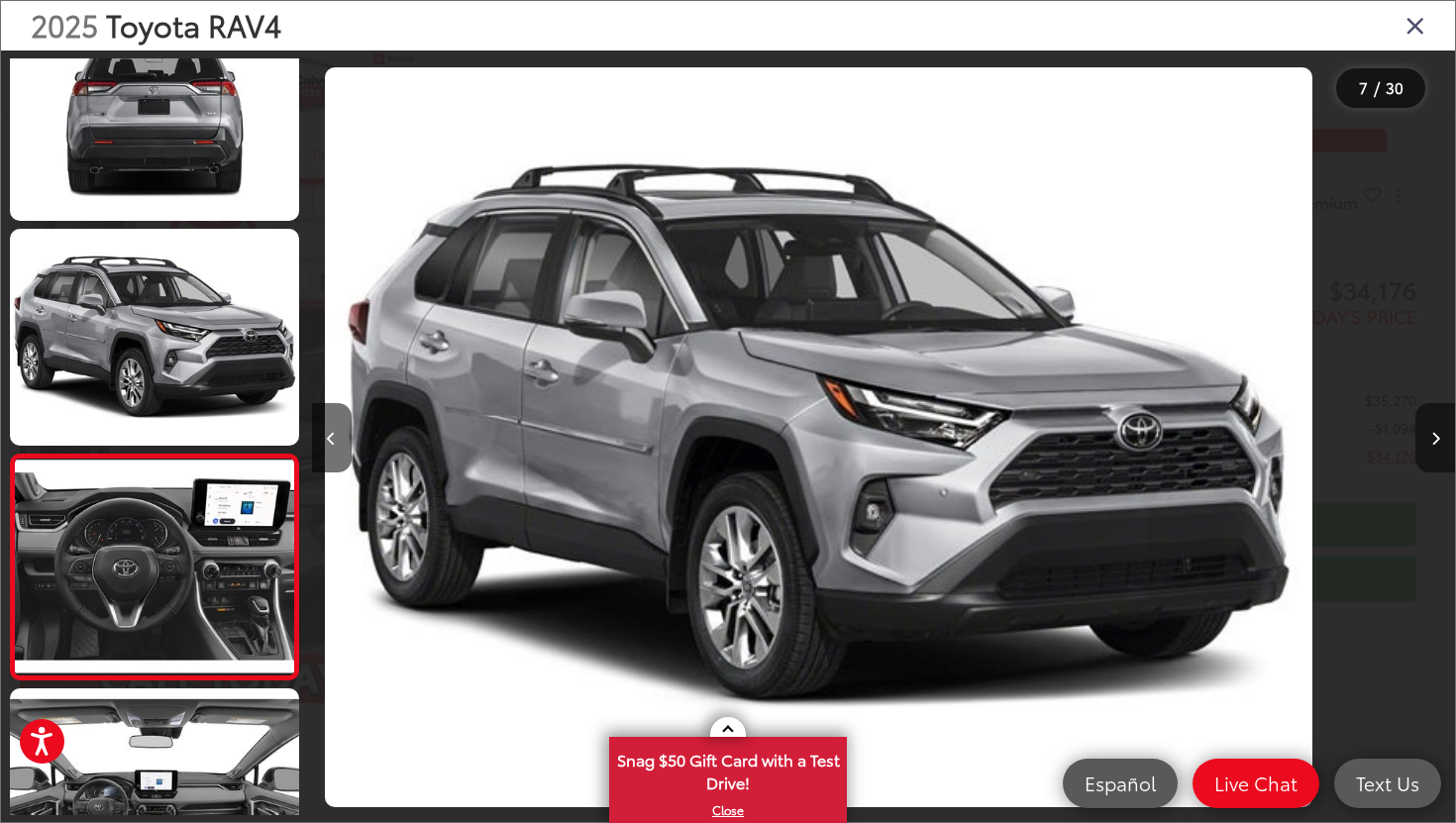 scroll, scrollTop: 1034, scrollLeft: 0, axis: vertical 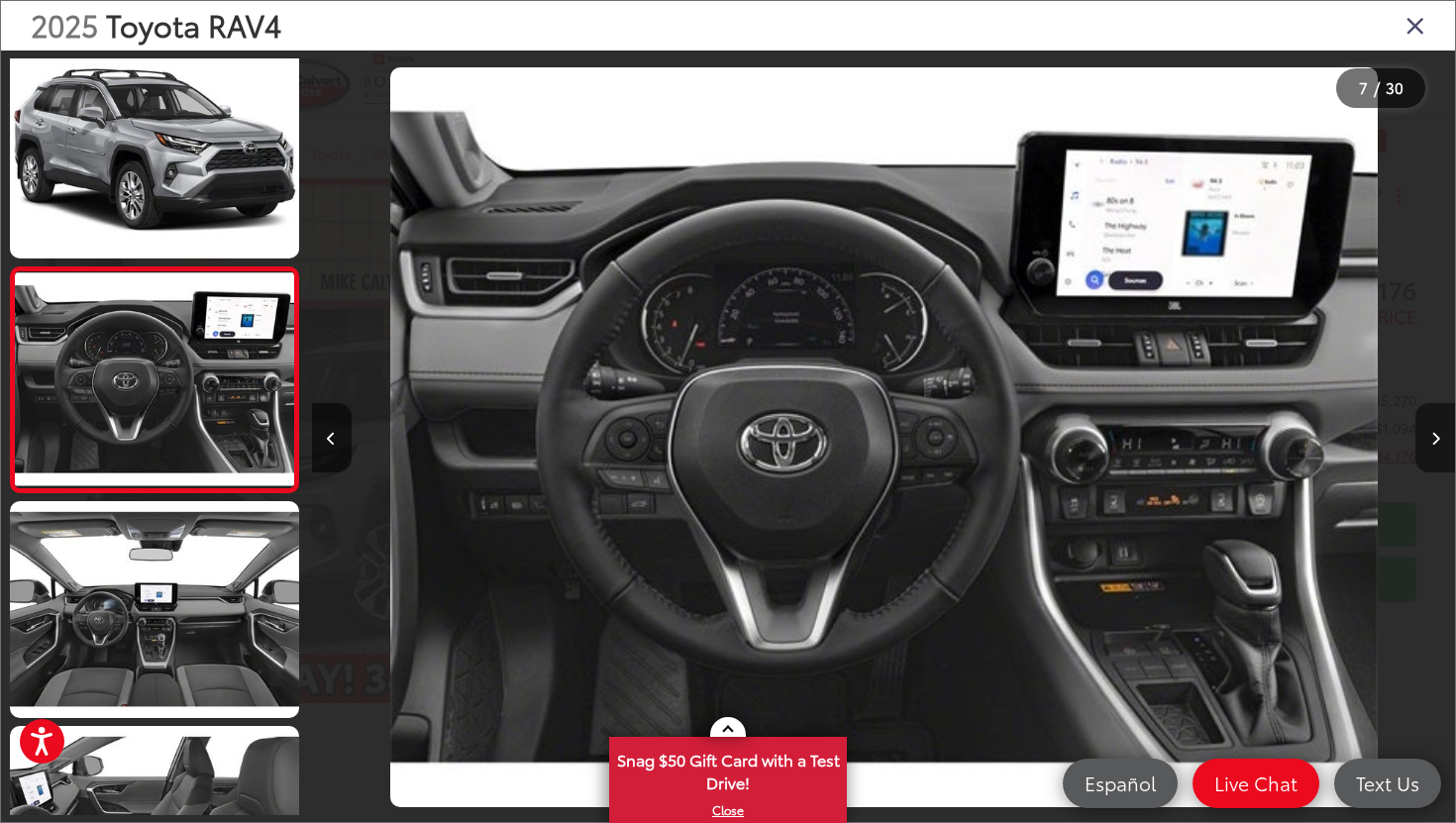 click at bounding box center (1435, 439) 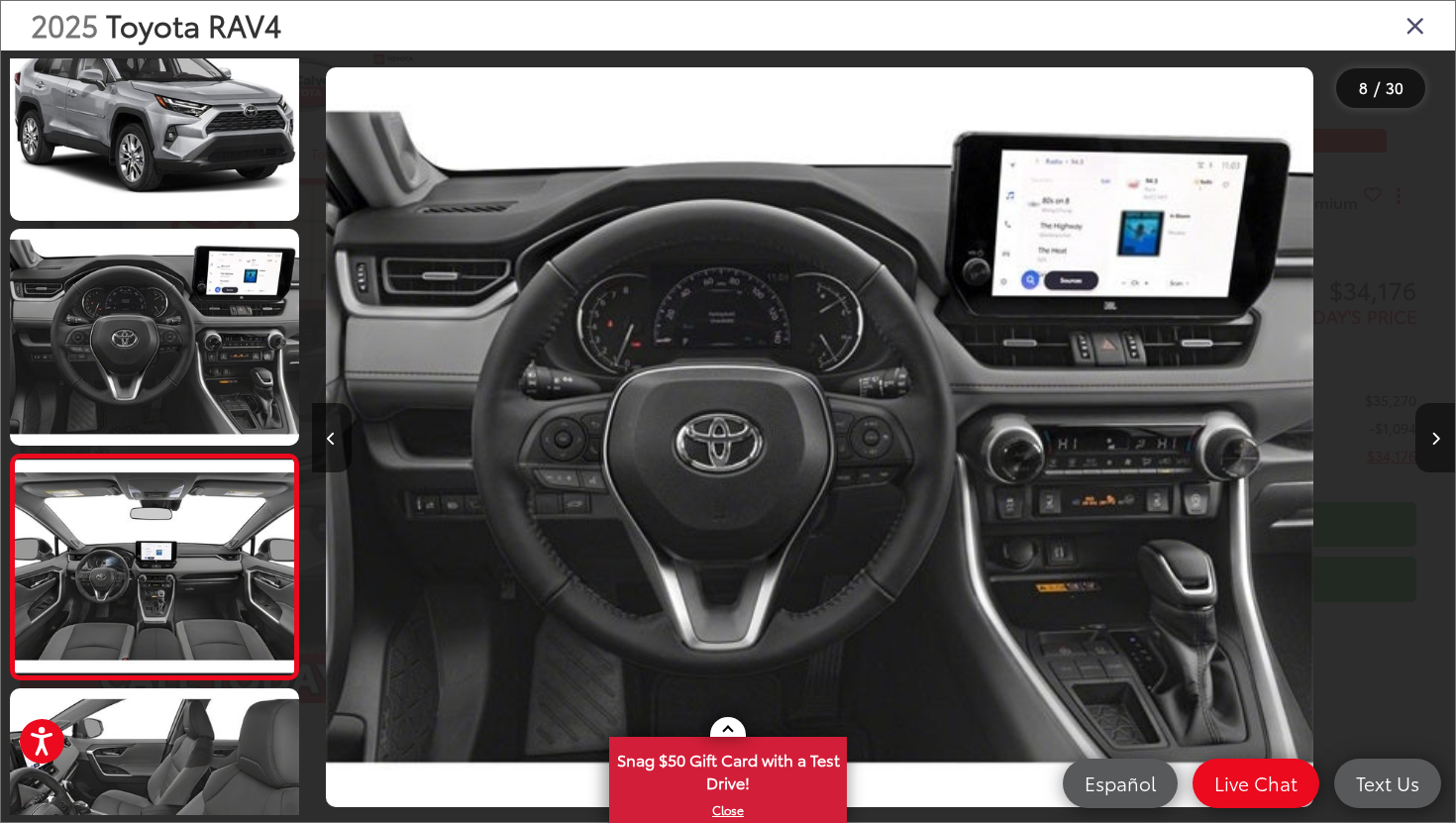 scroll, scrollTop: 1294, scrollLeft: 0, axis: vertical 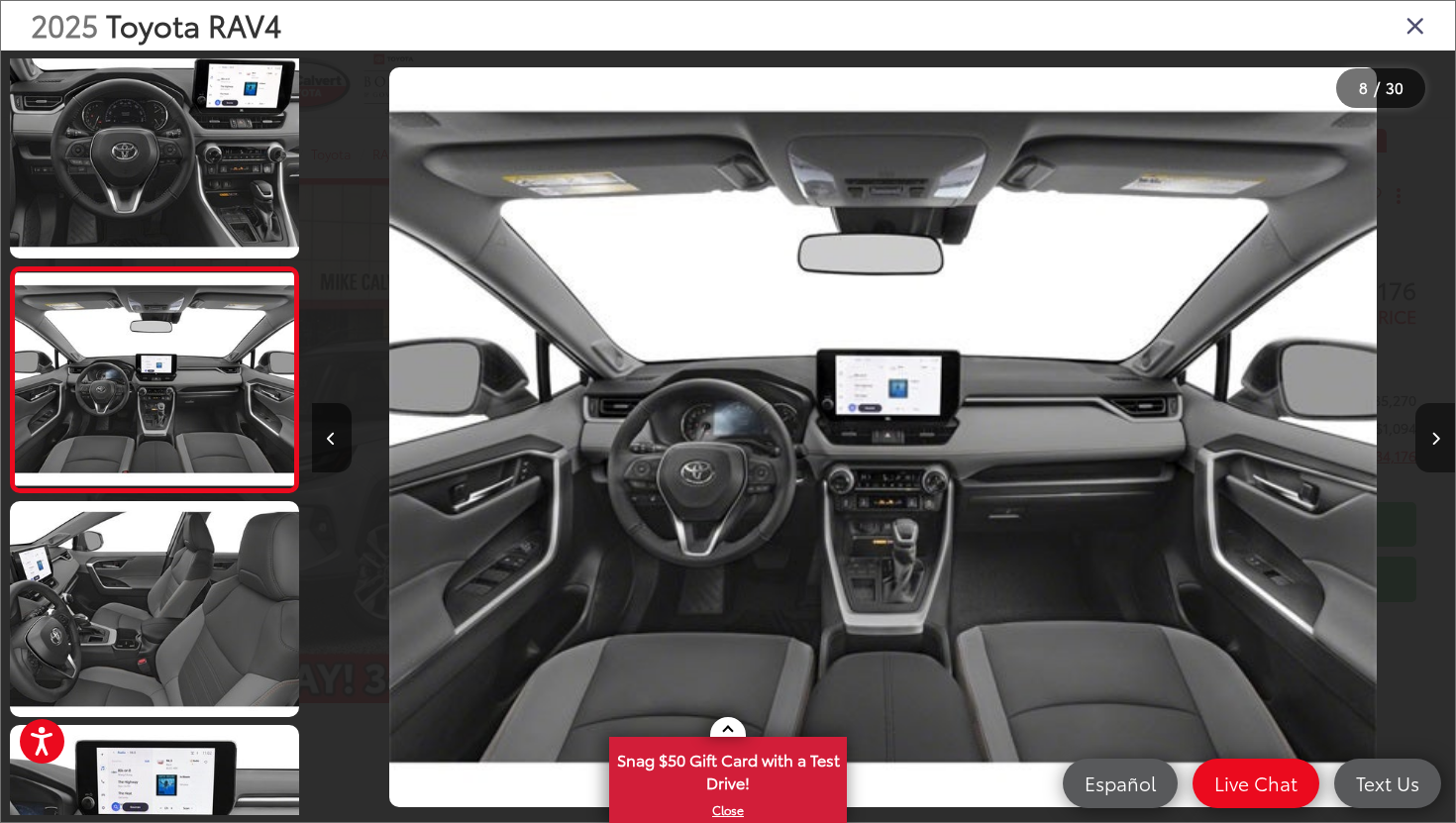 click at bounding box center [1435, 439] 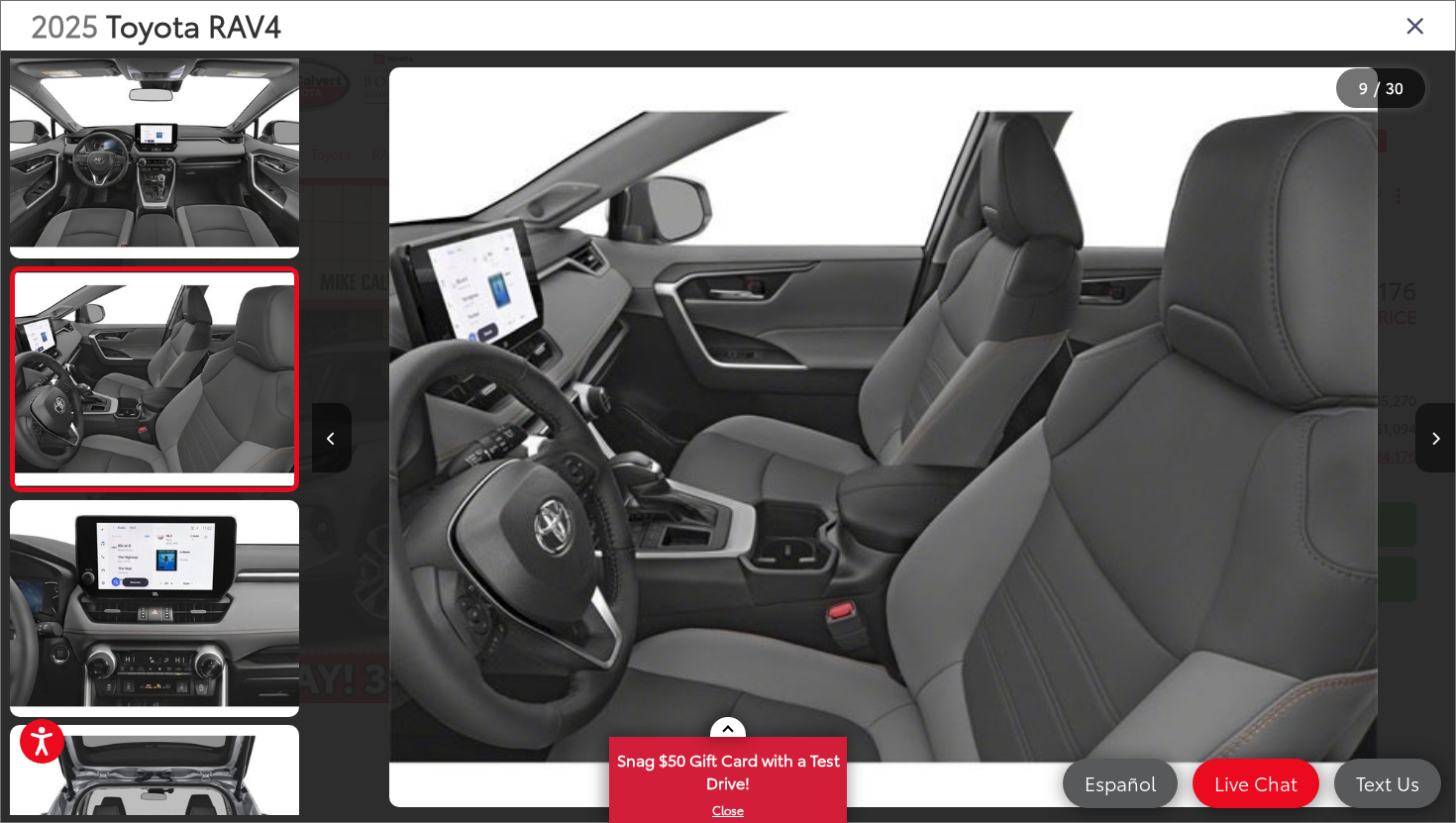click at bounding box center [1435, 439] 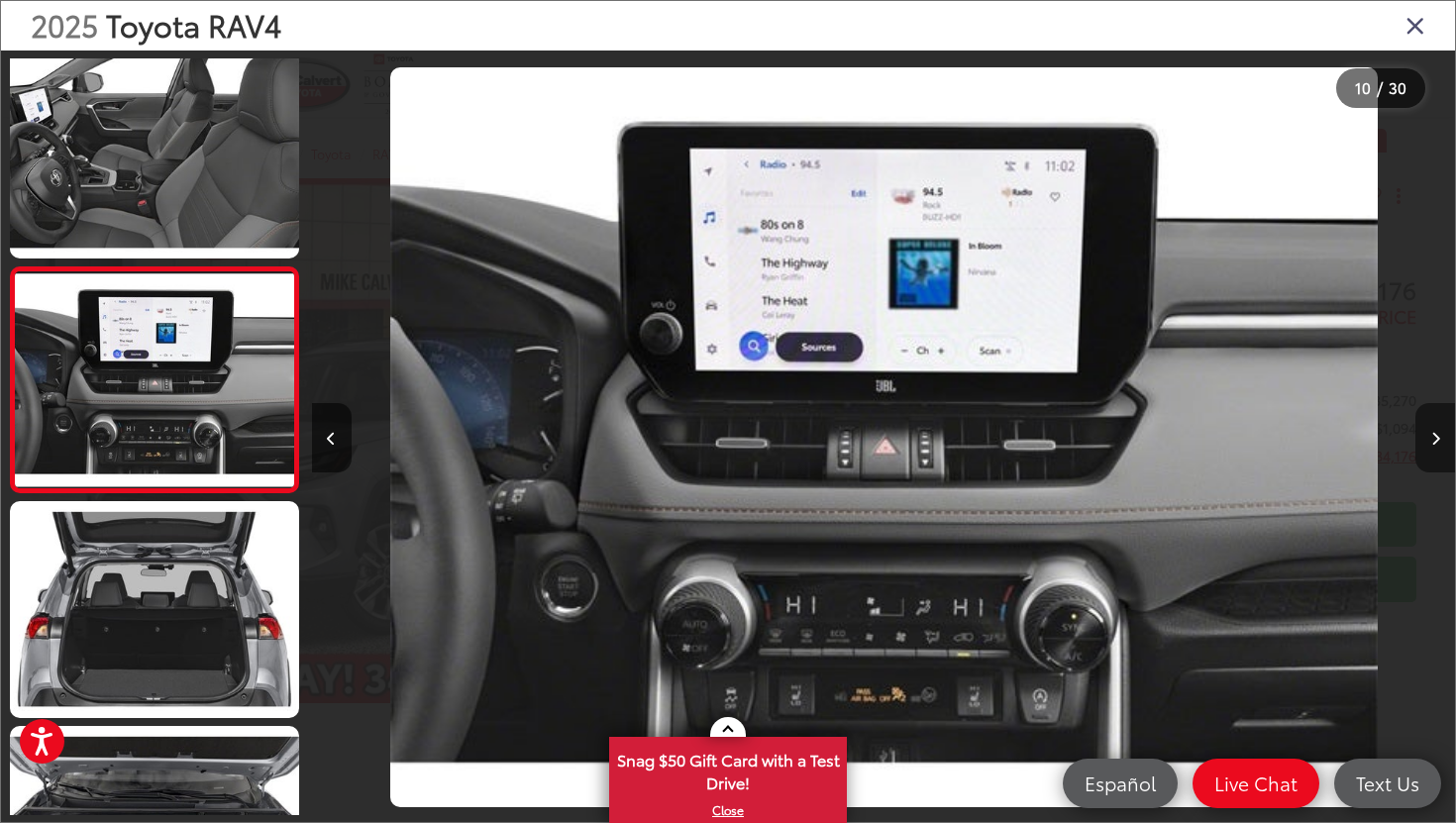 click at bounding box center [1435, 439] 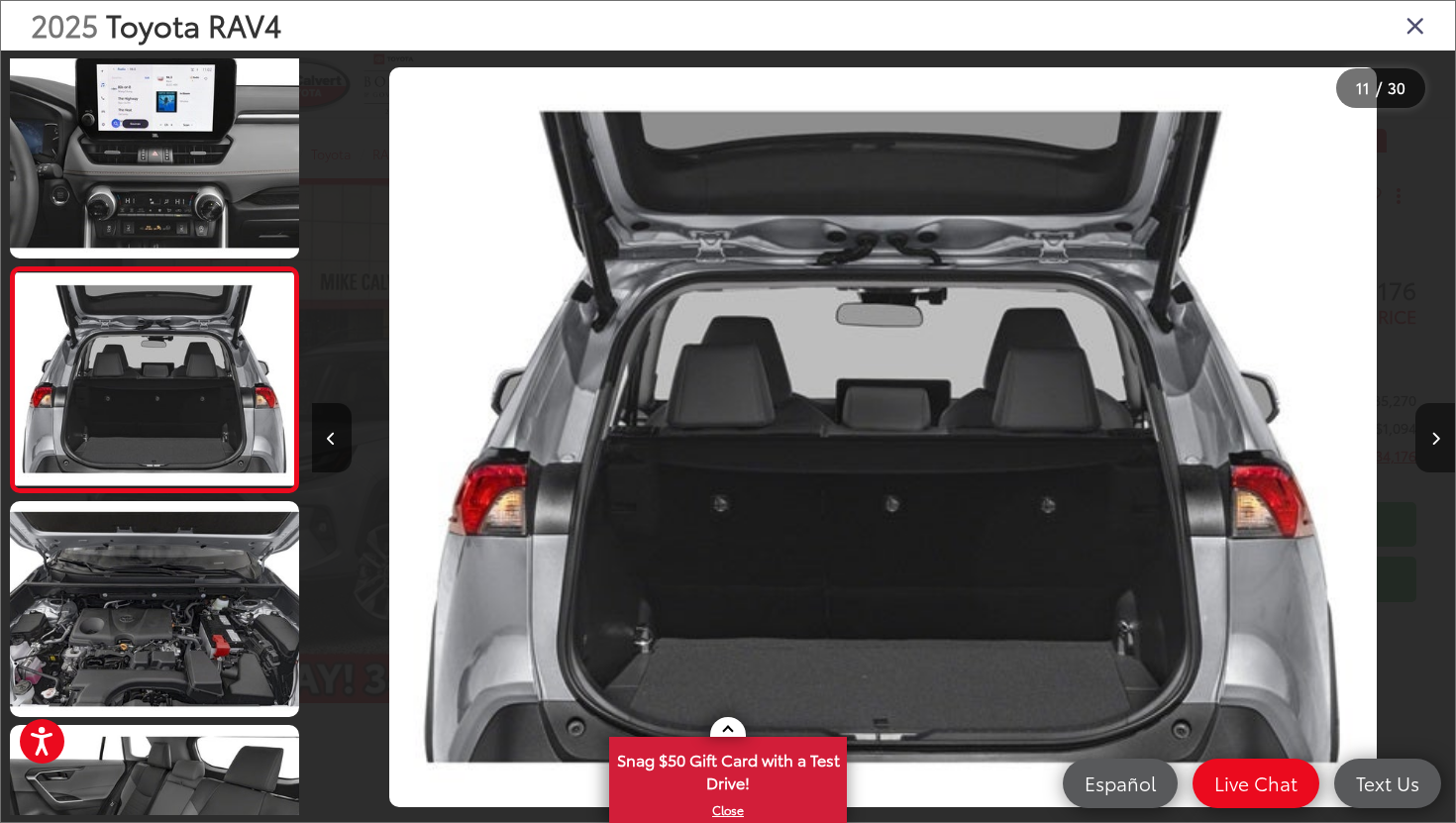 click at bounding box center (1435, 439) 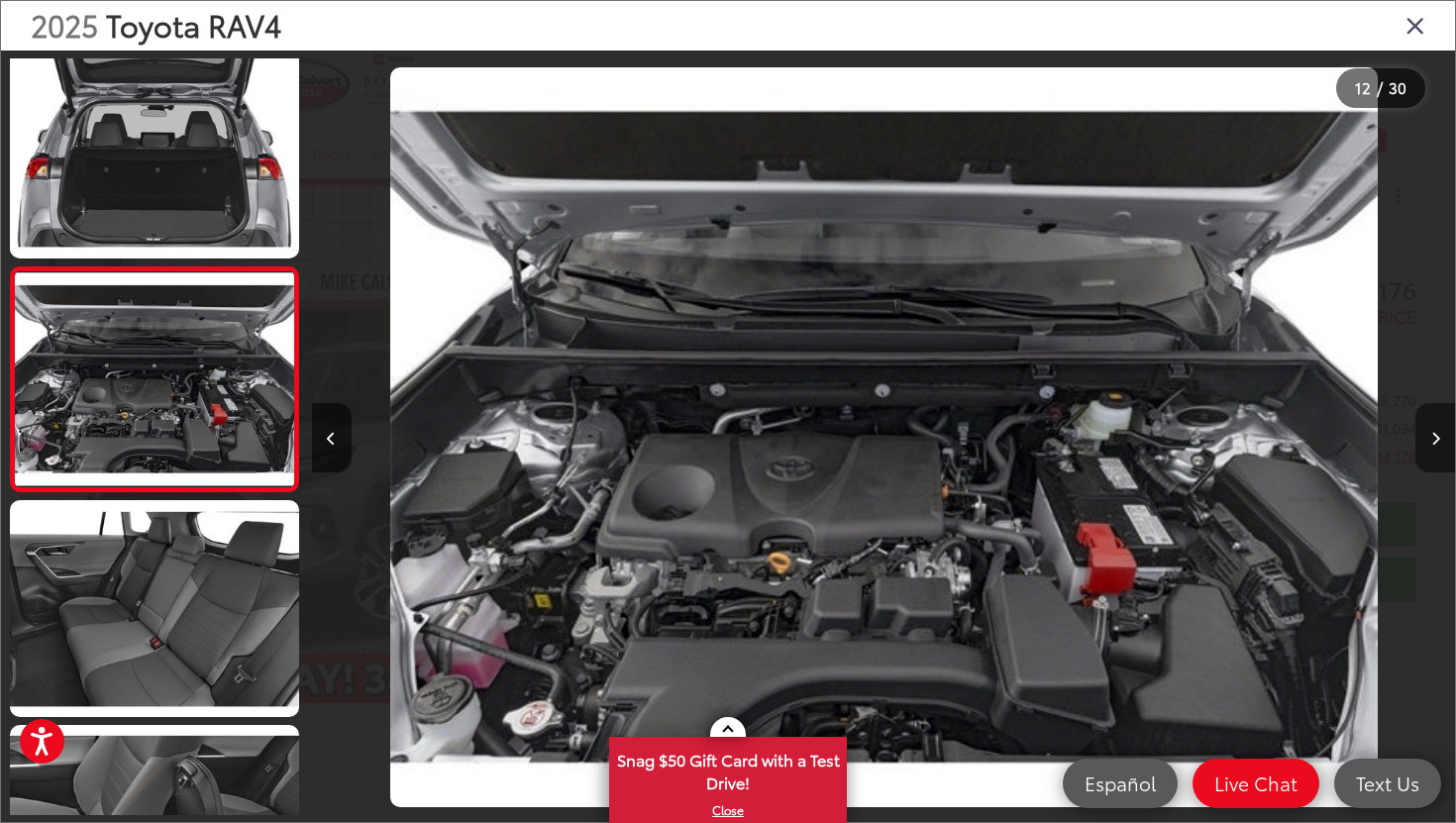 click at bounding box center (1435, 439) 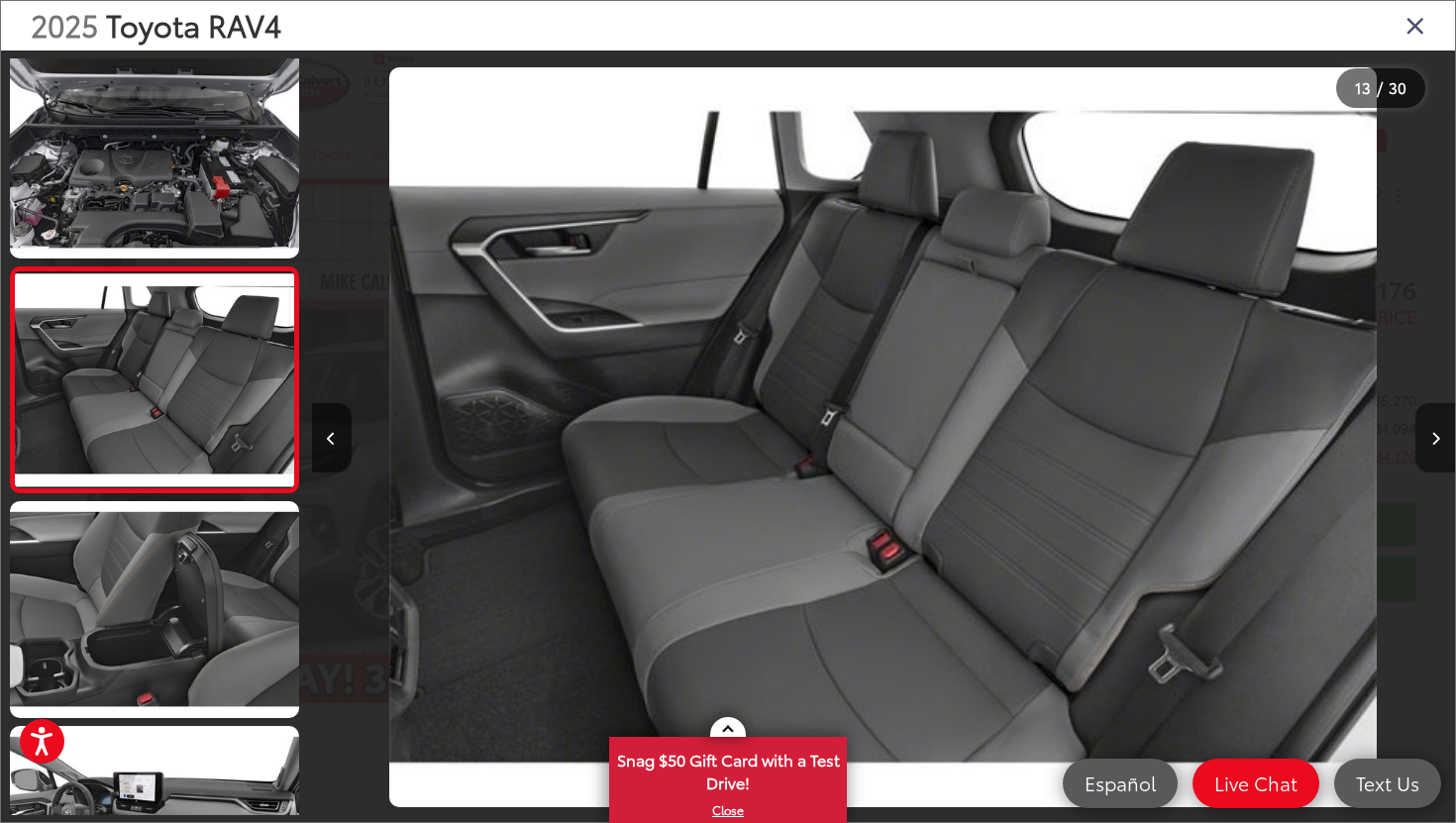 click at bounding box center (1435, 439) 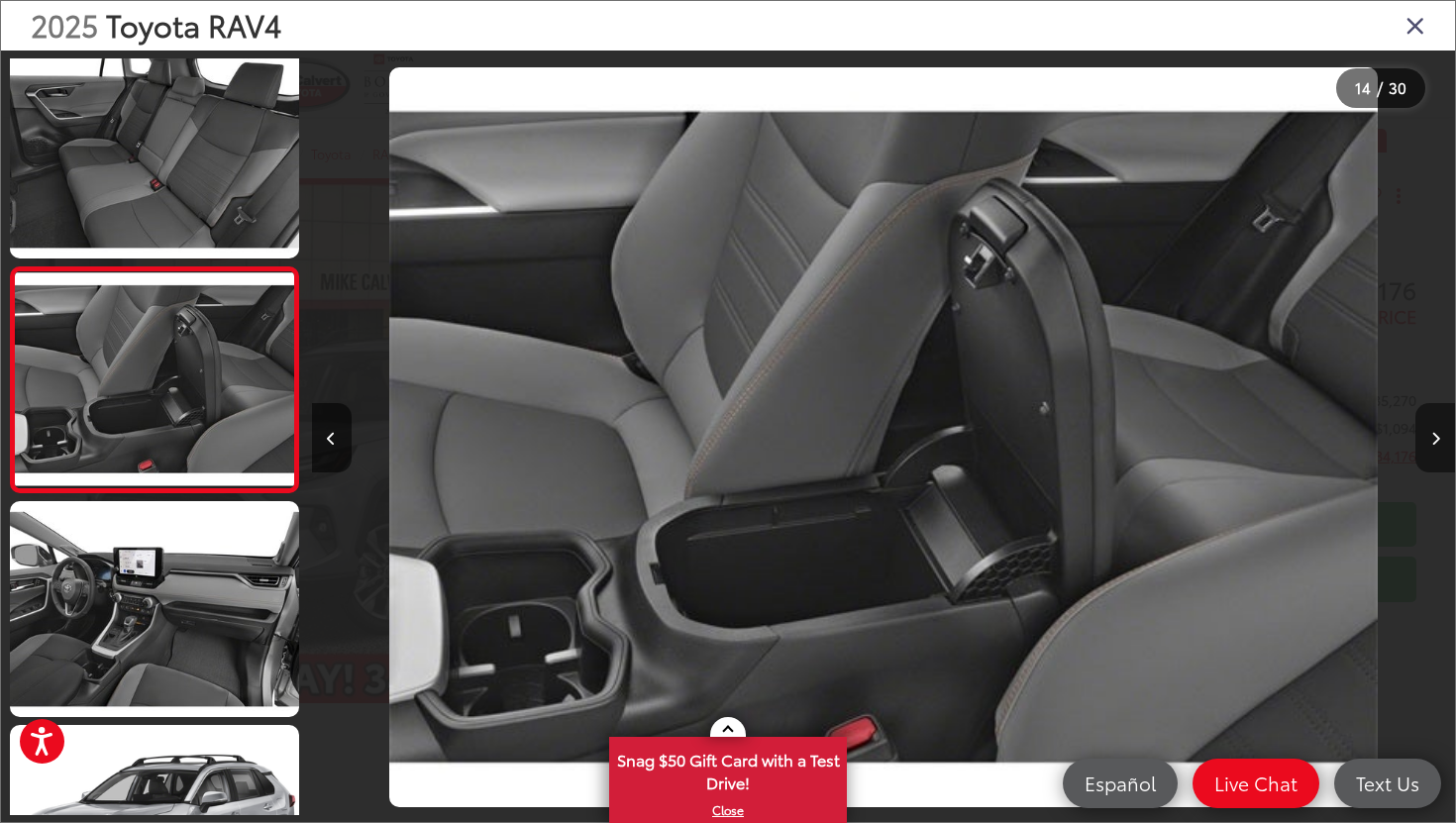 click at bounding box center (1435, 439) 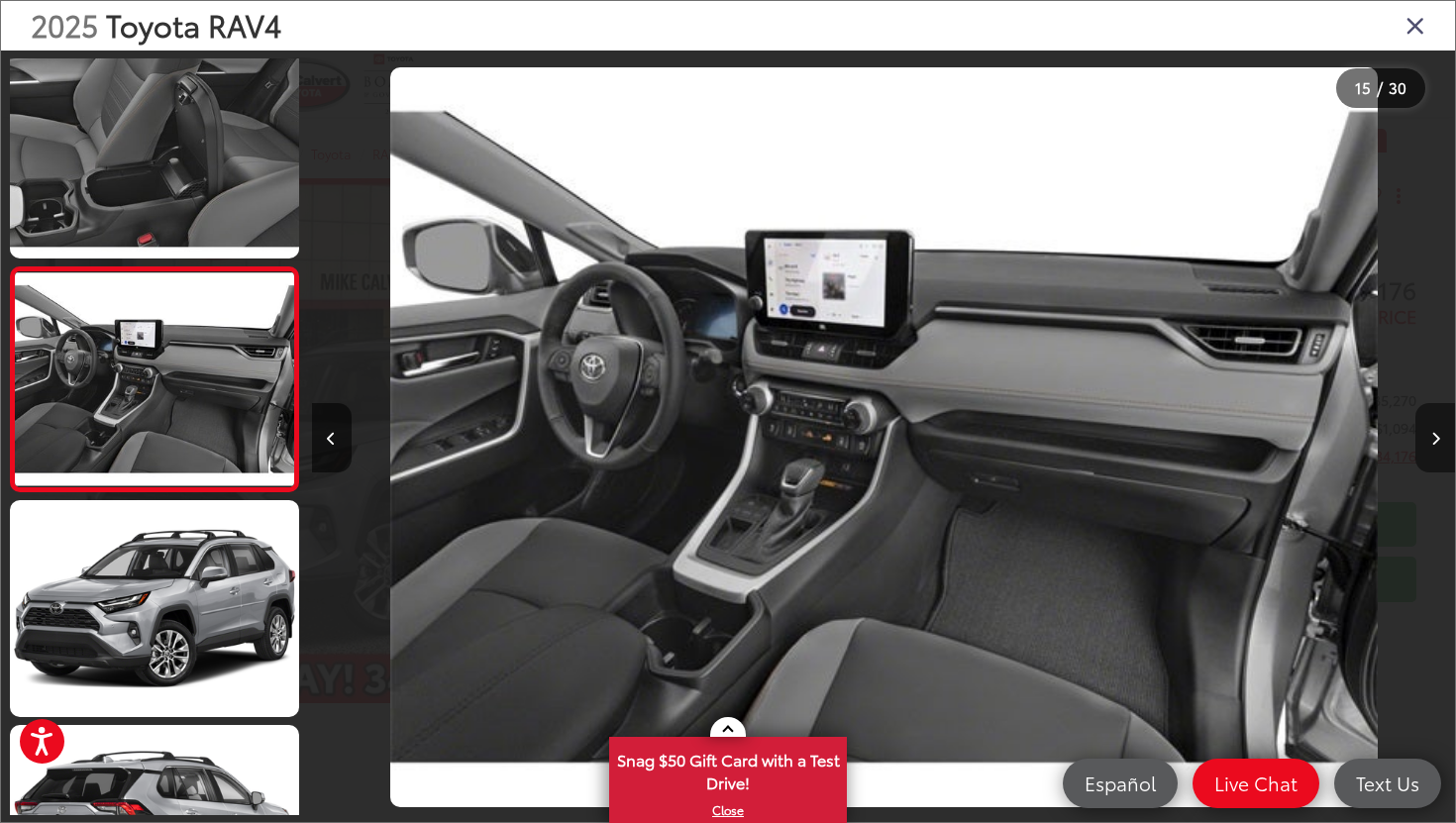click at bounding box center (1435, 439) 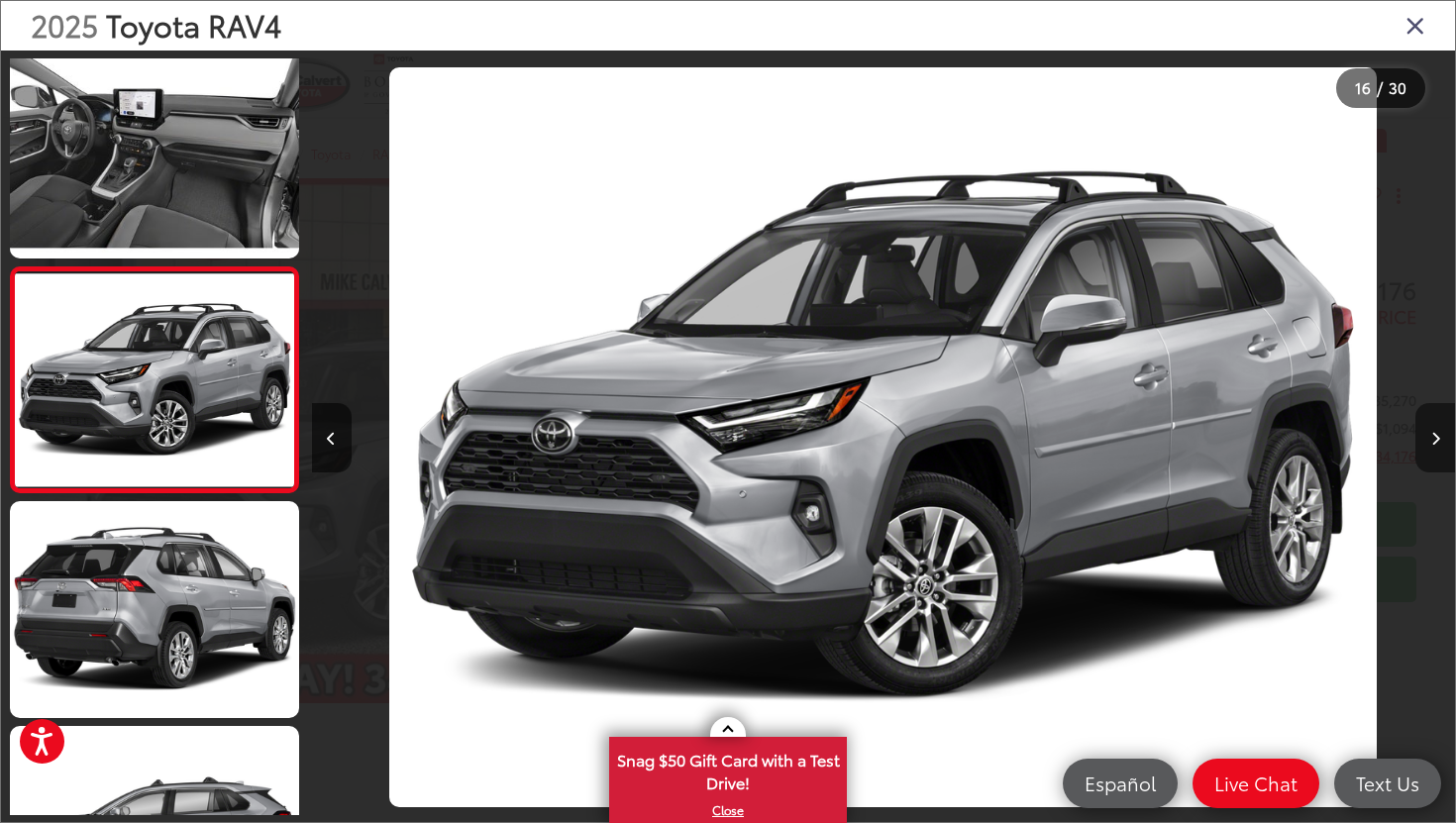 click at bounding box center (1435, 439) 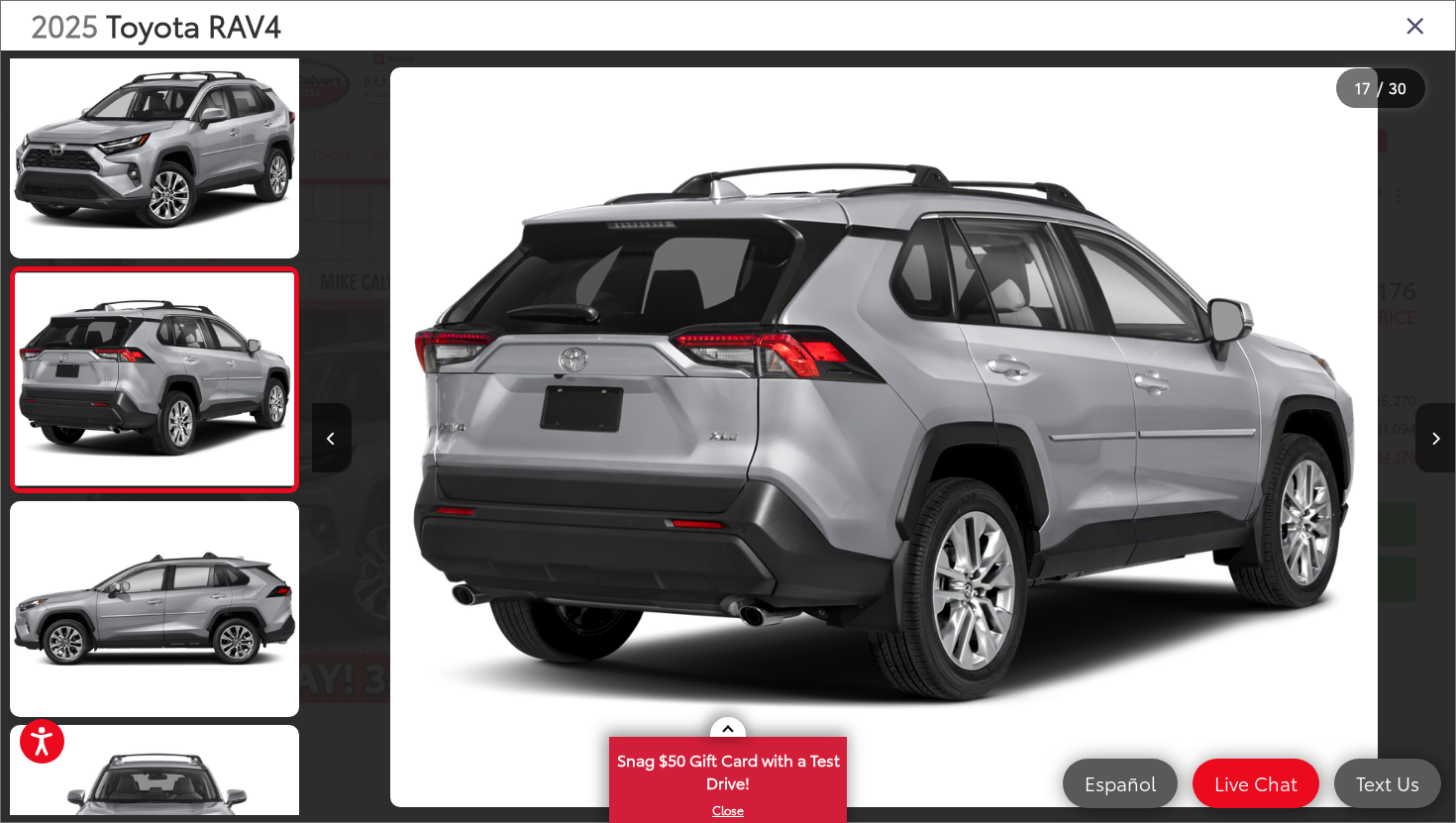 click at bounding box center (1435, 439) 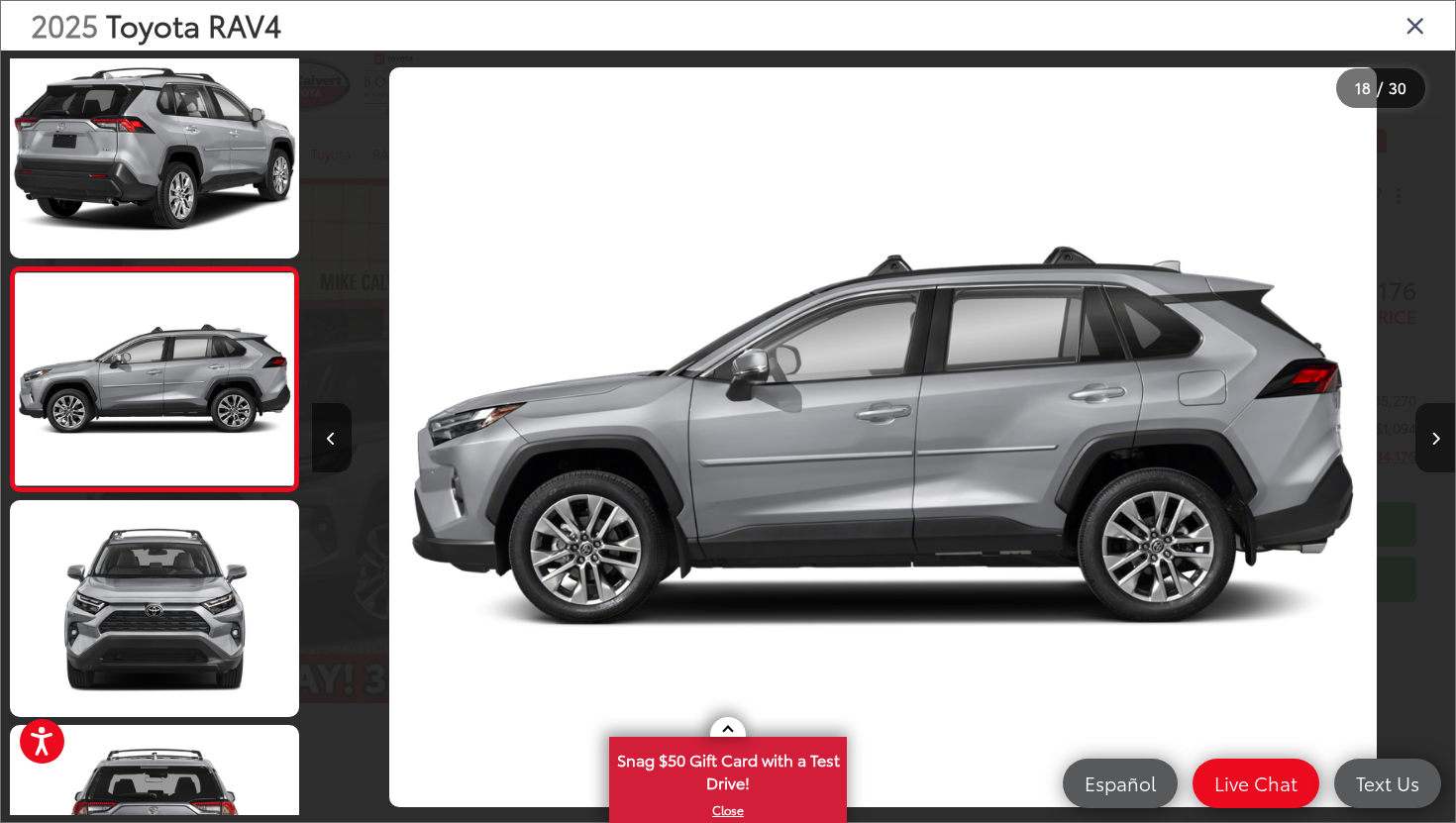 click at bounding box center (1435, 439) 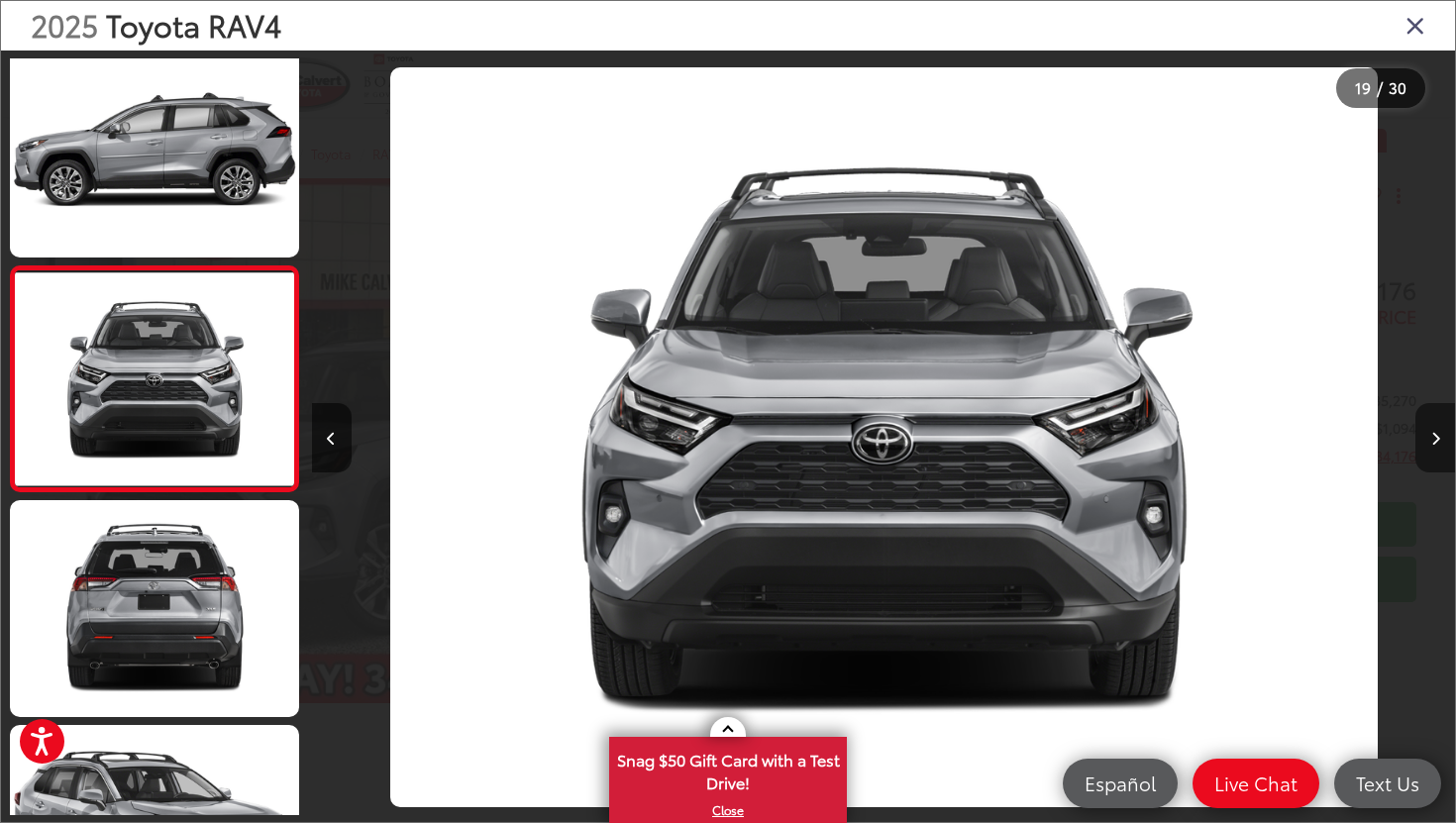 click at bounding box center (1435, 439) 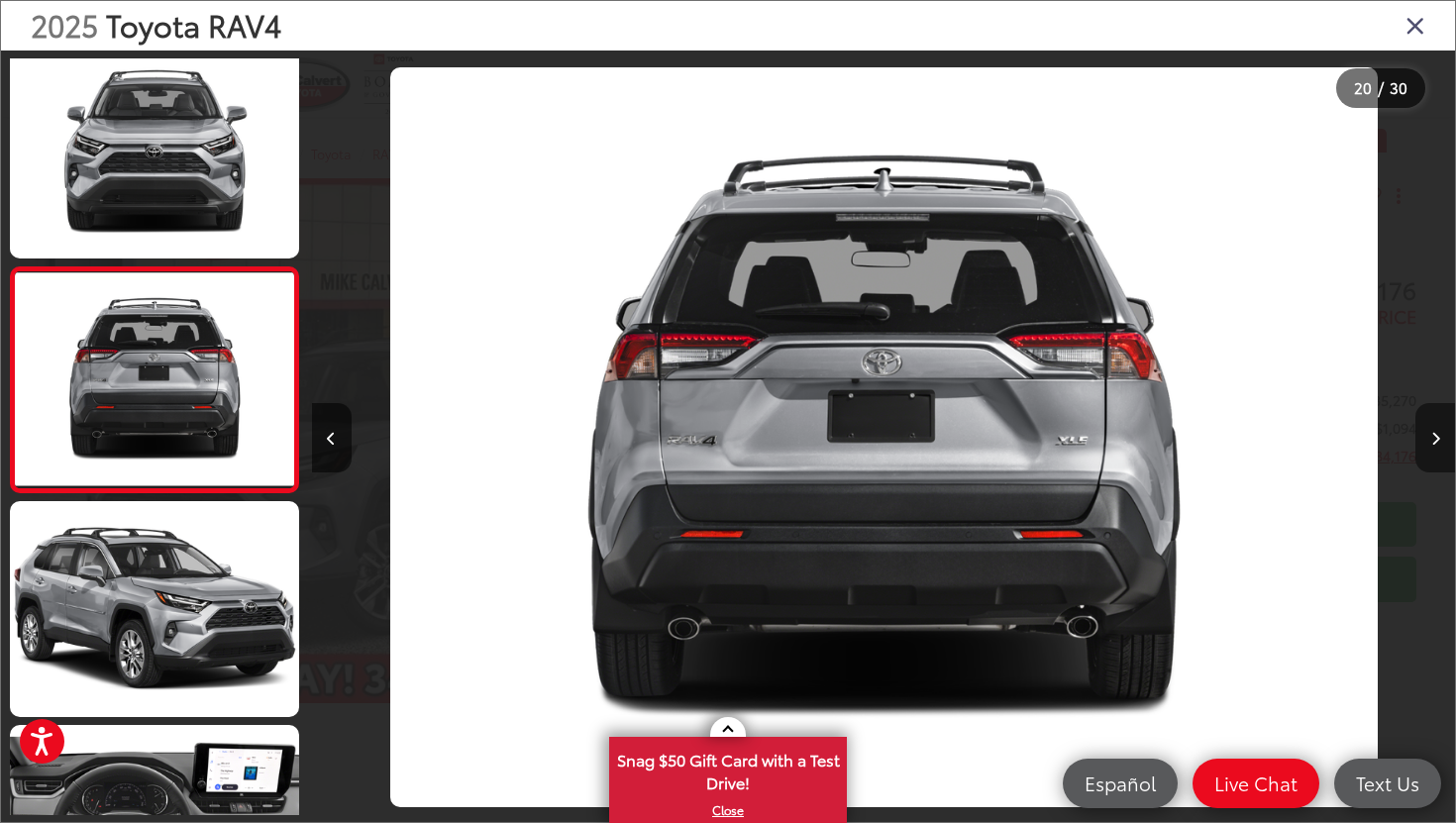 click at bounding box center (1435, 439) 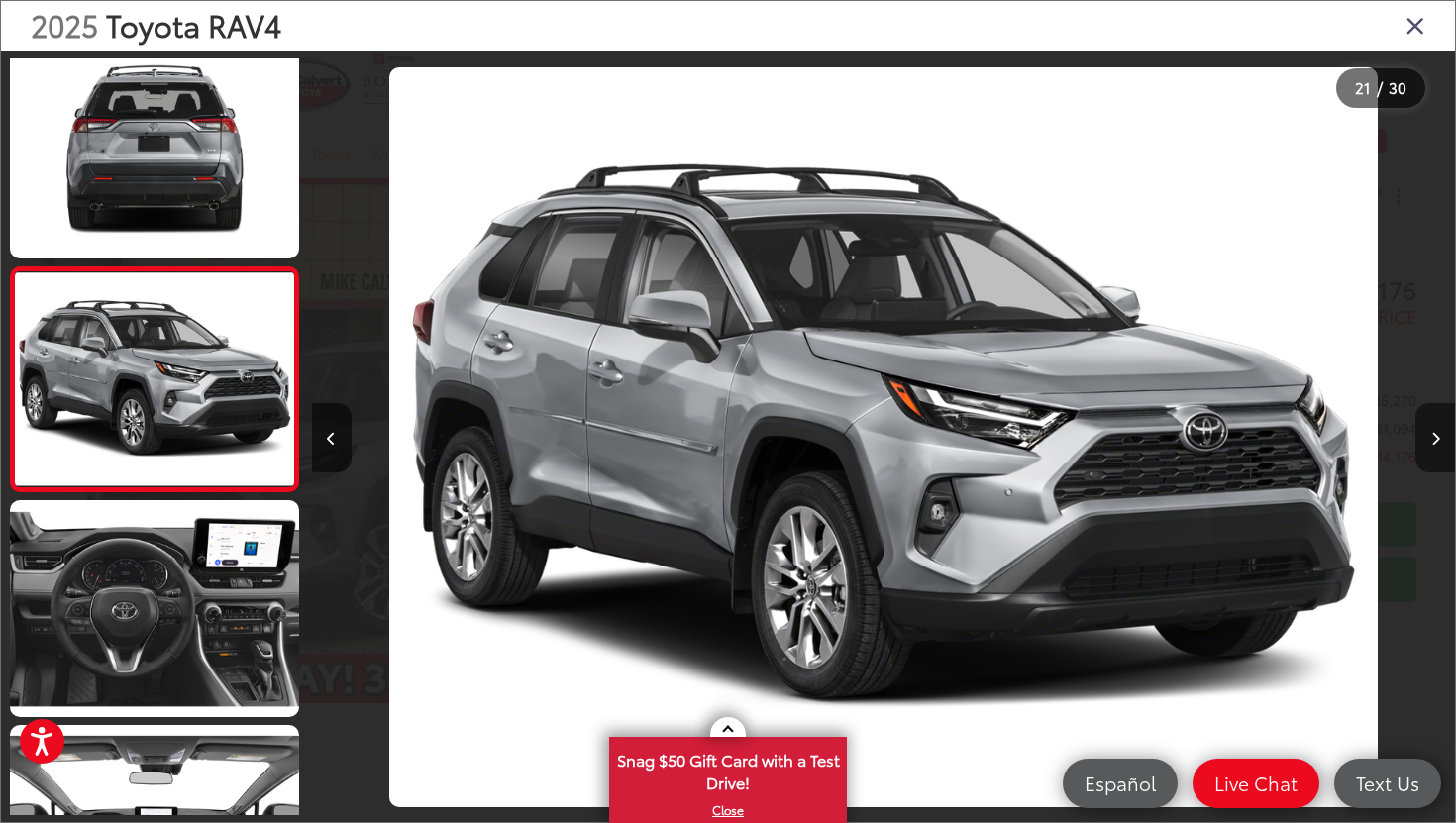 click at bounding box center [1435, 439] 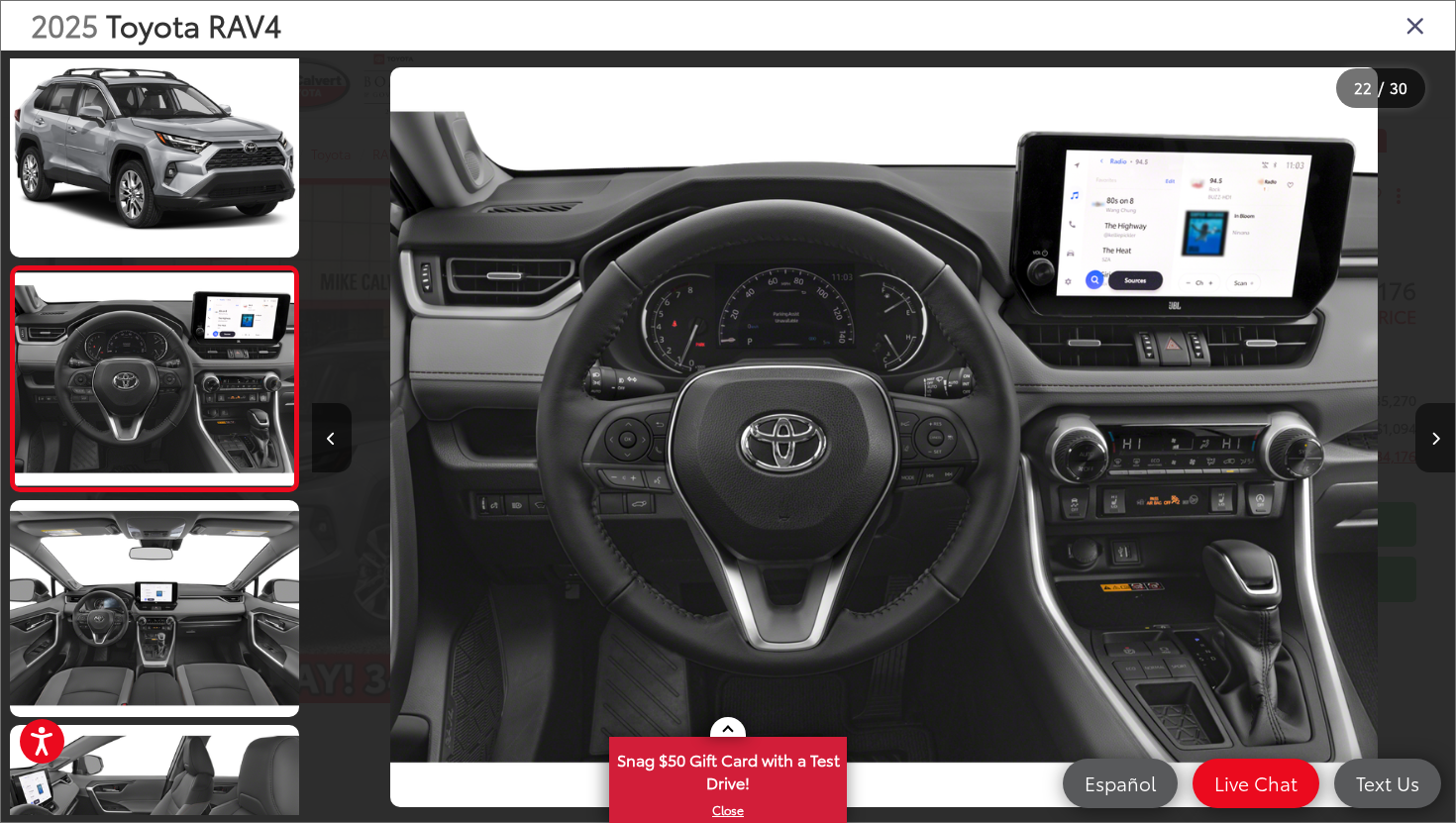click at bounding box center (1435, 439) 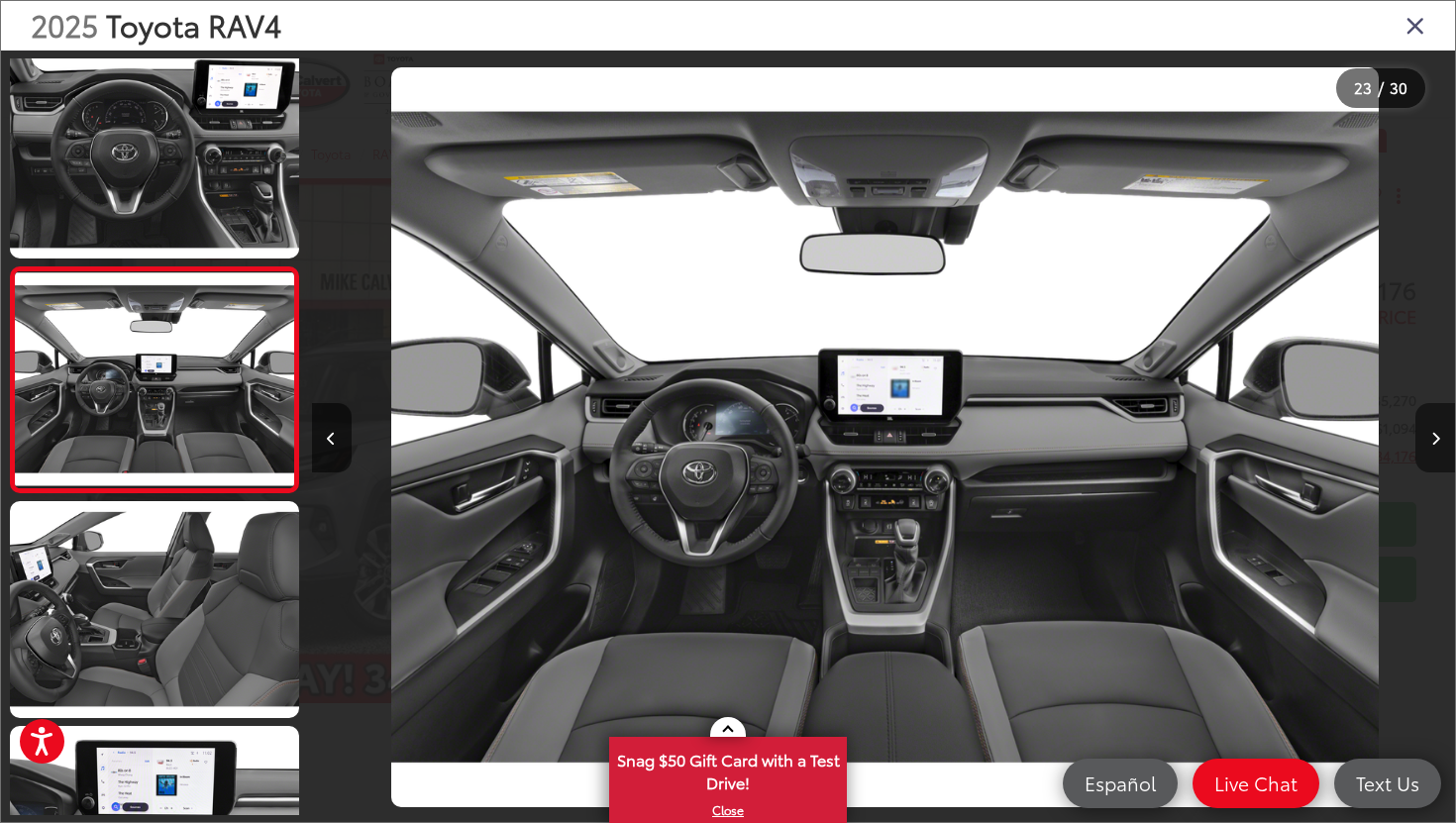 click at bounding box center (1435, 439) 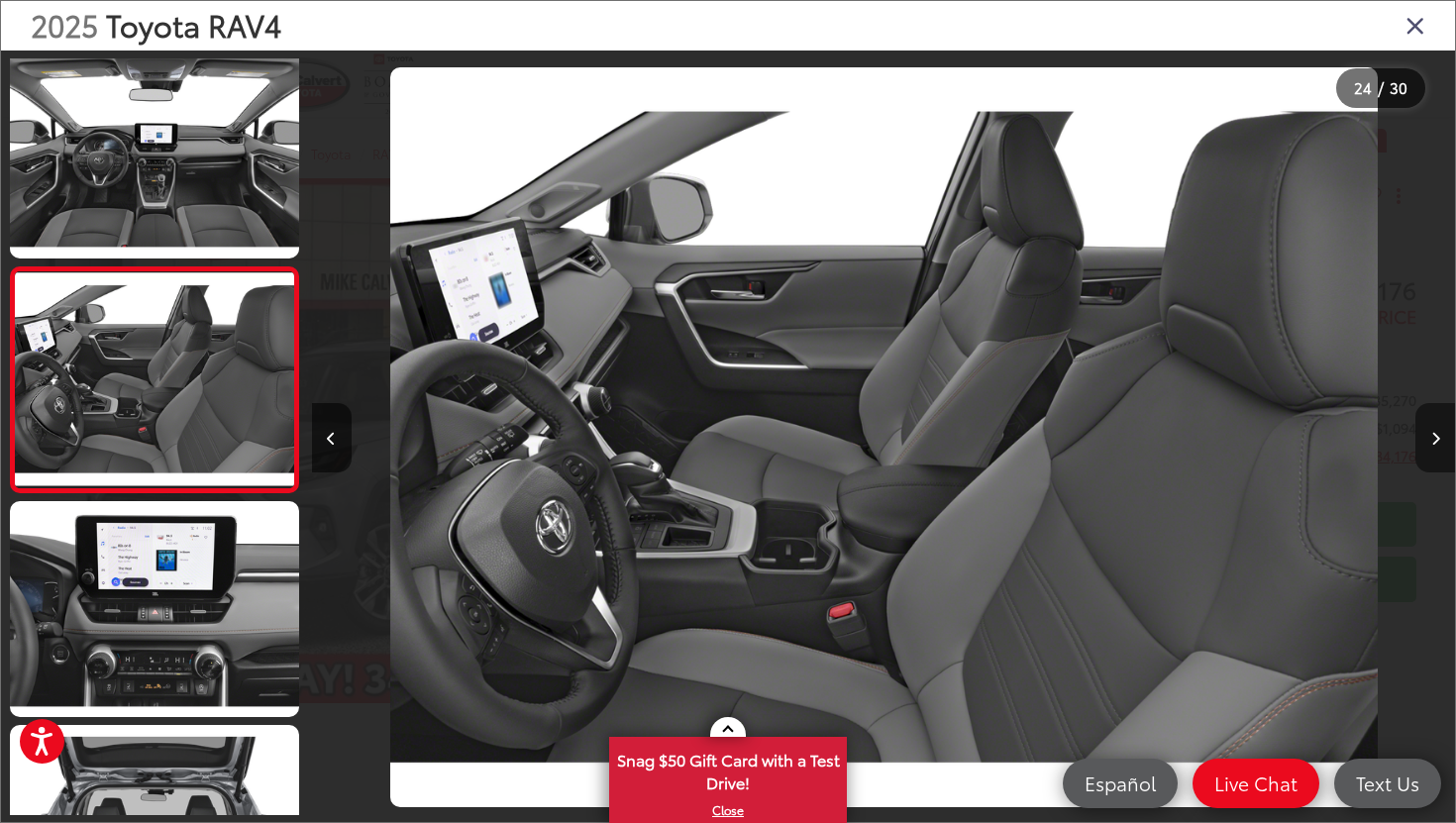 click at bounding box center (1435, 439) 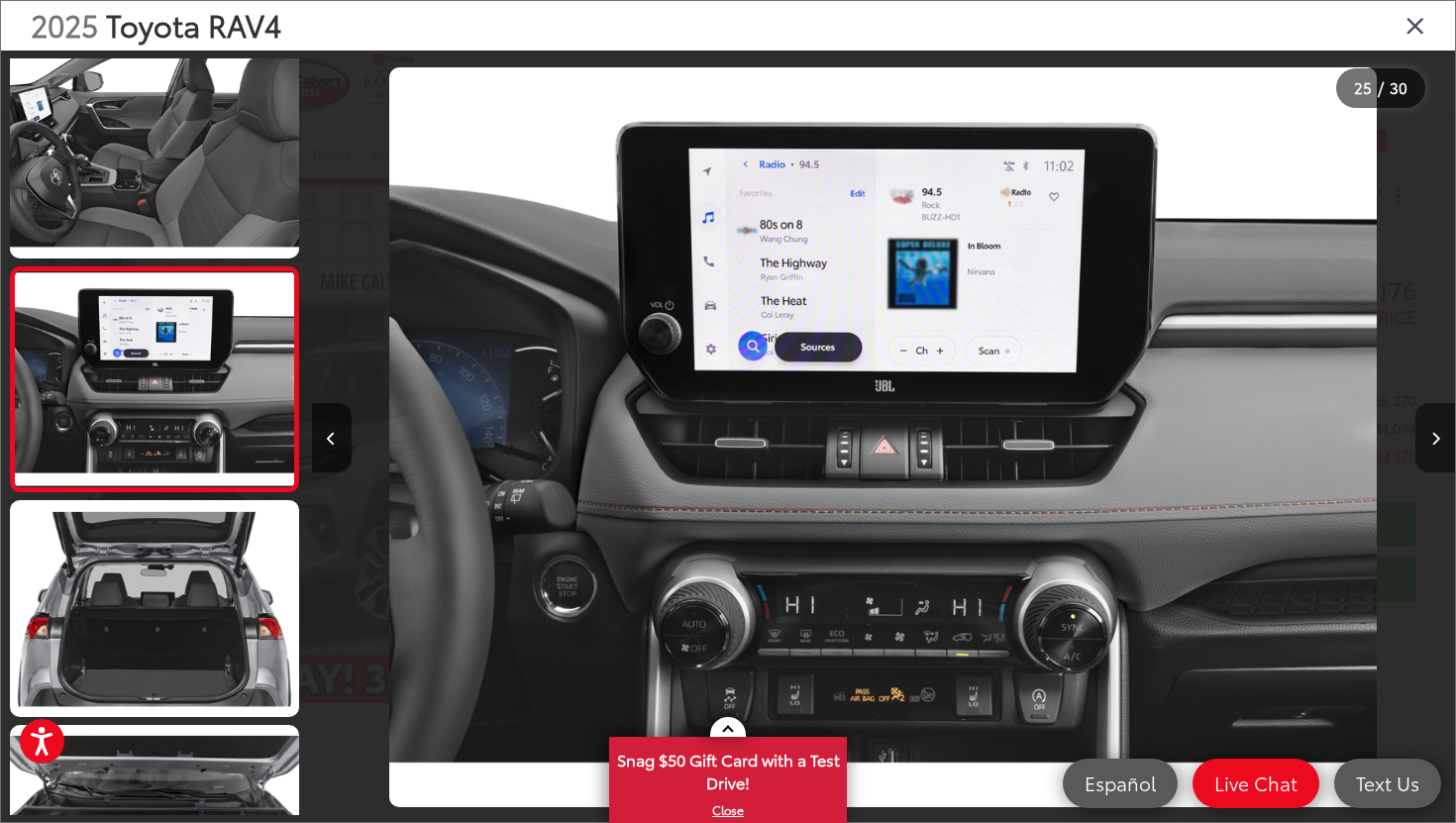 click at bounding box center (1435, 439) 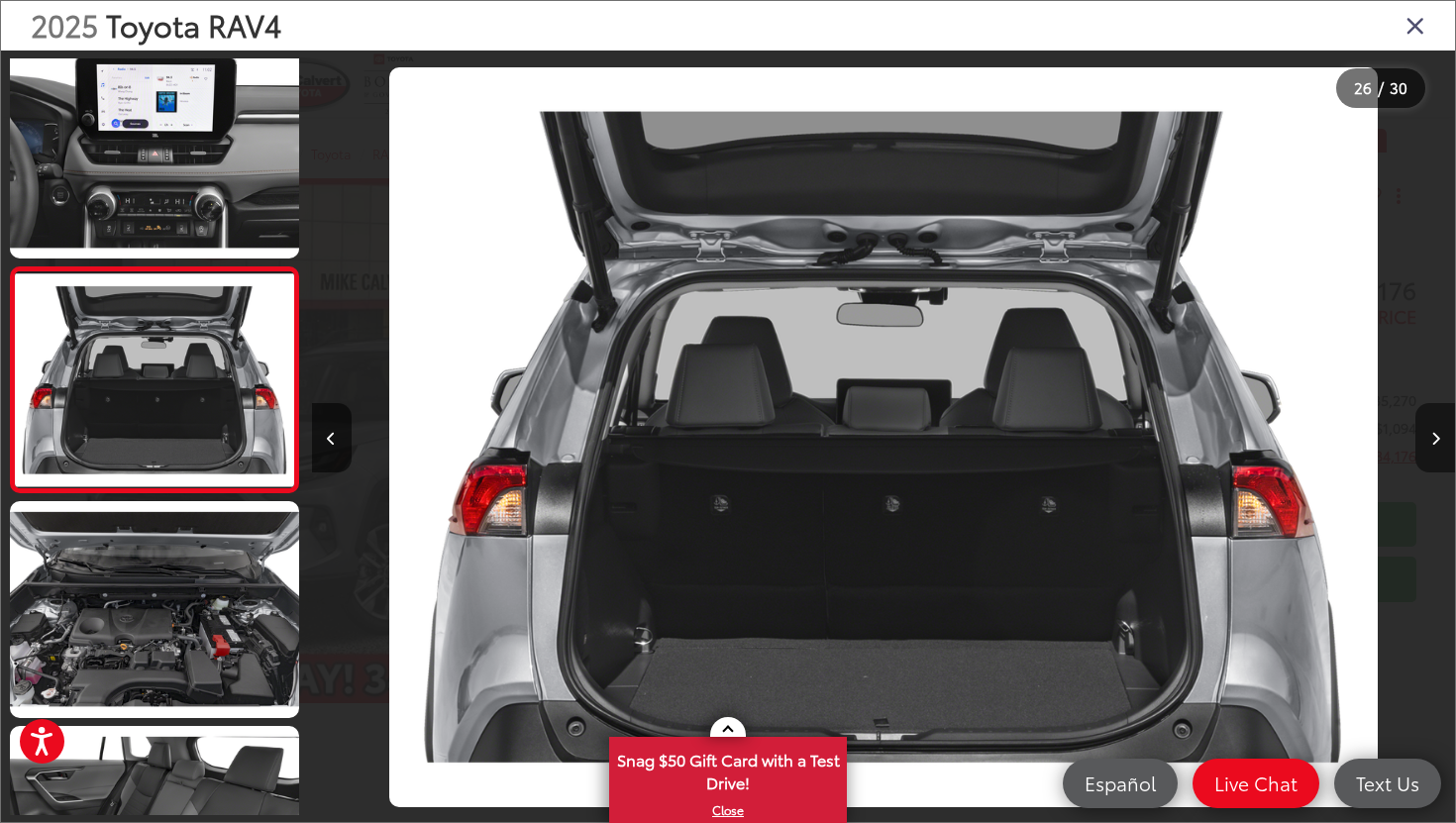 click at bounding box center [1435, 439] 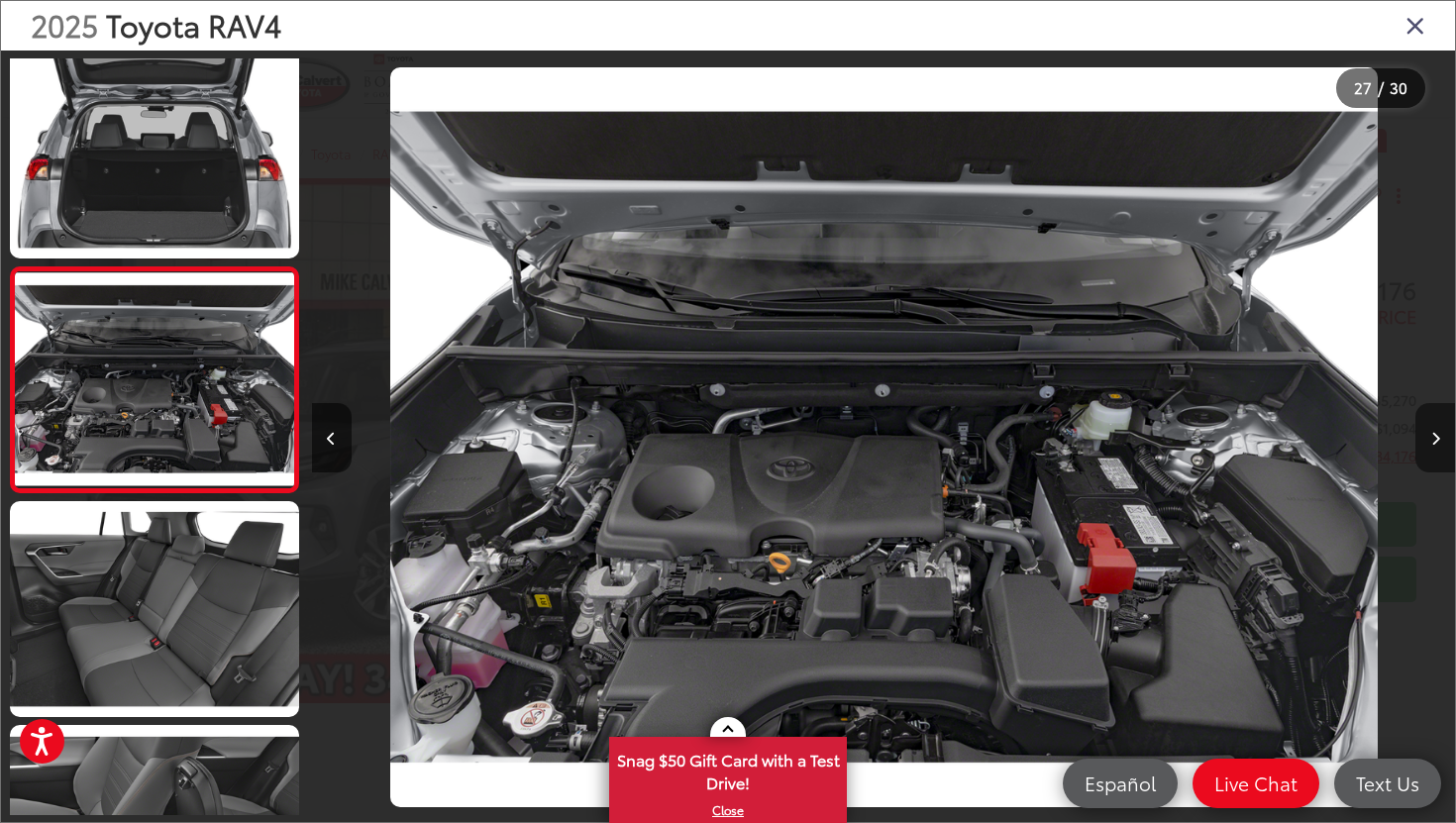 click at bounding box center (1435, 439) 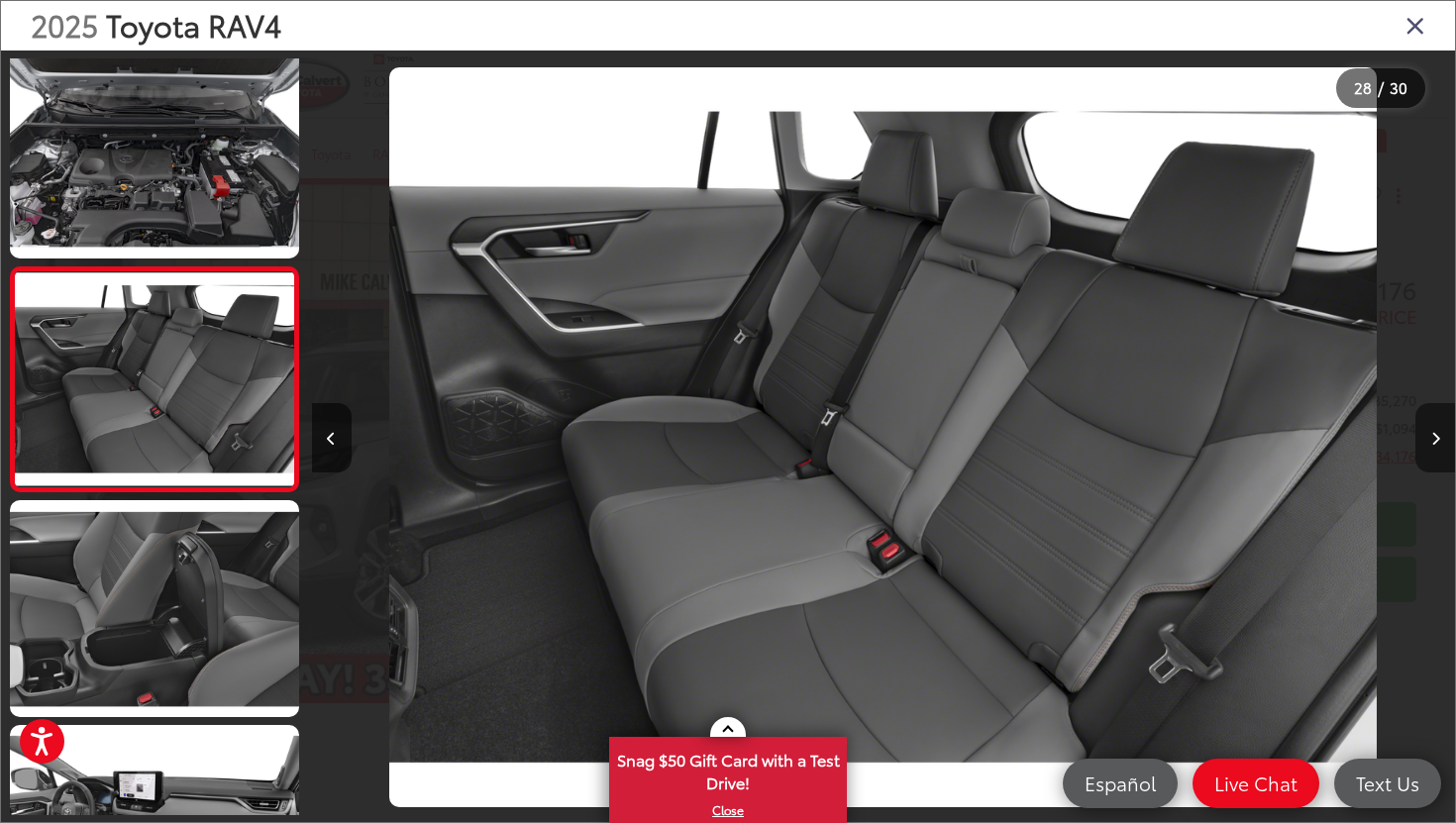 click at bounding box center [1435, 439] 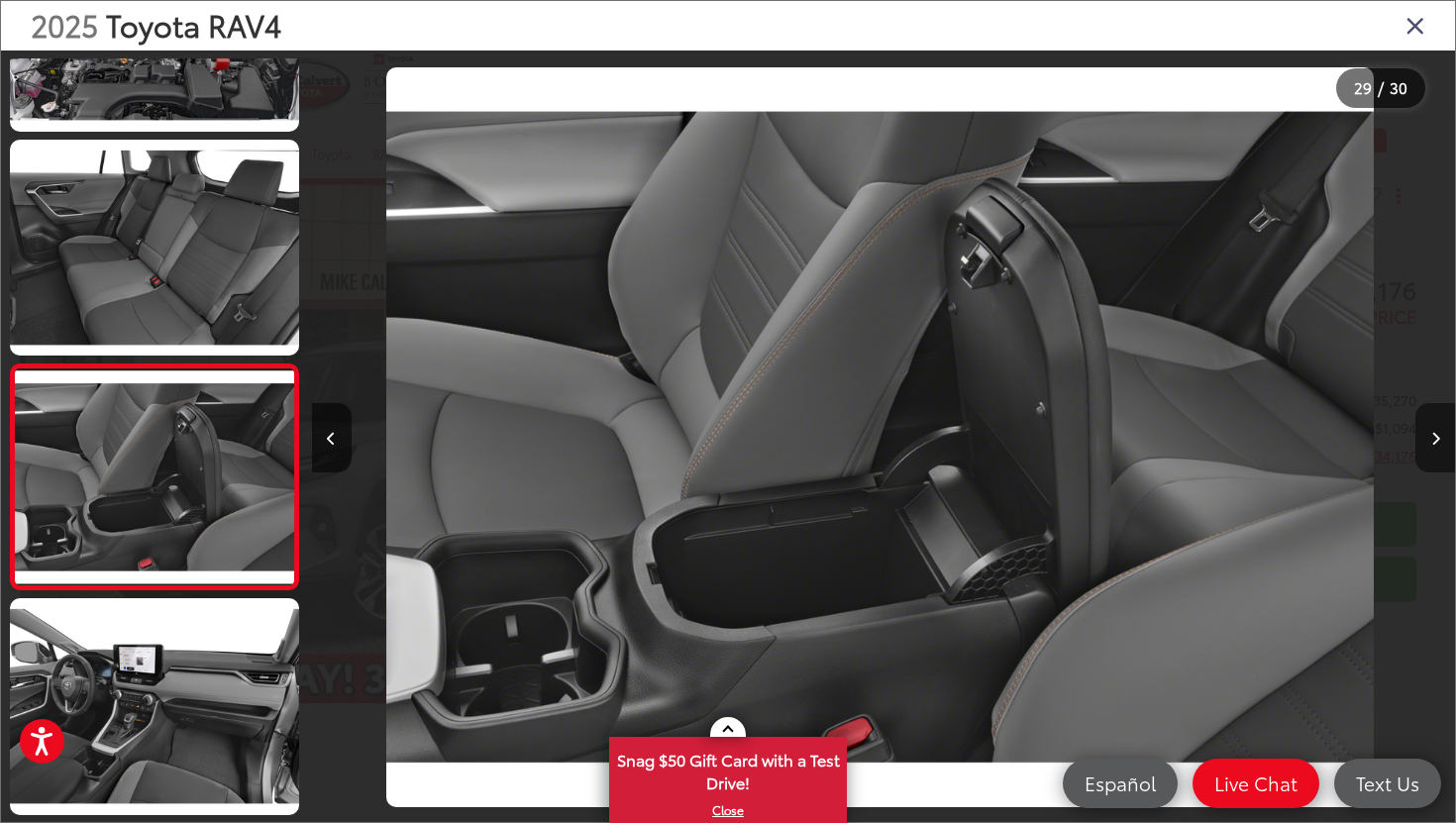 click at bounding box center [1435, 439] 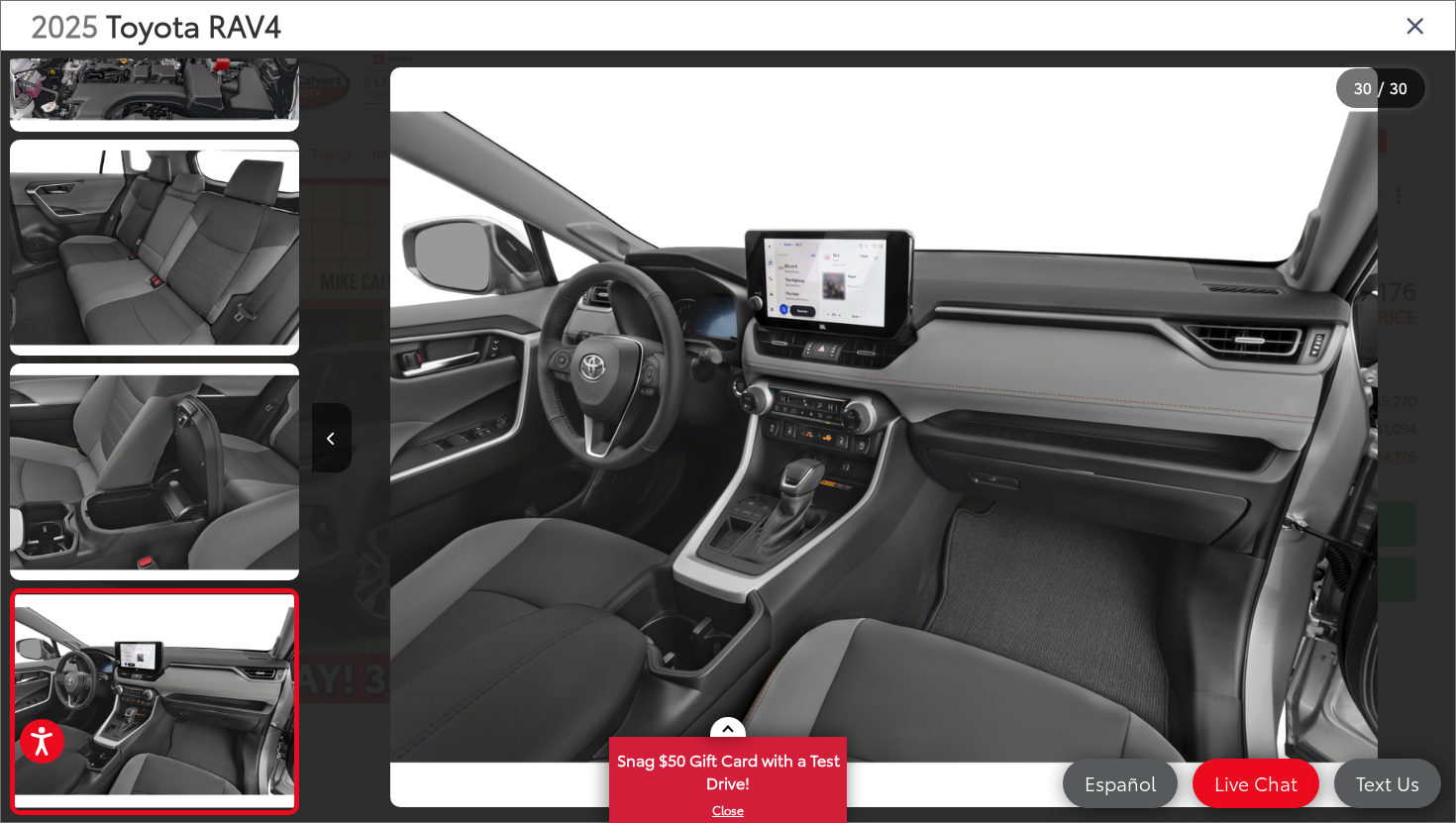 click at bounding box center [1311, 437] 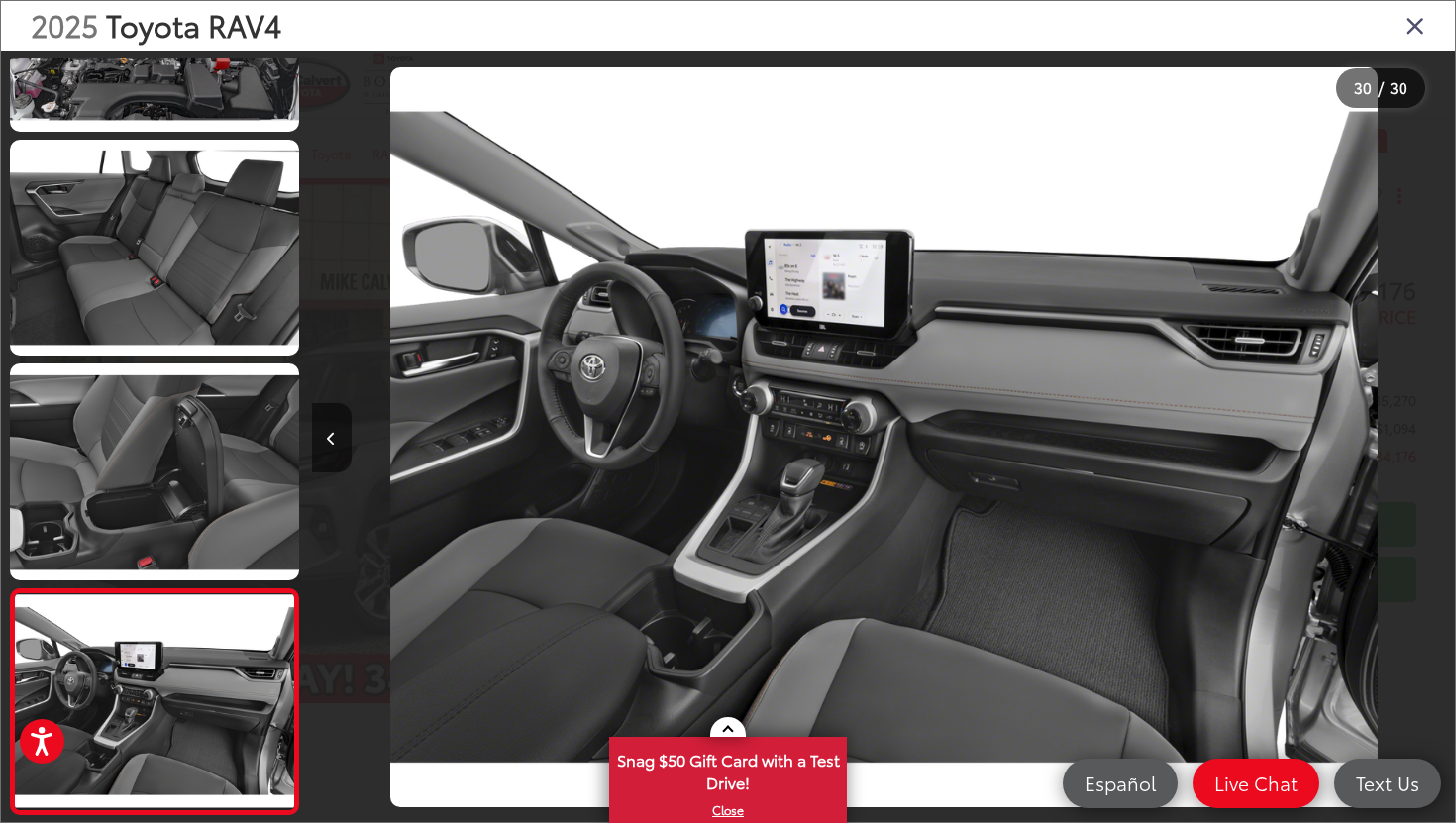 click at bounding box center (331, 439) 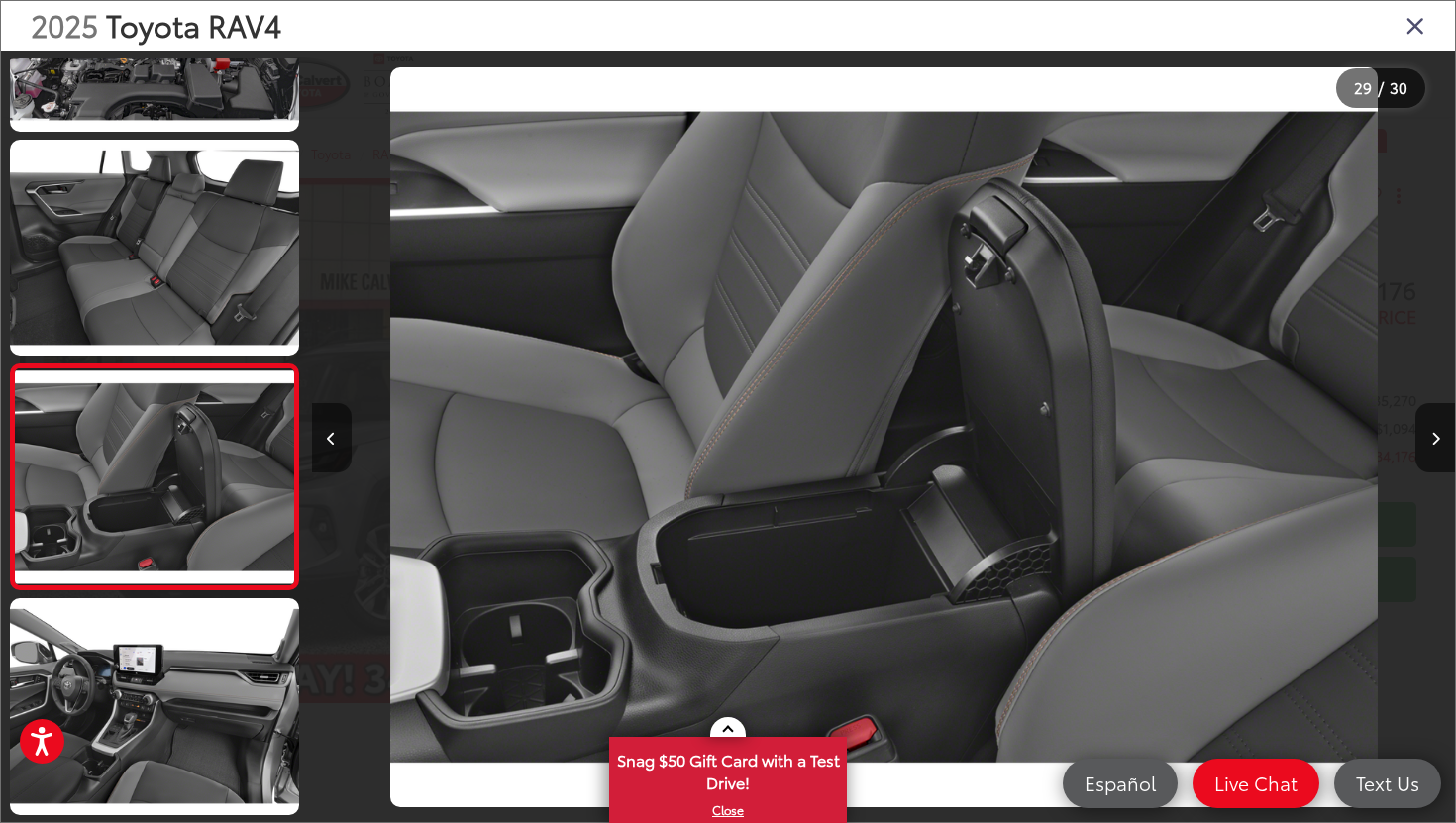 click at bounding box center (331, 439) 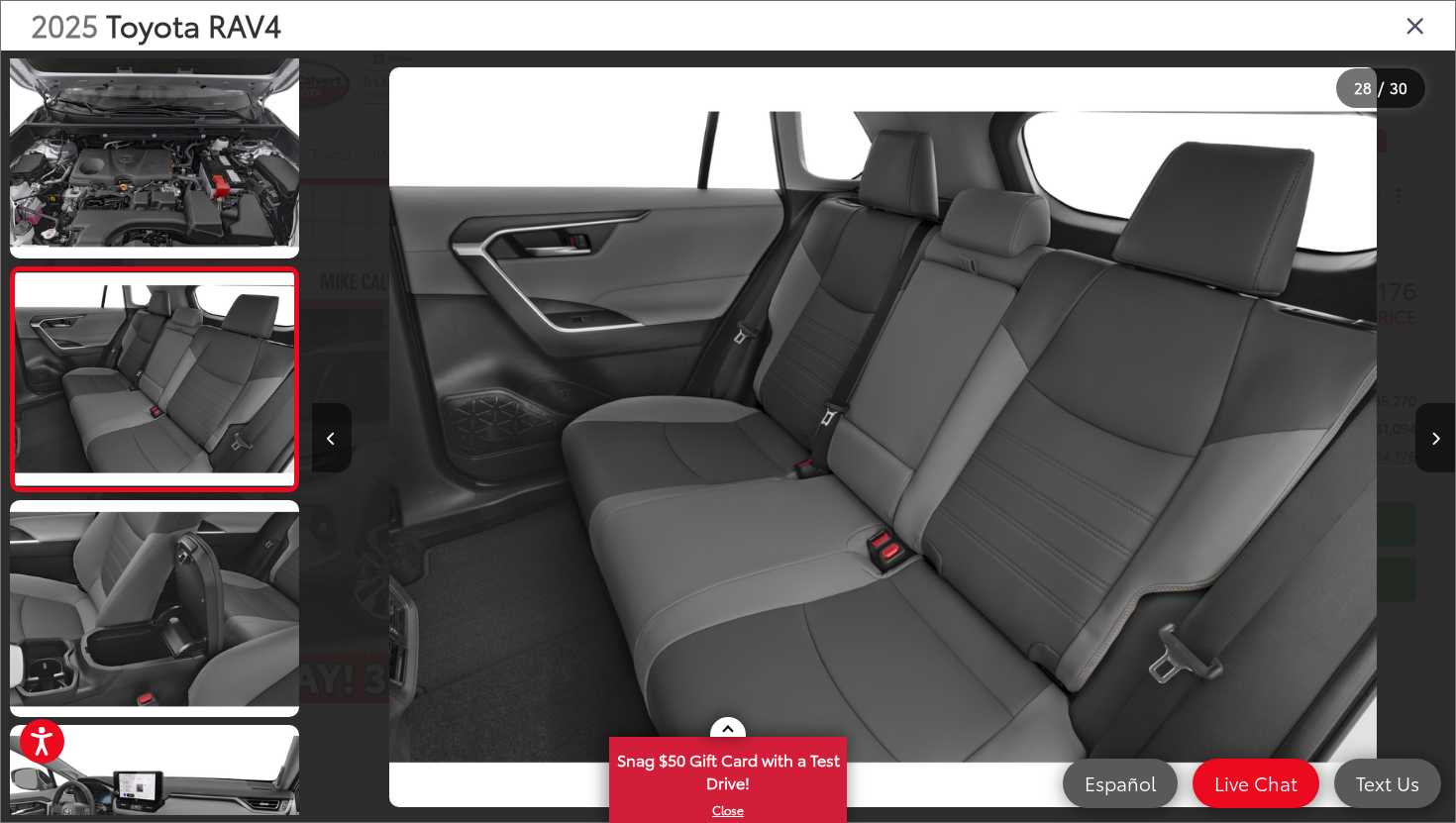 click at bounding box center [331, 439] 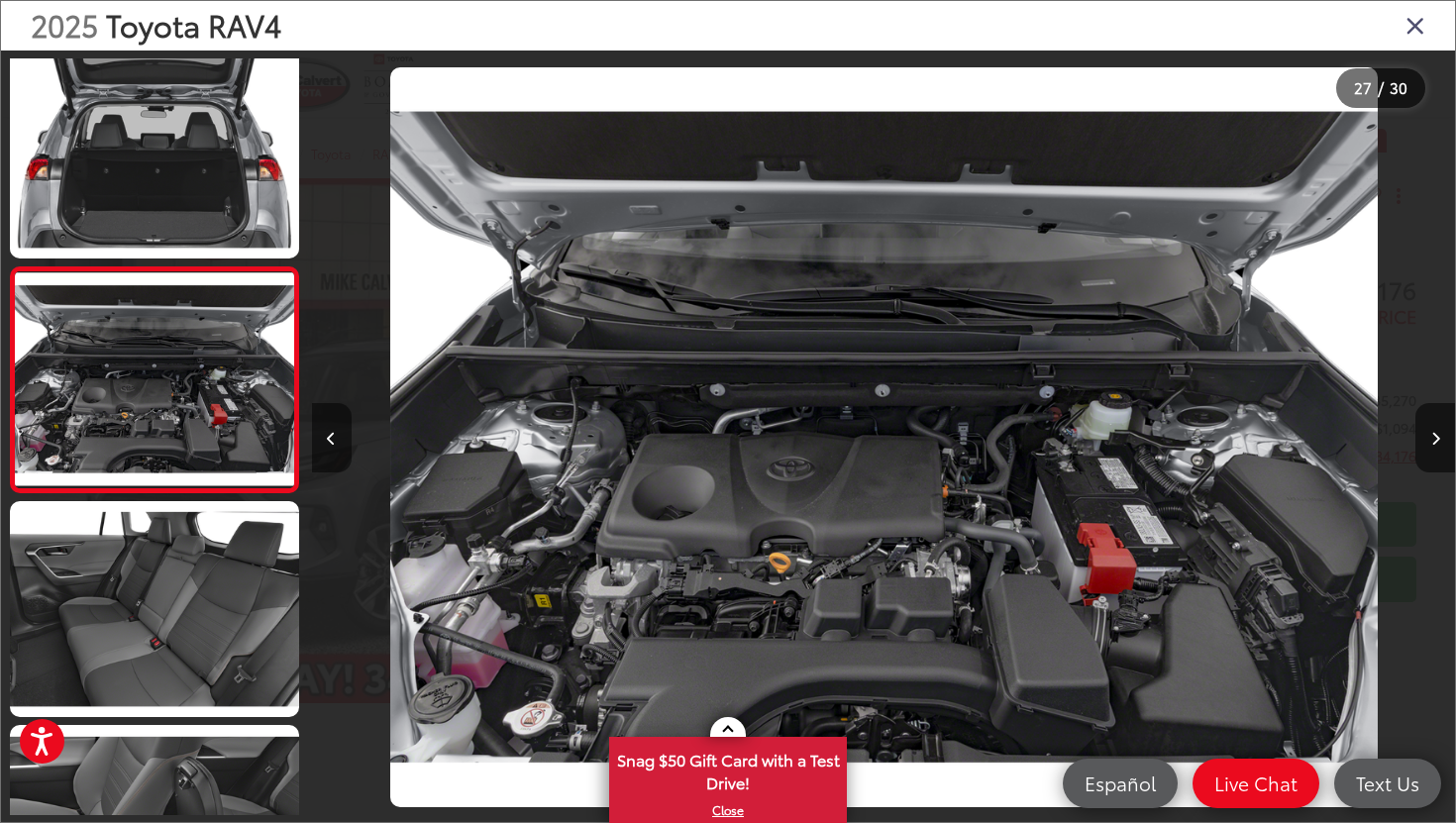 click at bounding box center (331, 439) 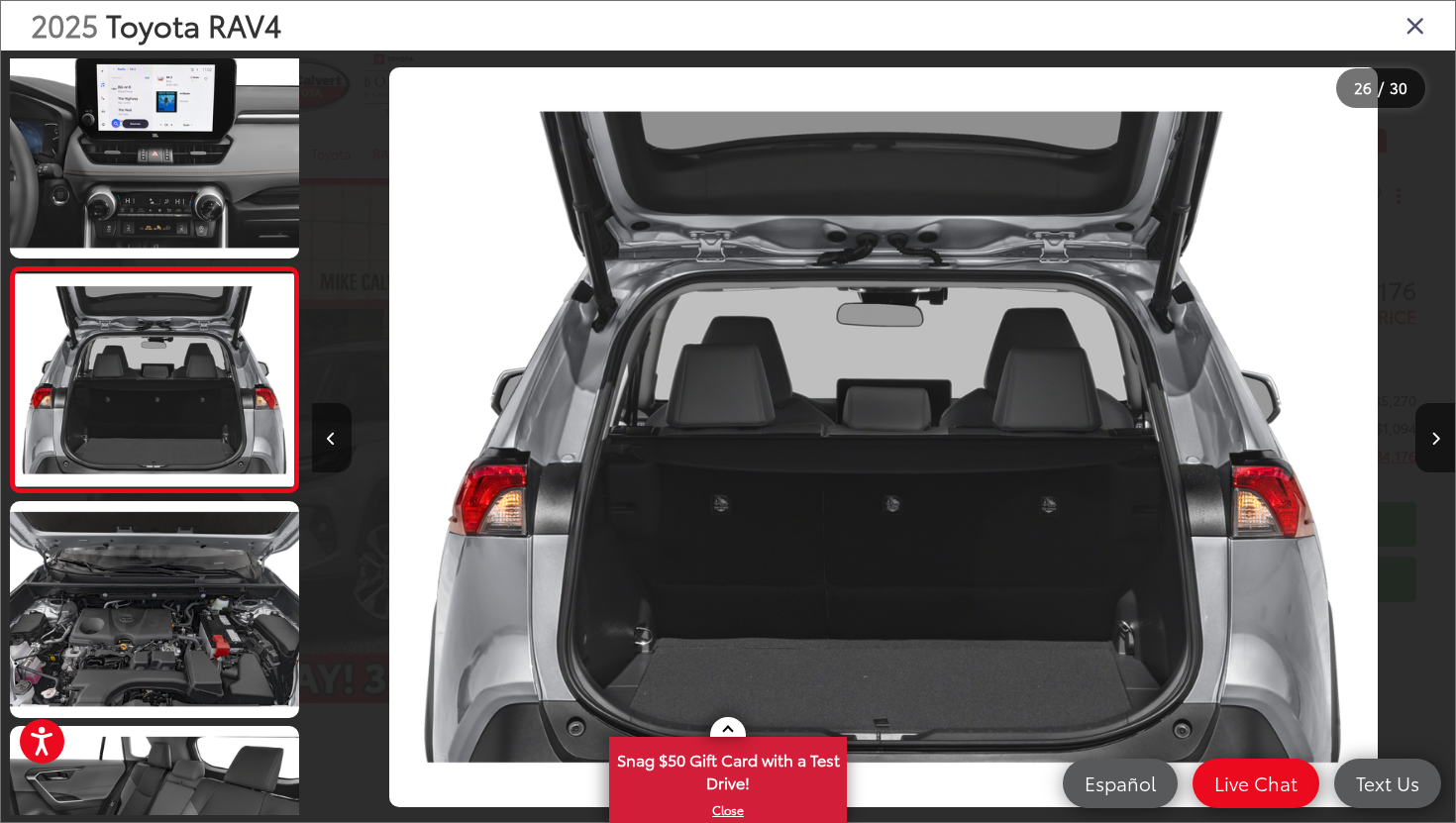 click at bounding box center [331, 439] 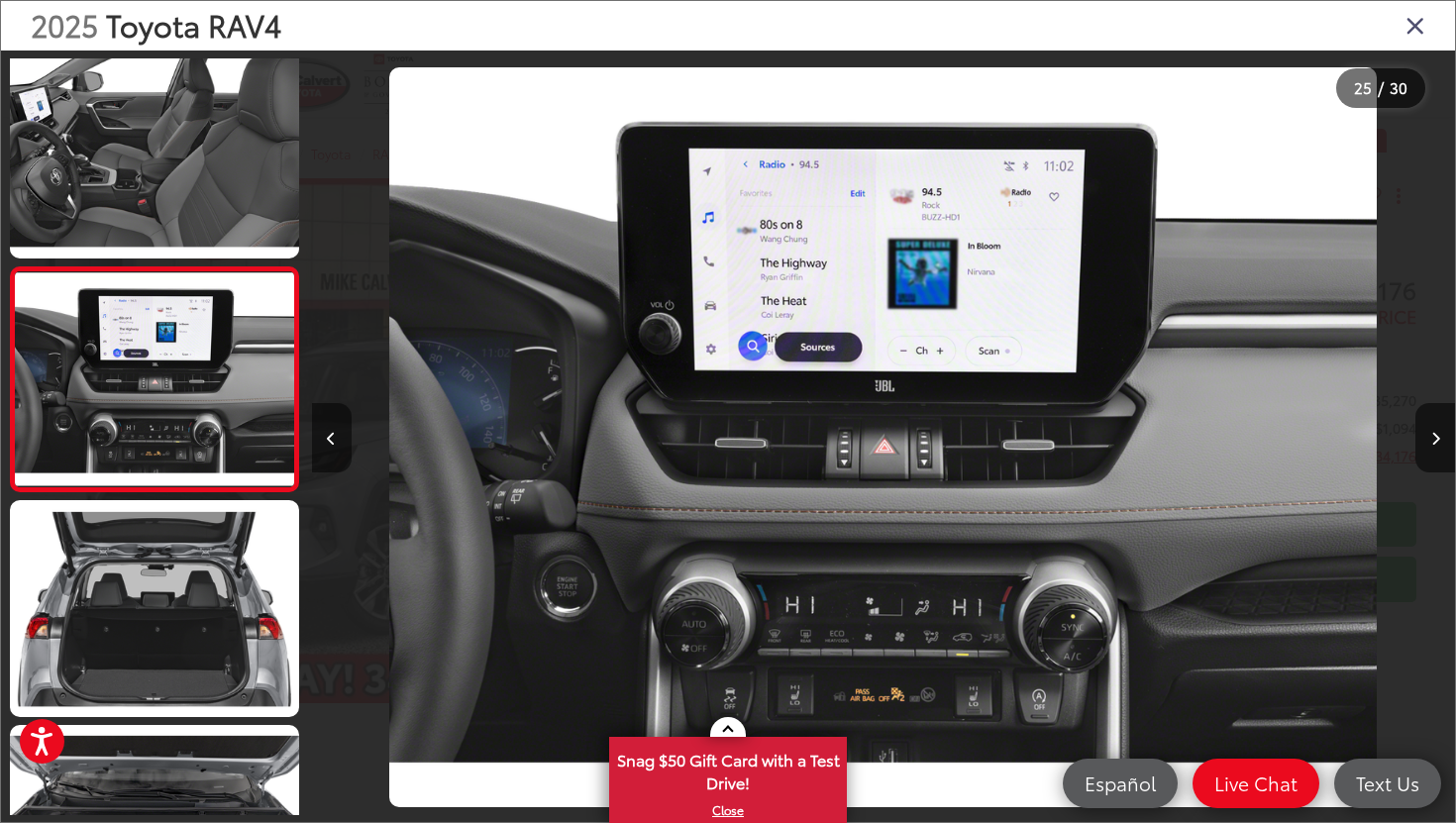 click at bounding box center (331, 439) 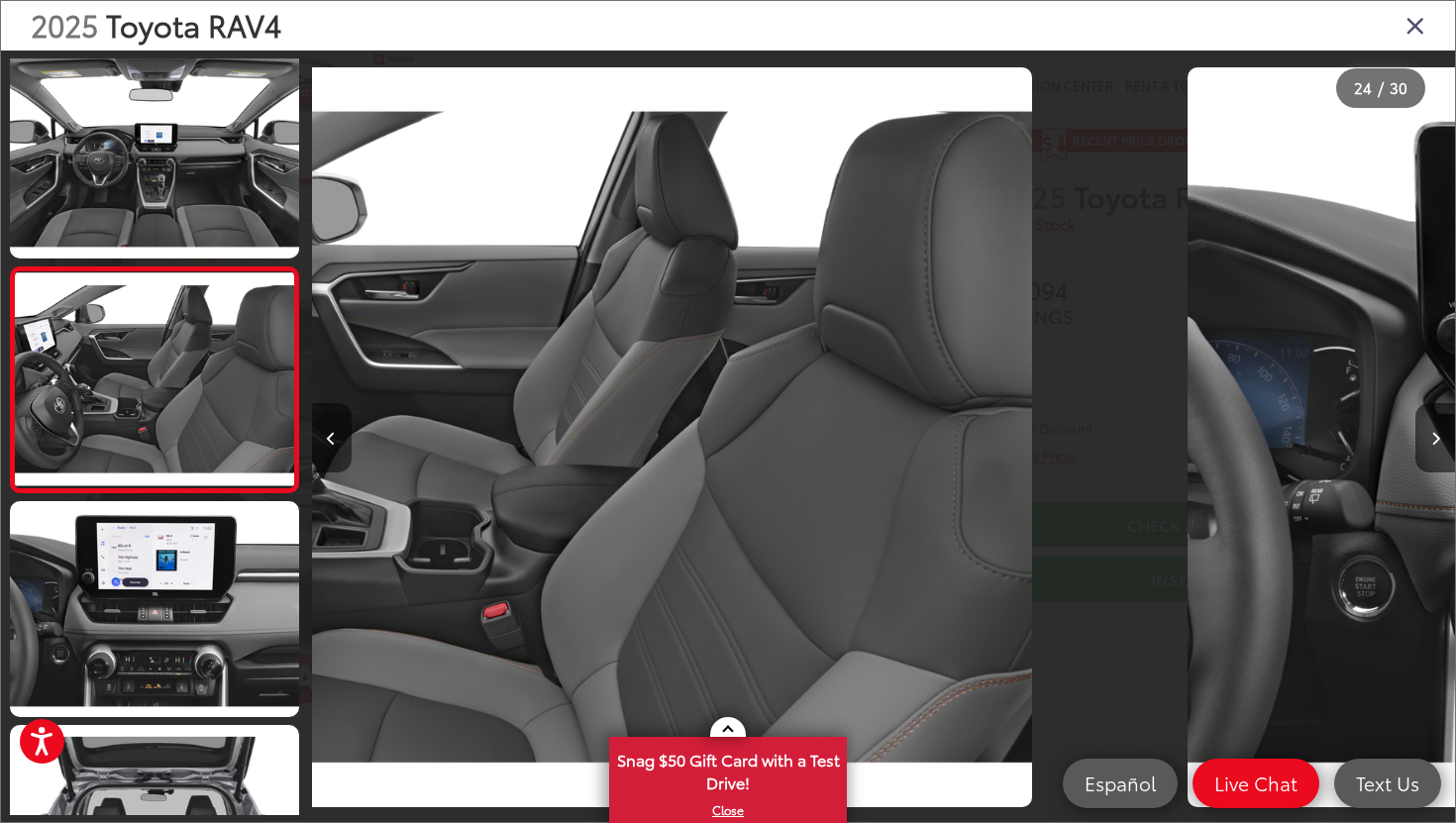 click at bounding box center (331, 439) 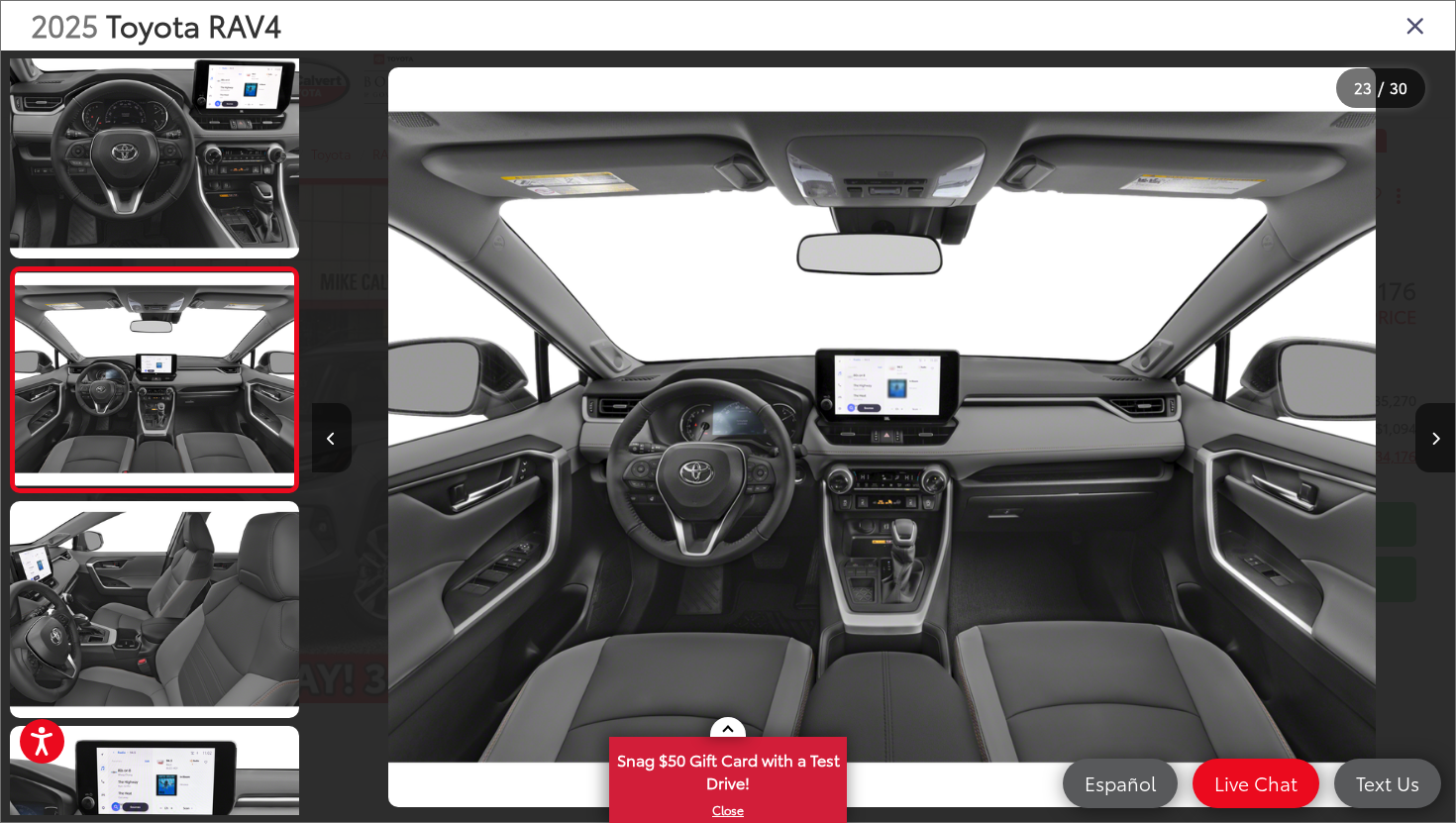 click at bounding box center [331, 439] 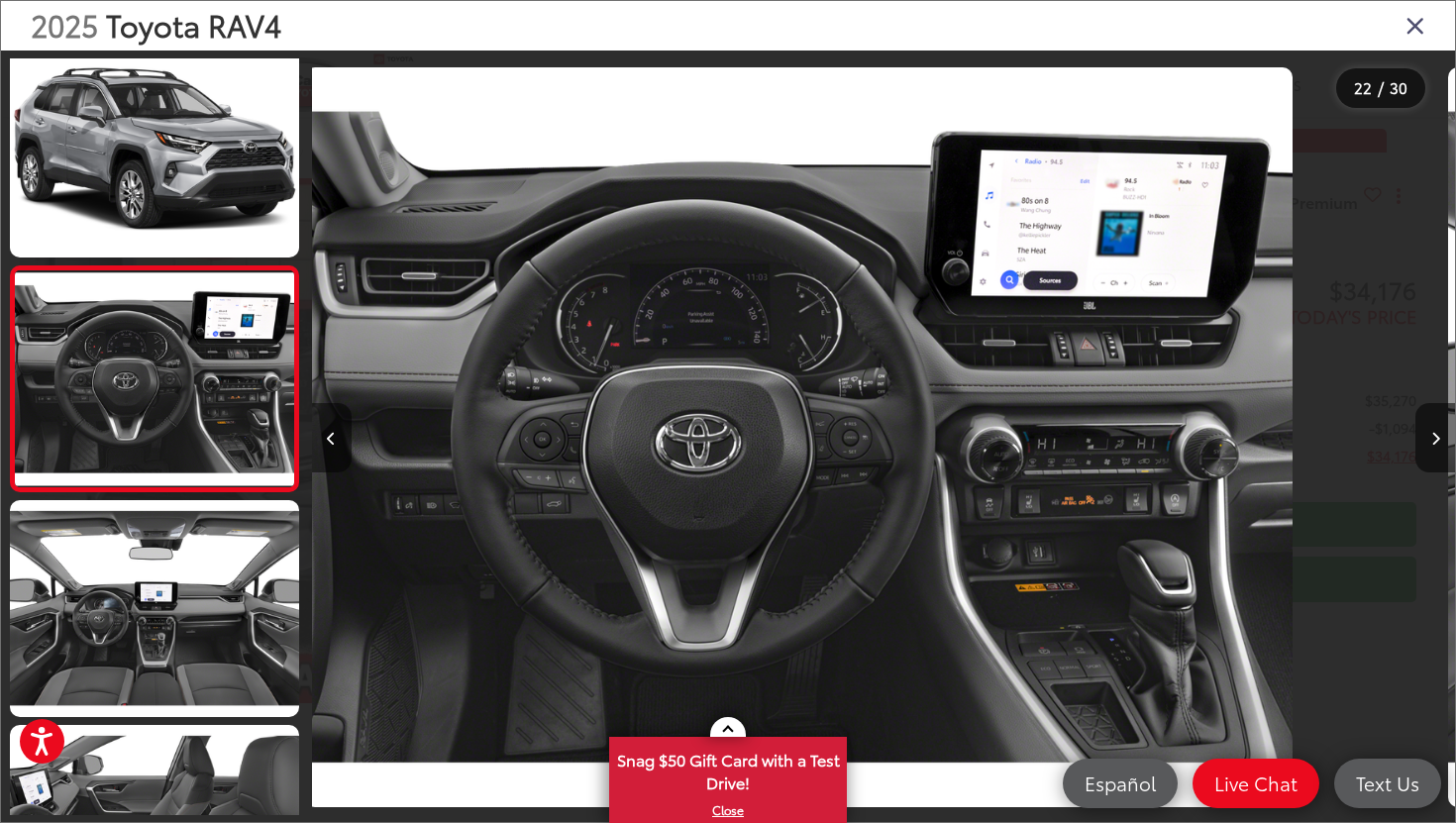 click at bounding box center [331, 439] 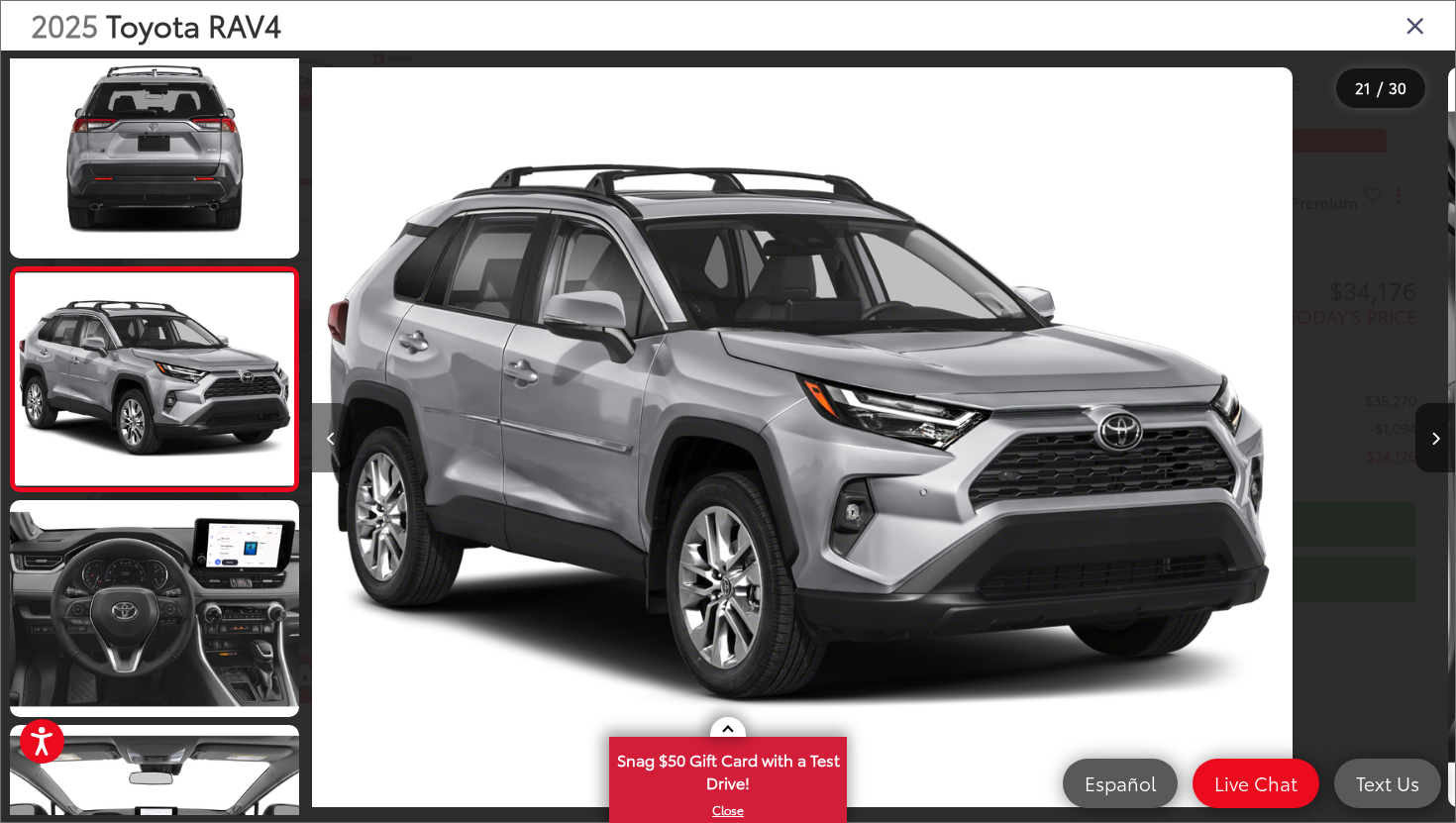 click at bounding box center [331, 439] 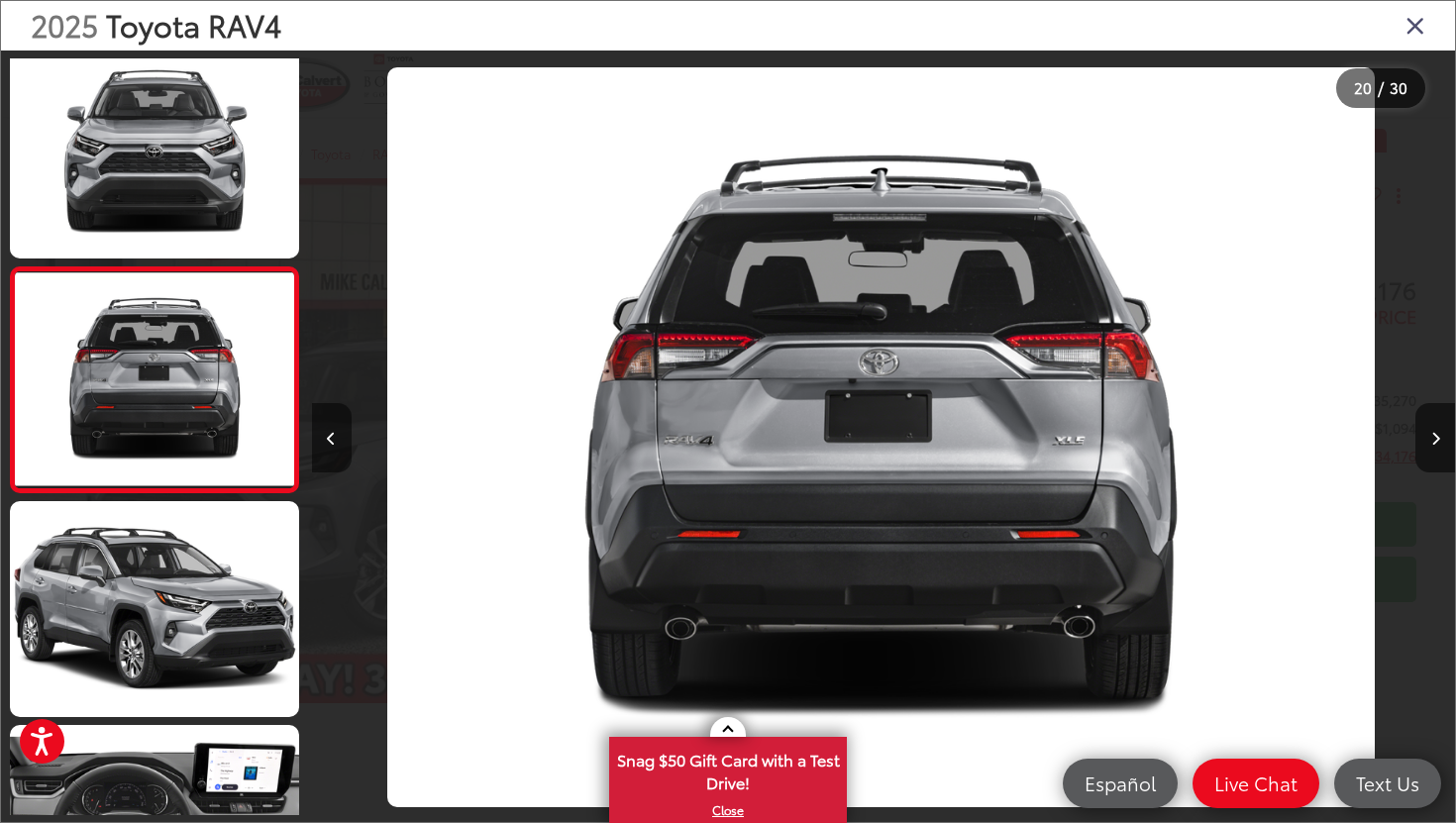 click at bounding box center [331, 439] 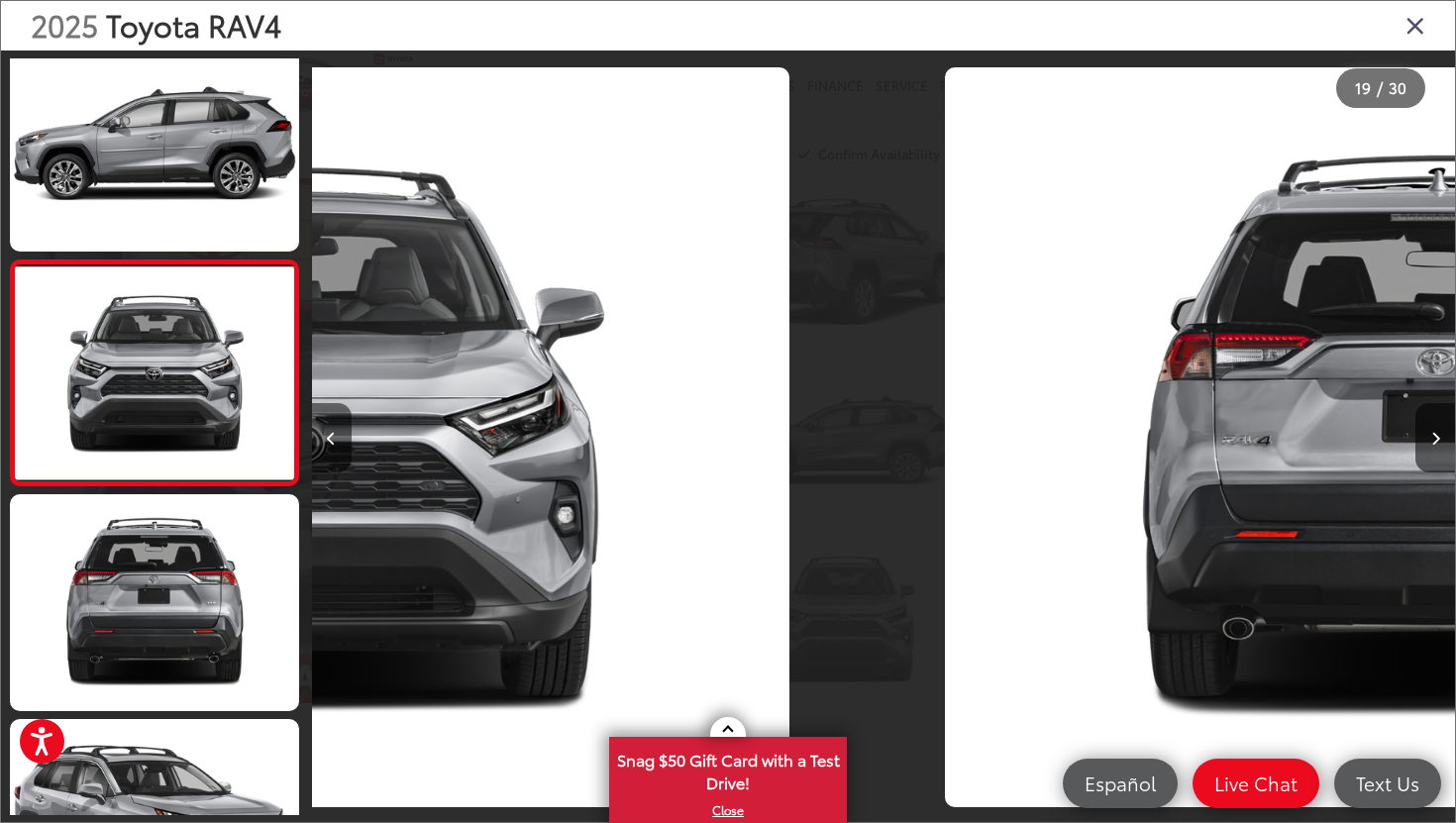 click at bounding box center (331, 439) 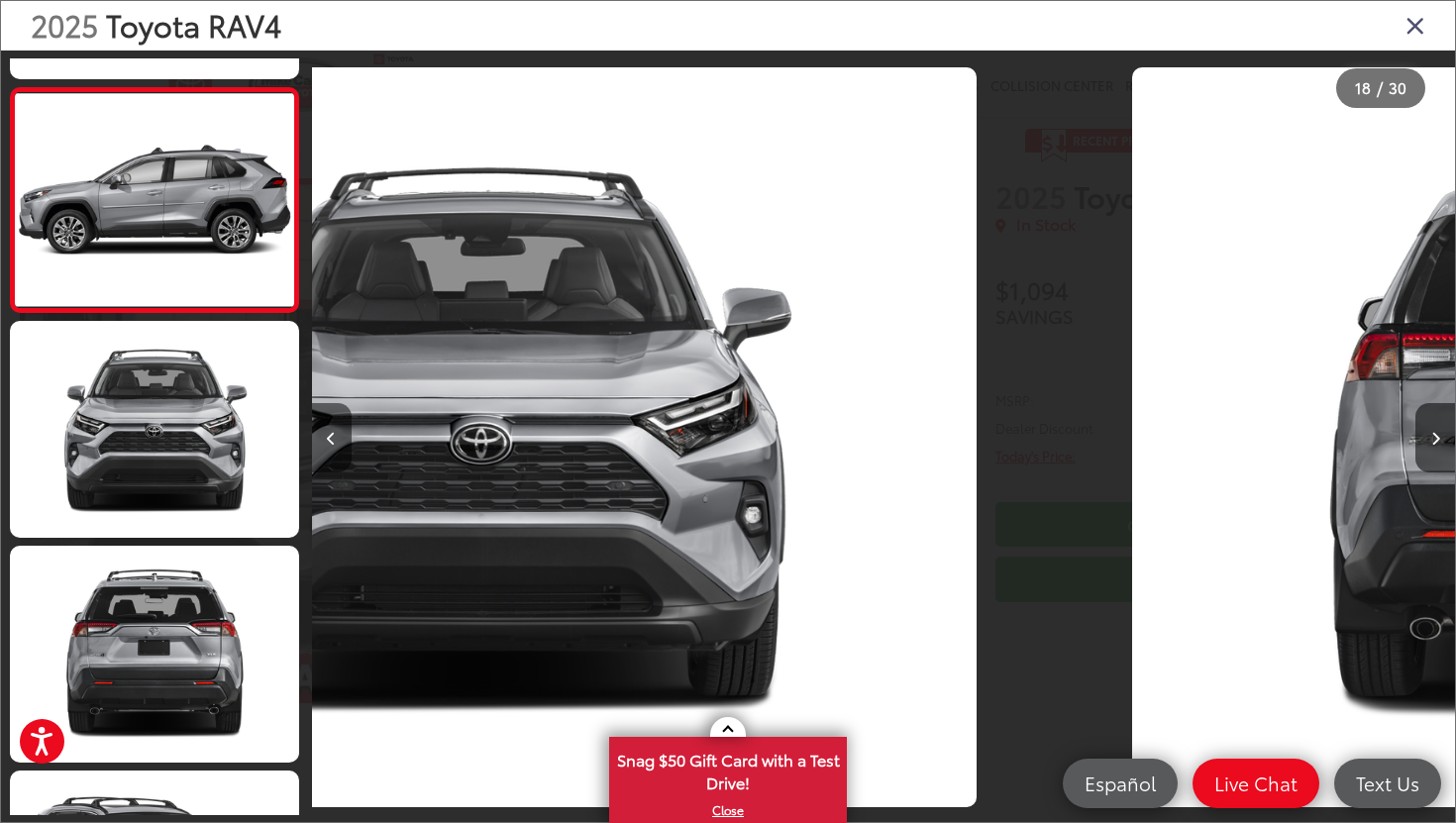click at bounding box center [331, 439] 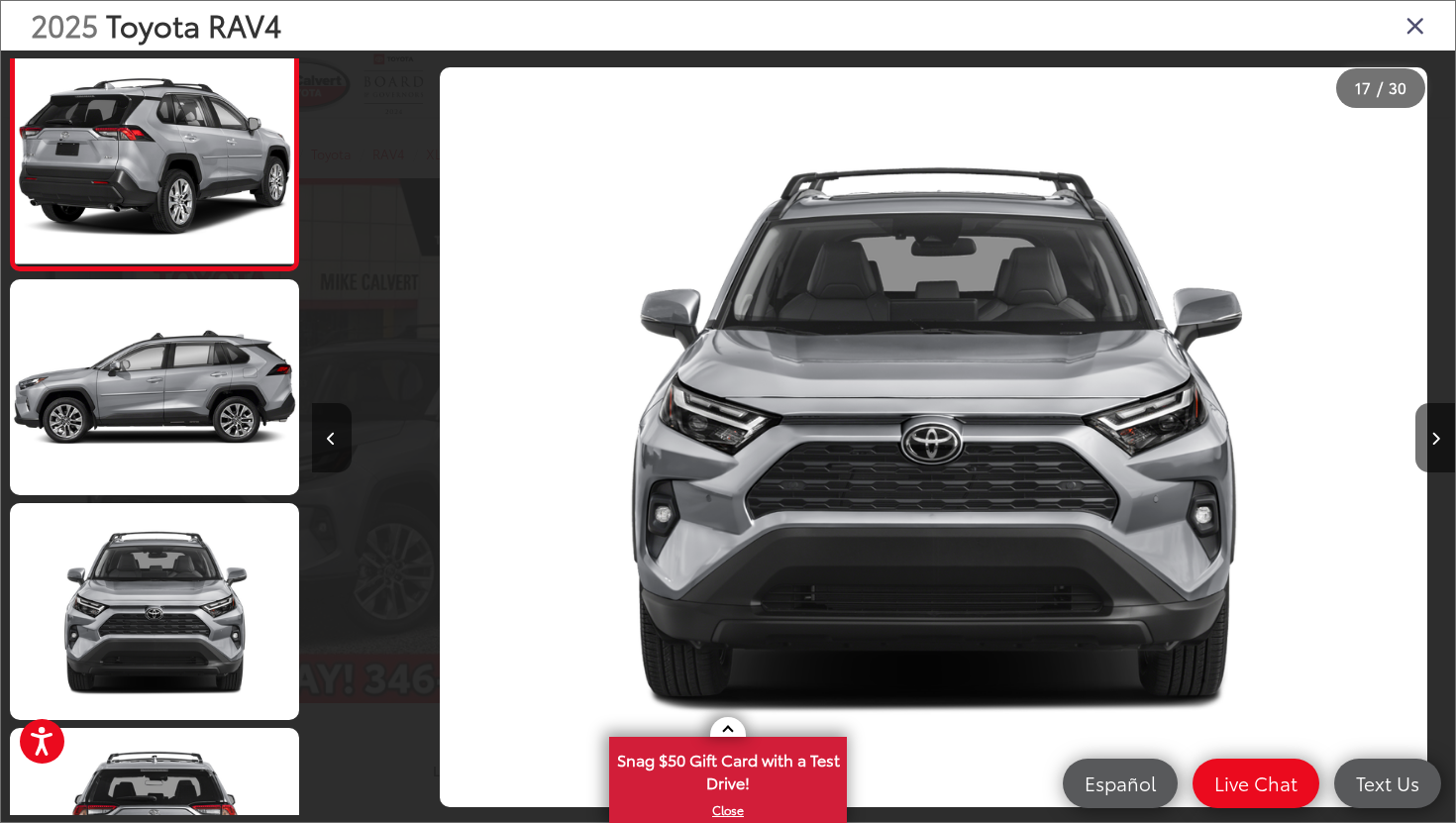 click at bounding box center (331, 439) 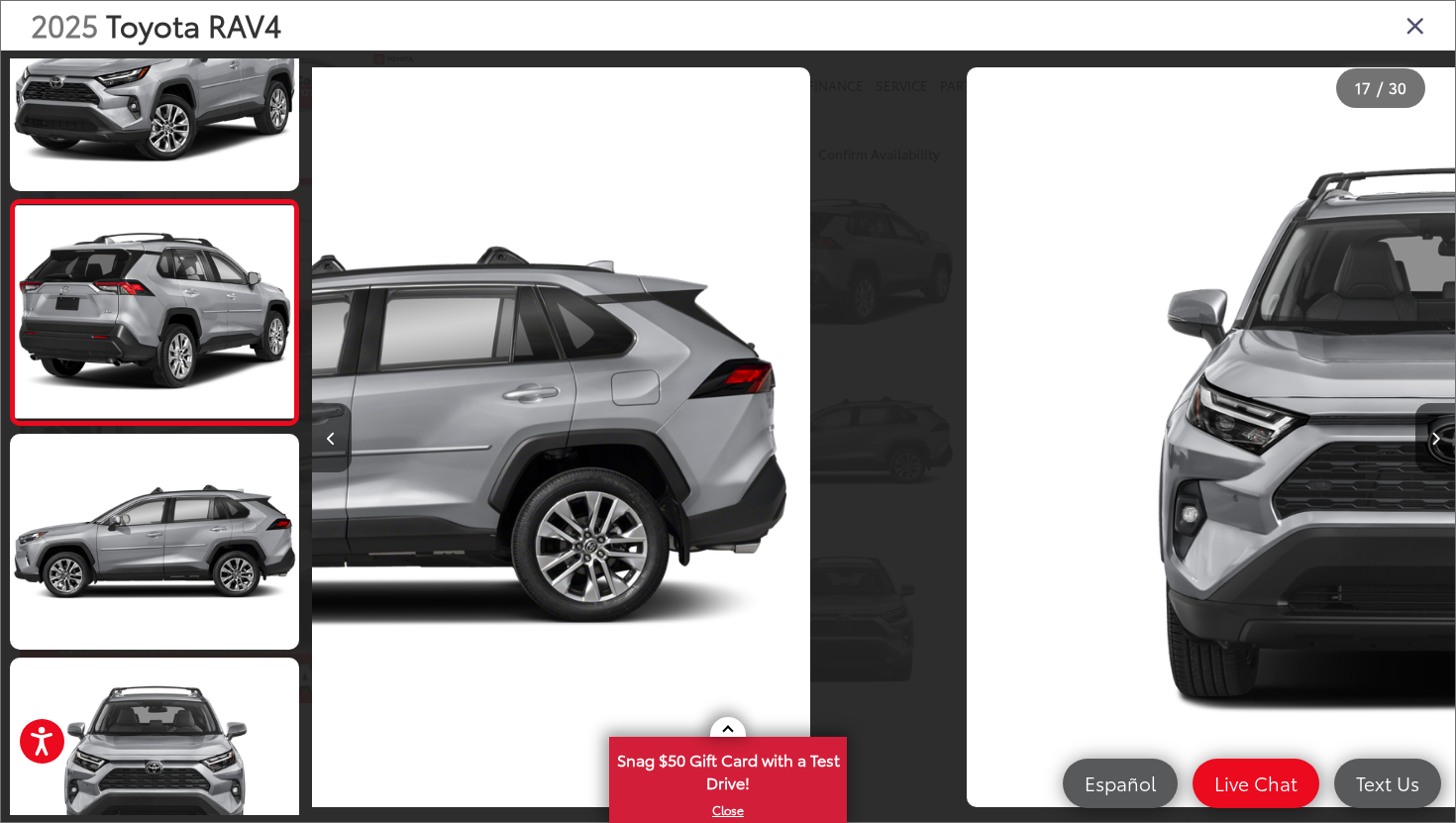 click at bounding box center (331, 439) 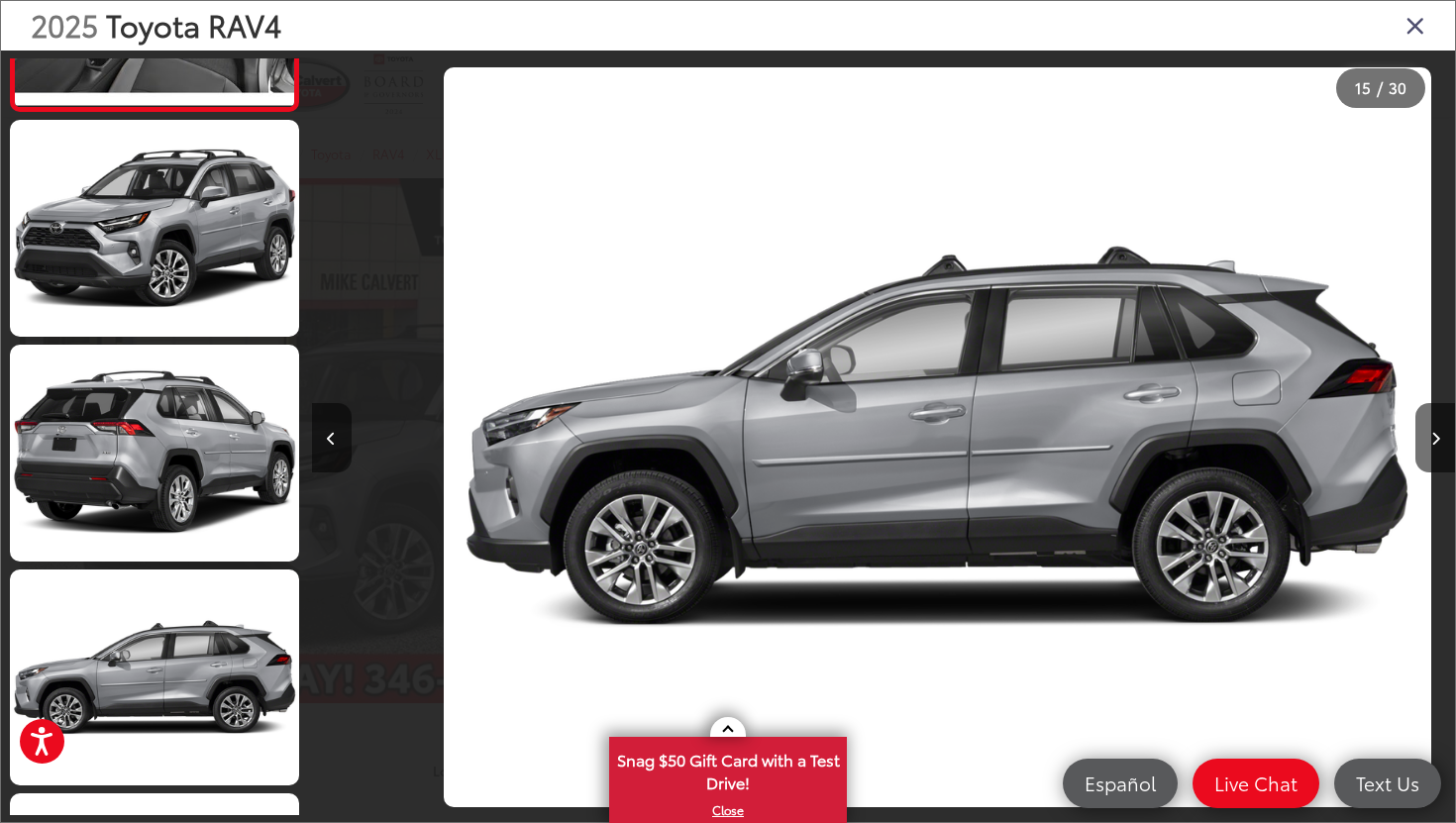 click at bounding box center (331, 439) 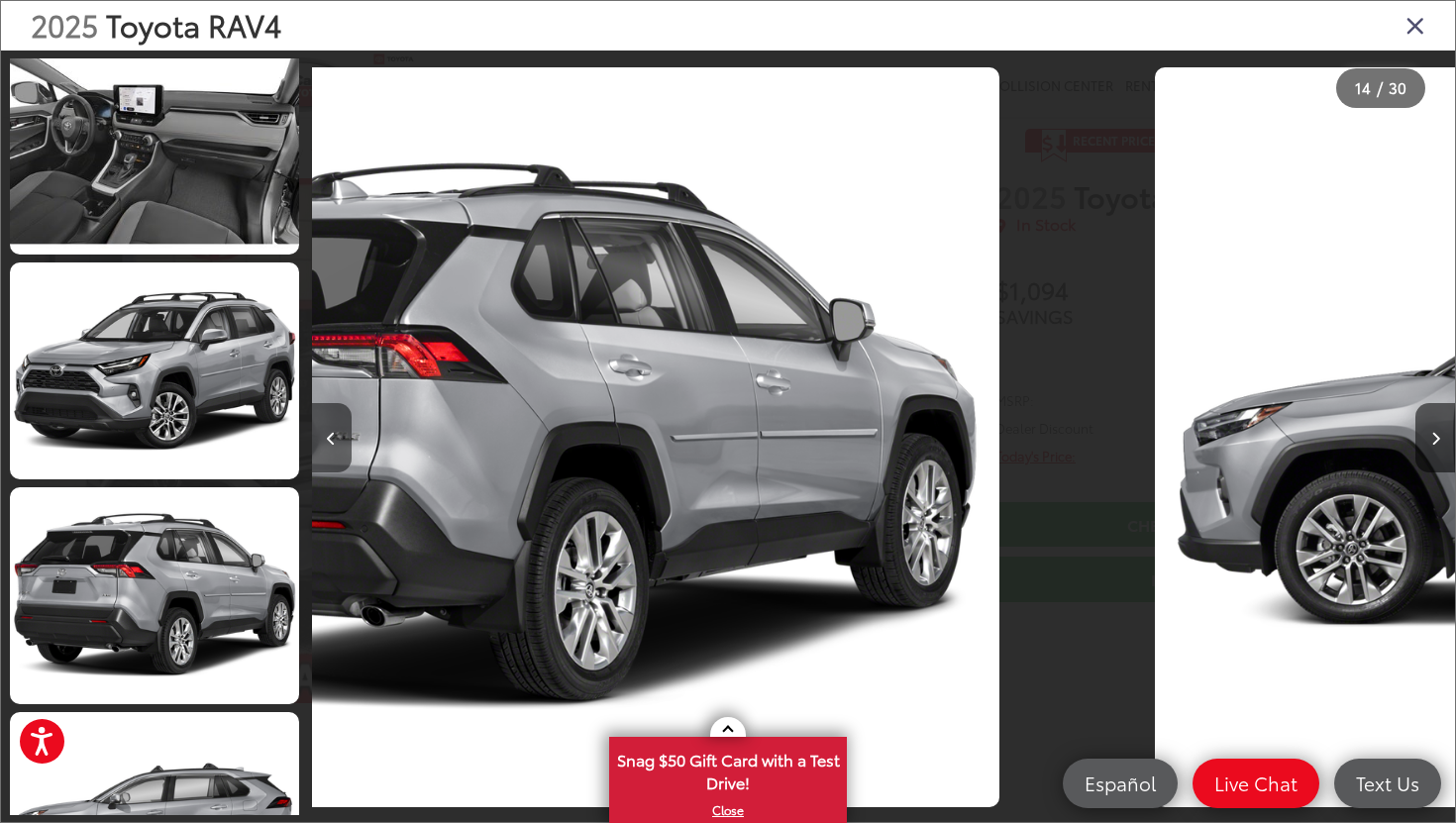 click at bounding box center (331, 439) 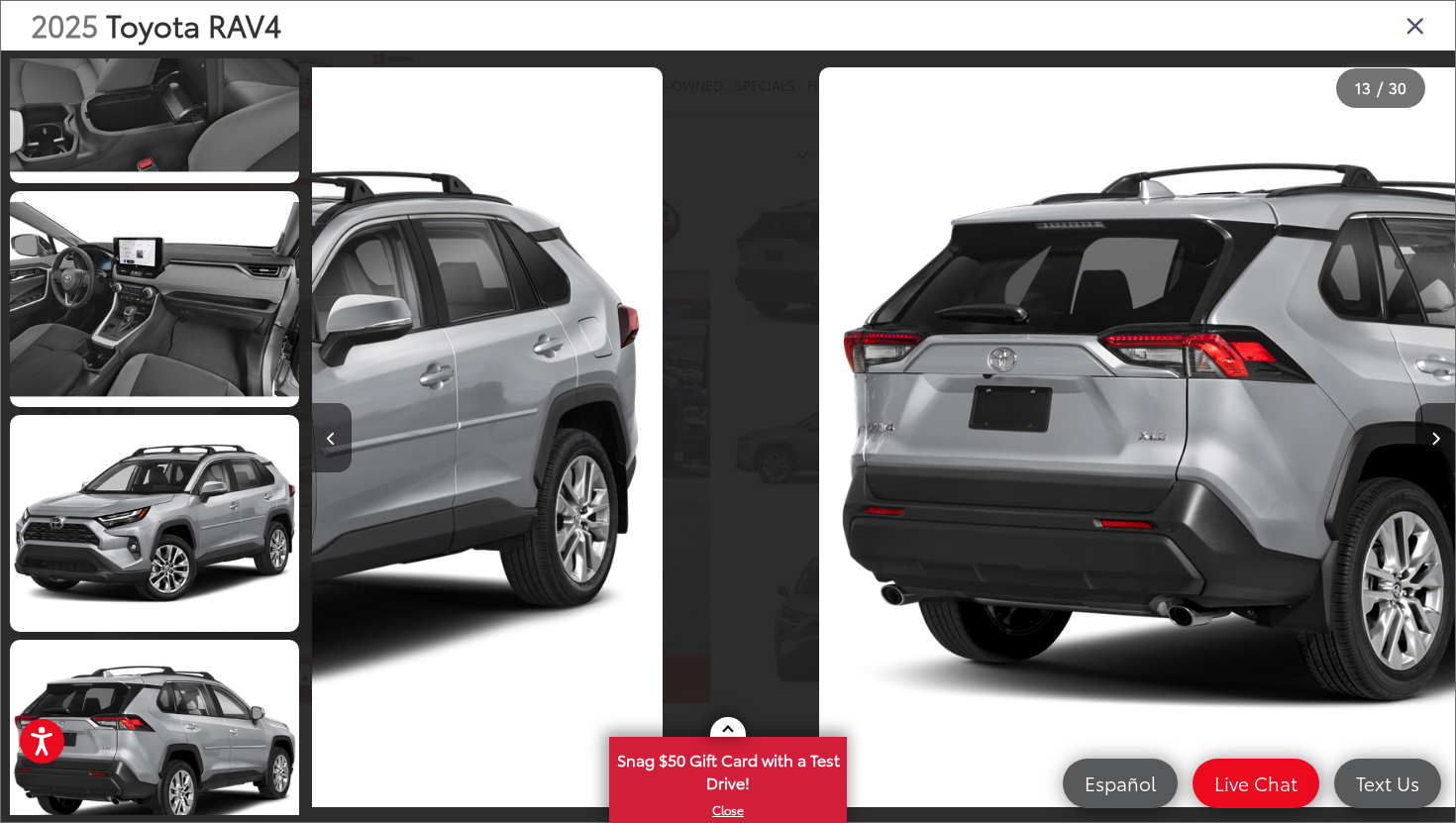 click at bounding box center [331, 439] 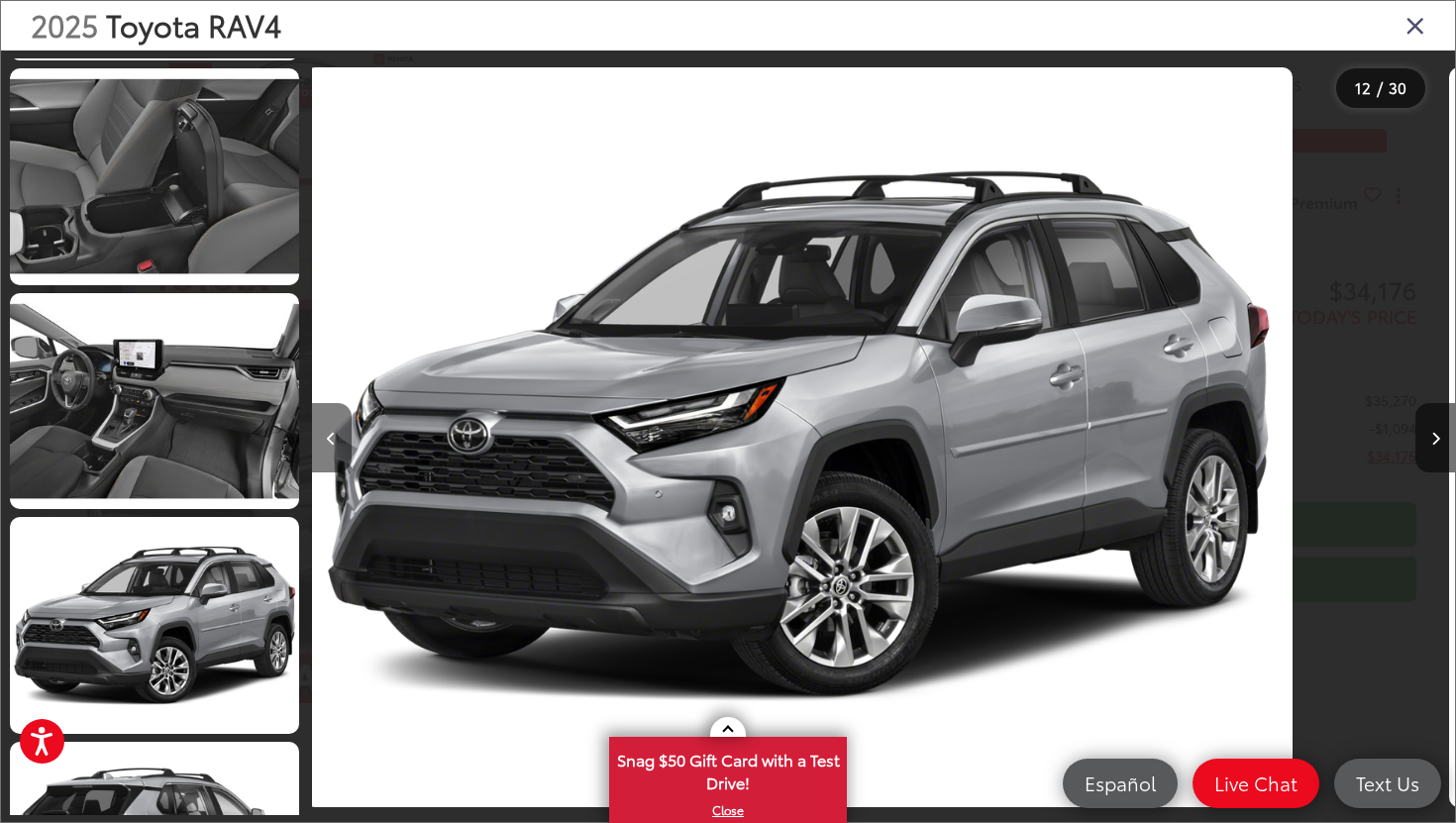 click at bounding box center [331, 439] 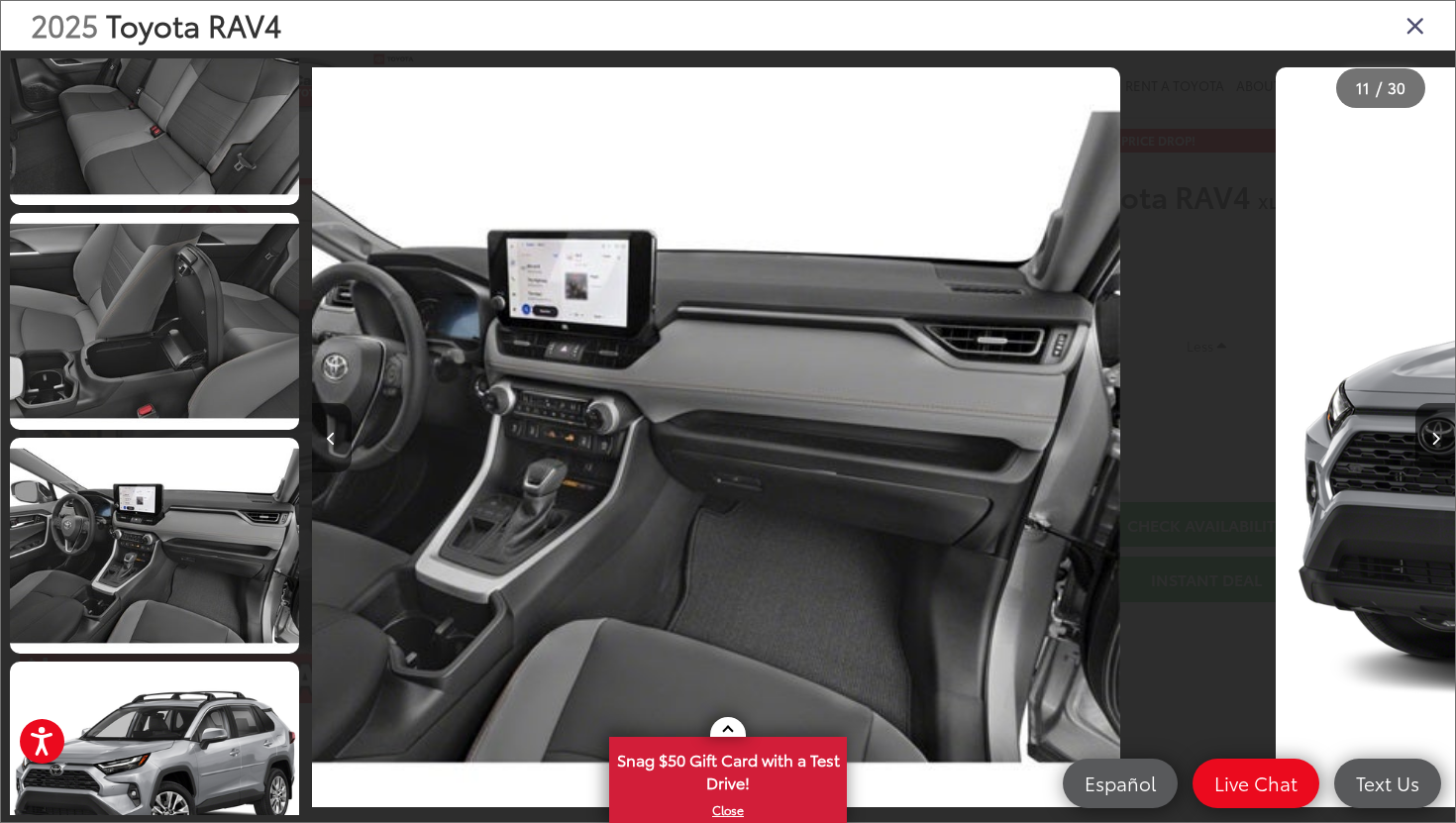 click at bounding box center [331, 439] 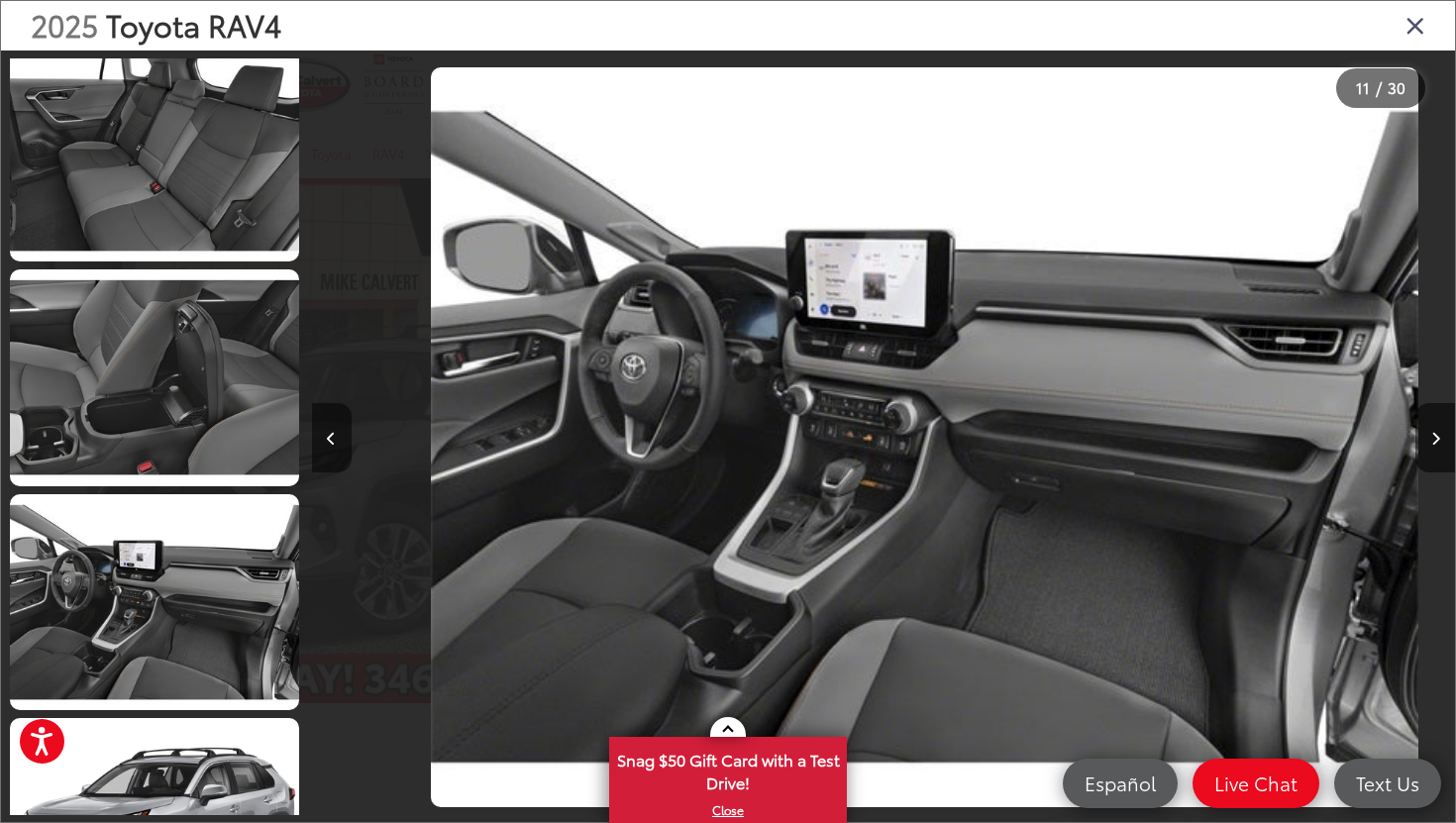 click at bounding box center [331, 439] 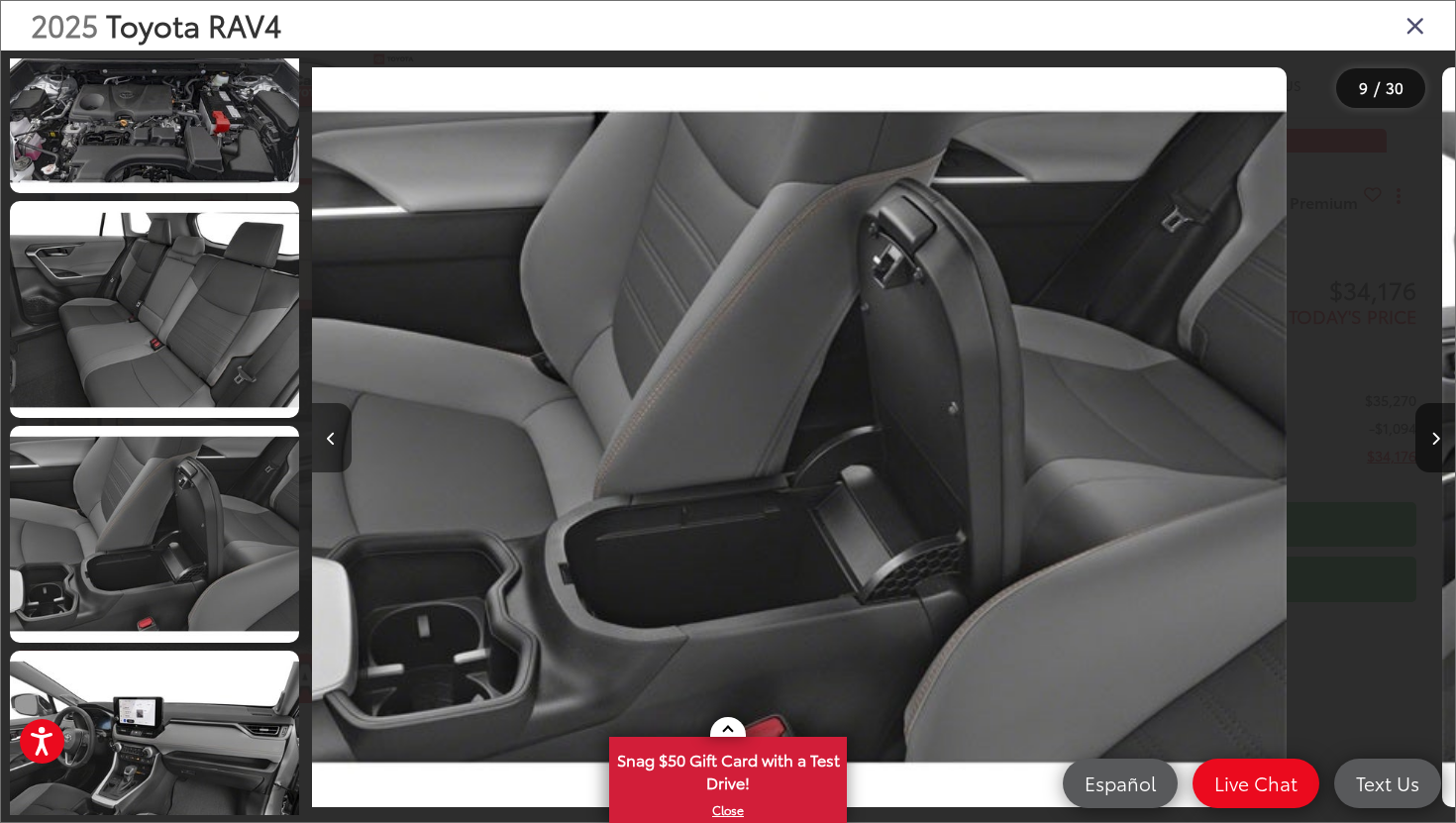 click at bounding box center (331, 439) 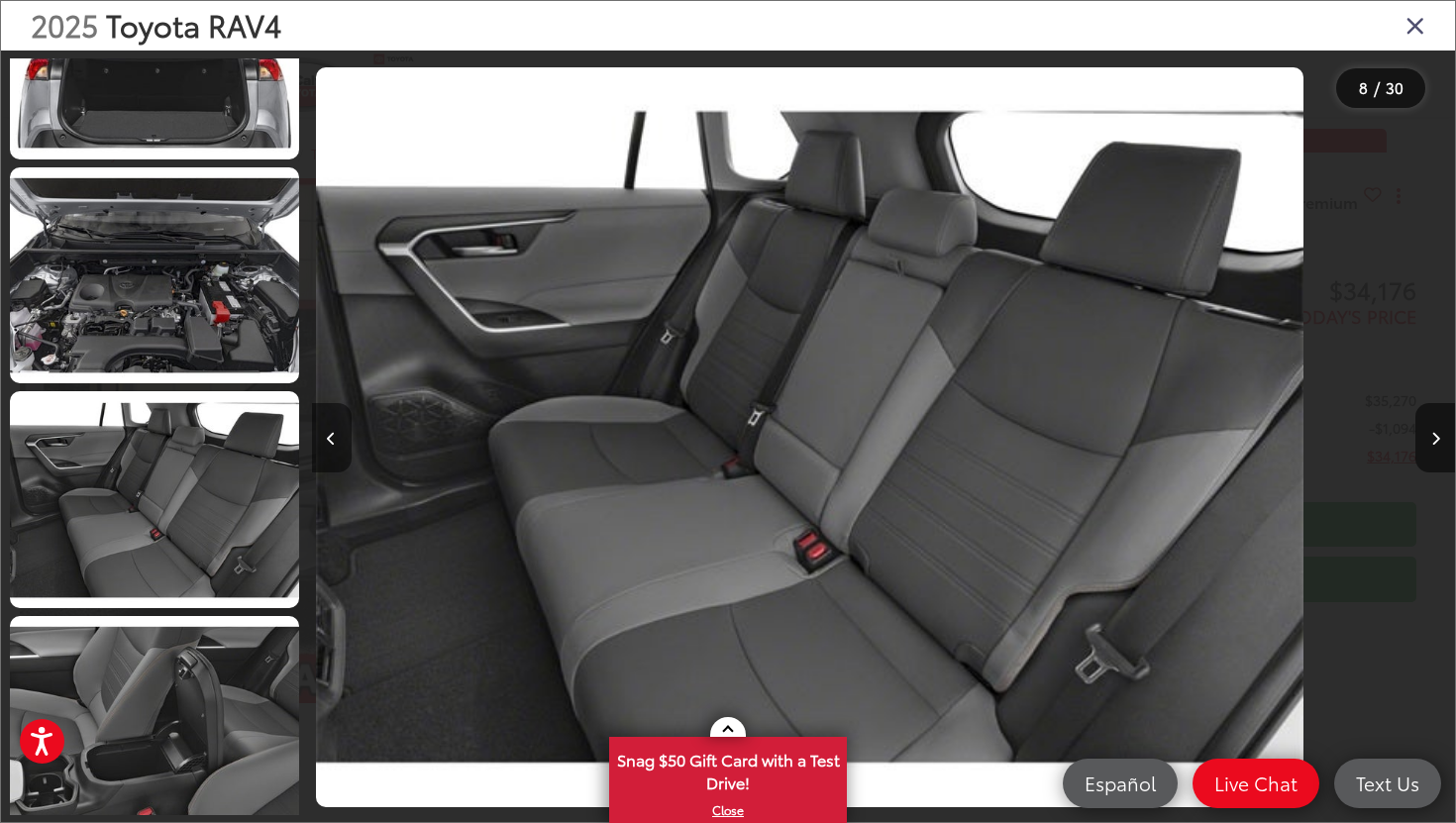 click at bounding box center [331, 439] 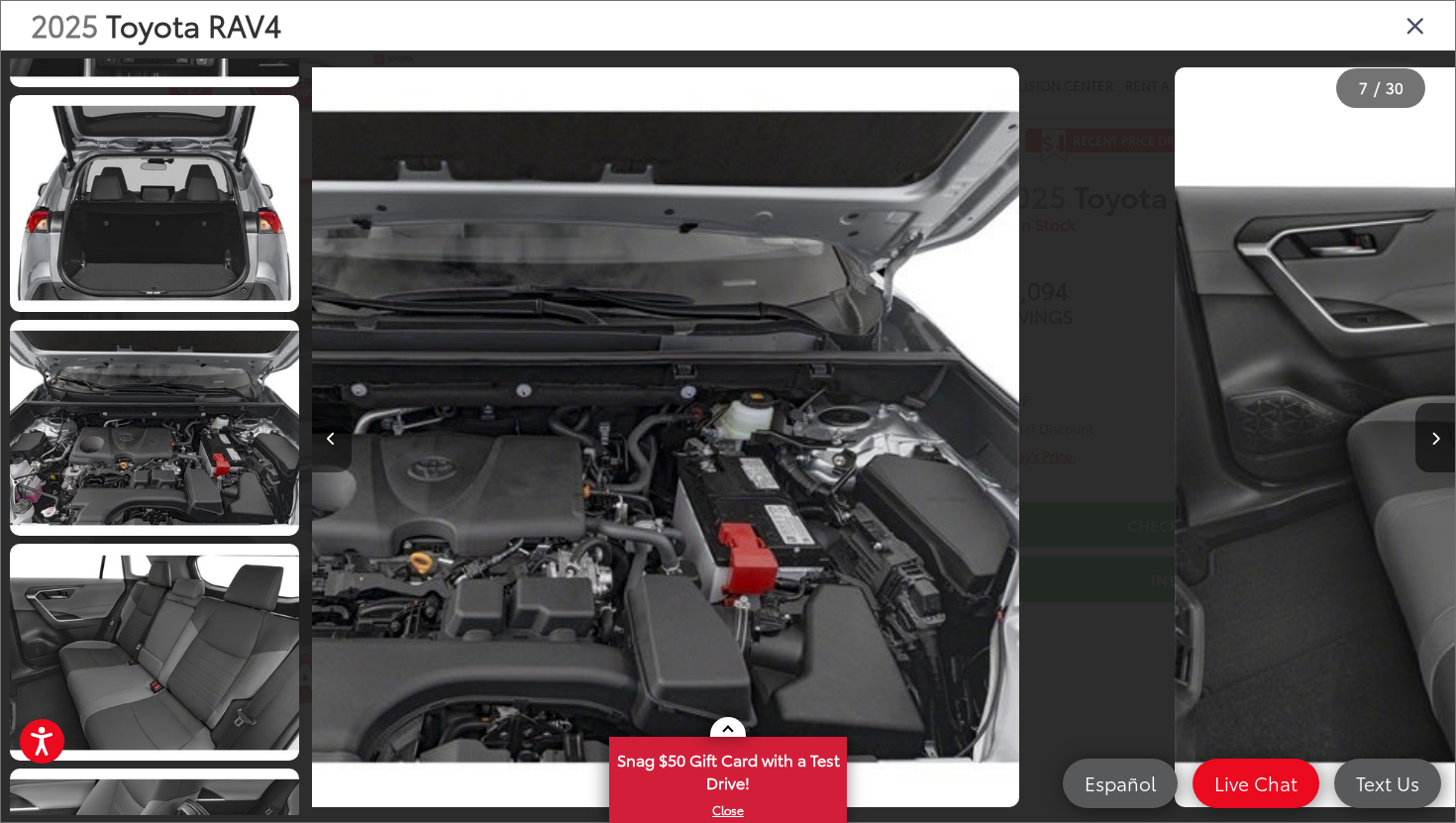 click at bounding box center (331, 439) 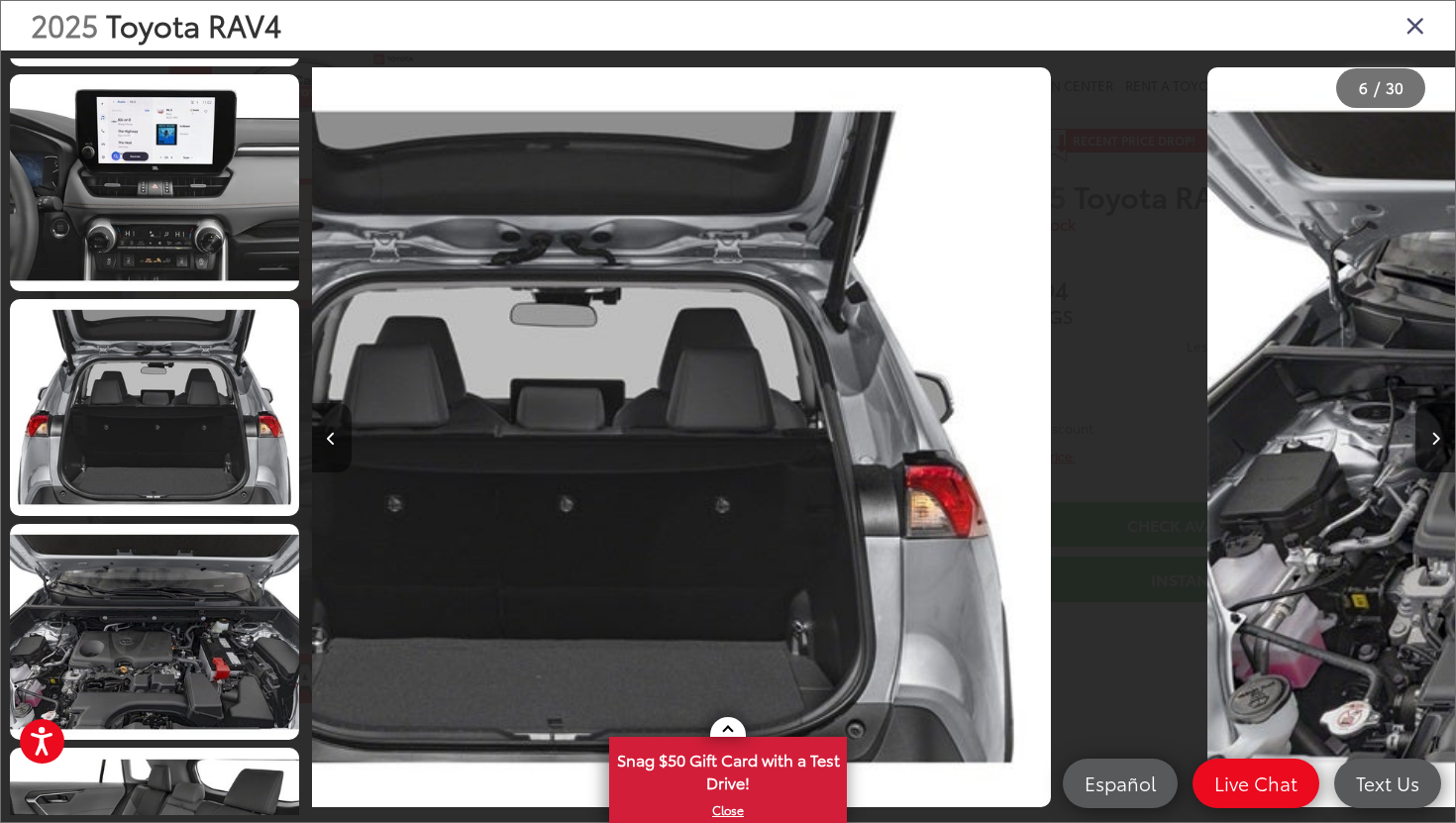 click at bounding box center (331, 439) 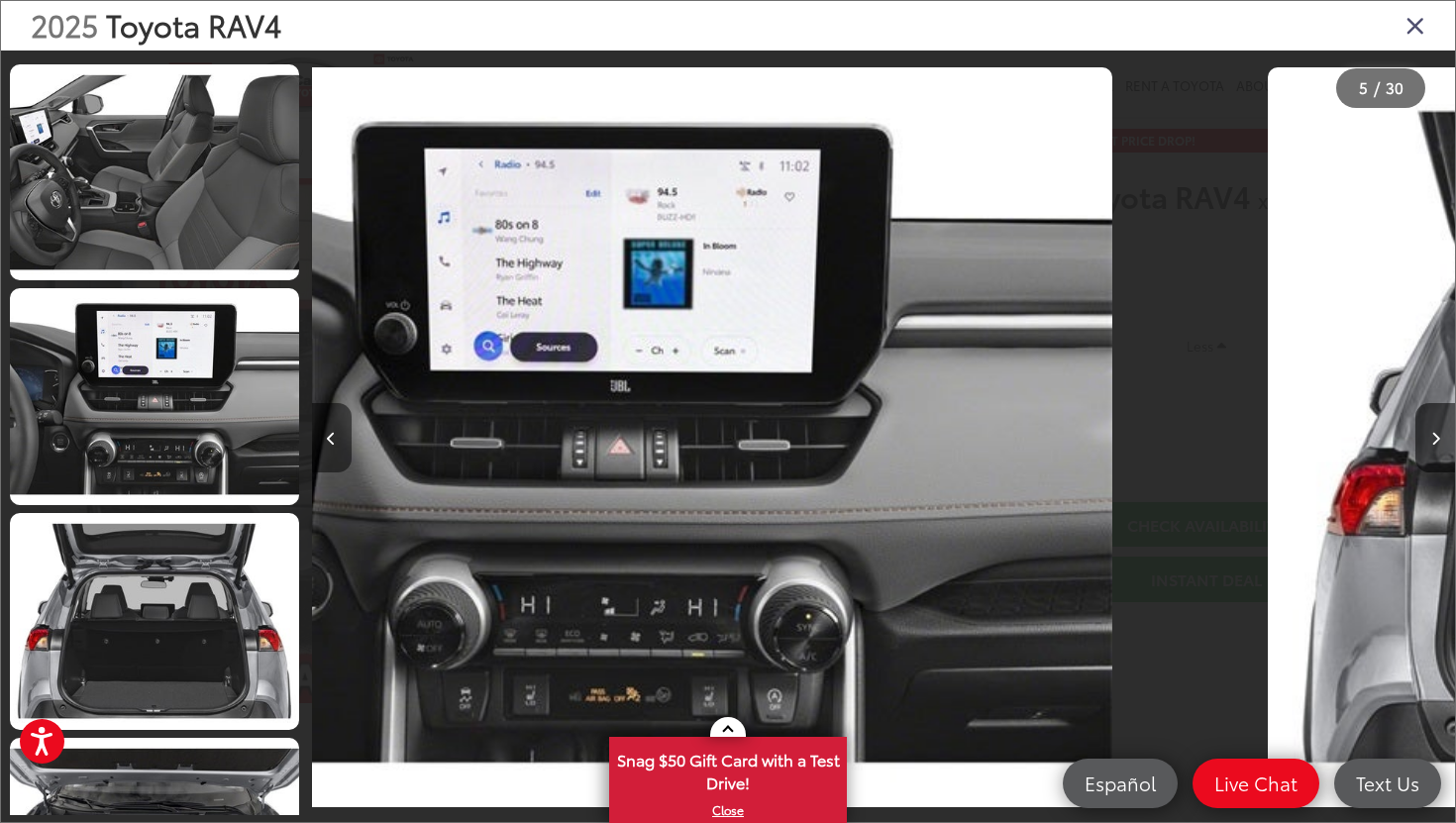 click at bounding box center [331, 439] 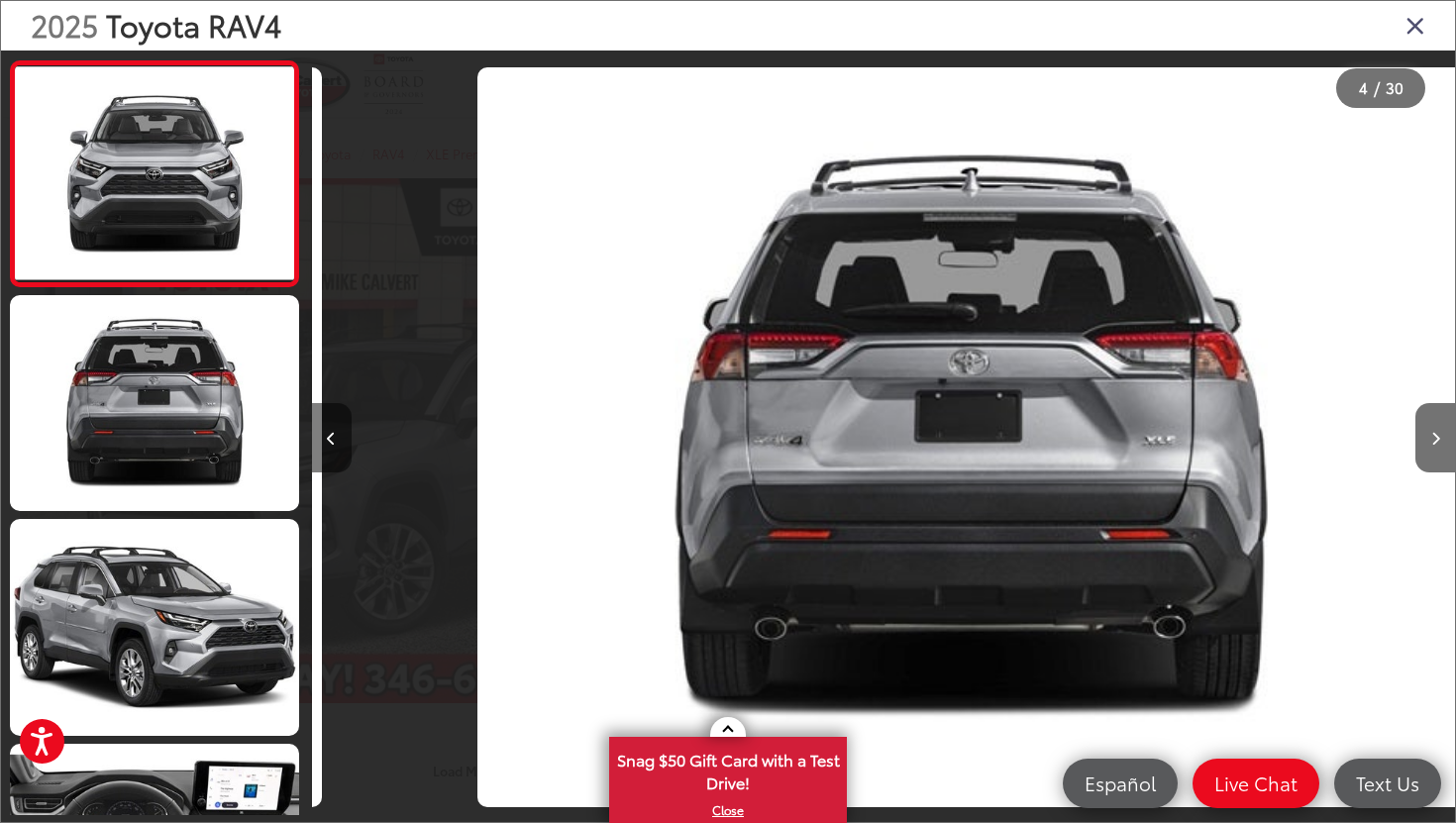 click at bounding box center [331, 439] 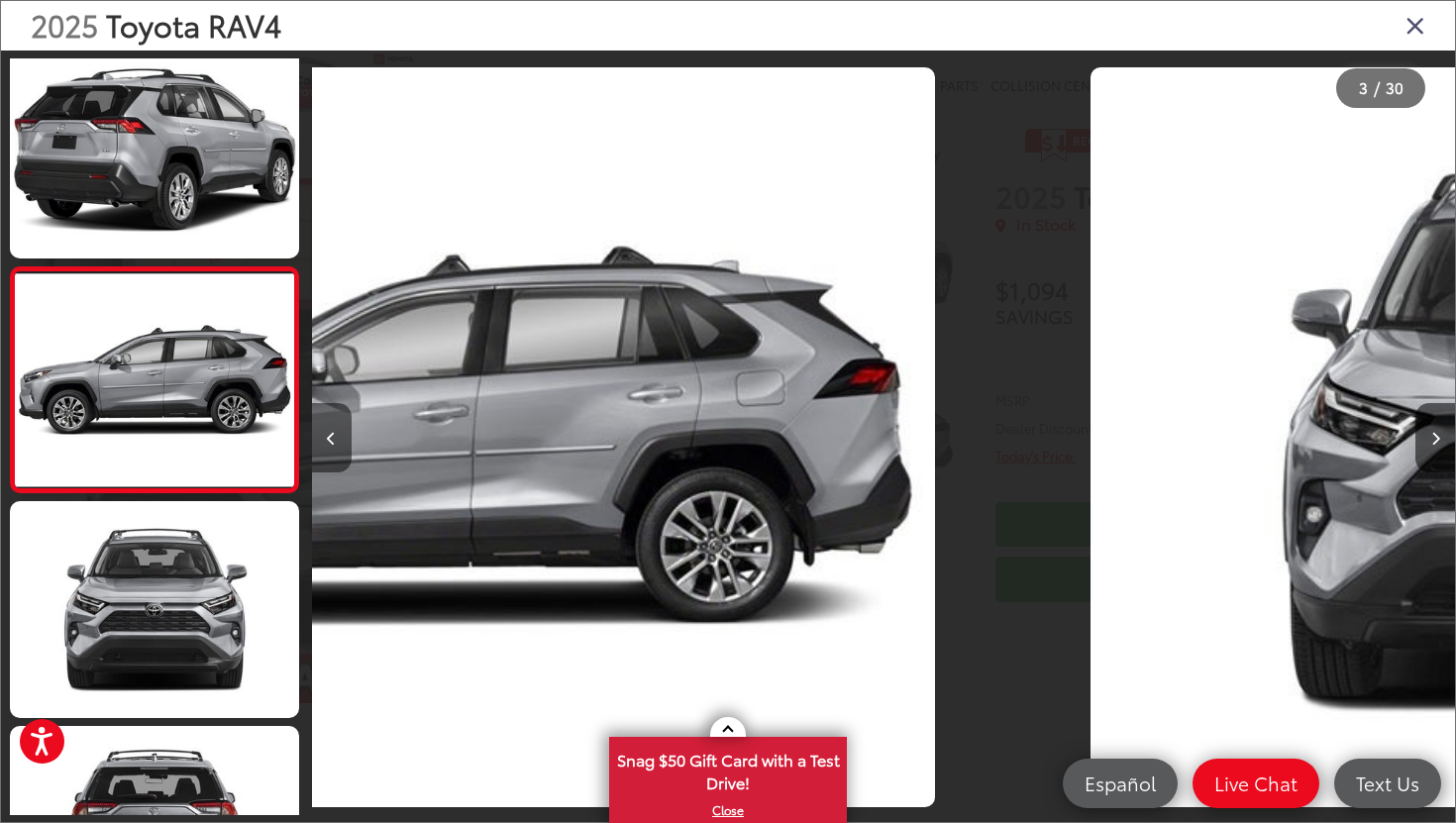 click at bounding box center (331, 439) 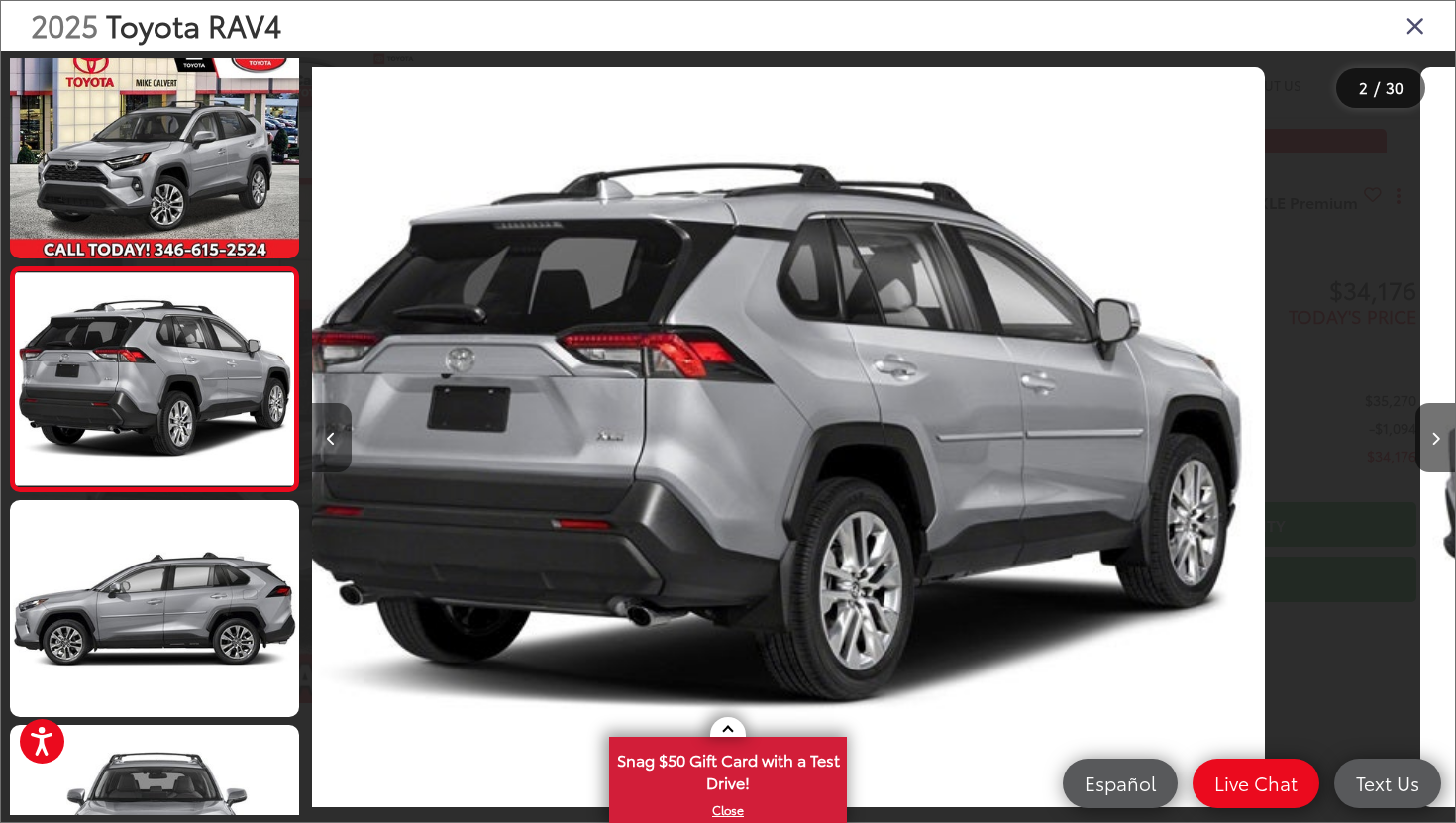 click at bounding box center [331, 439] 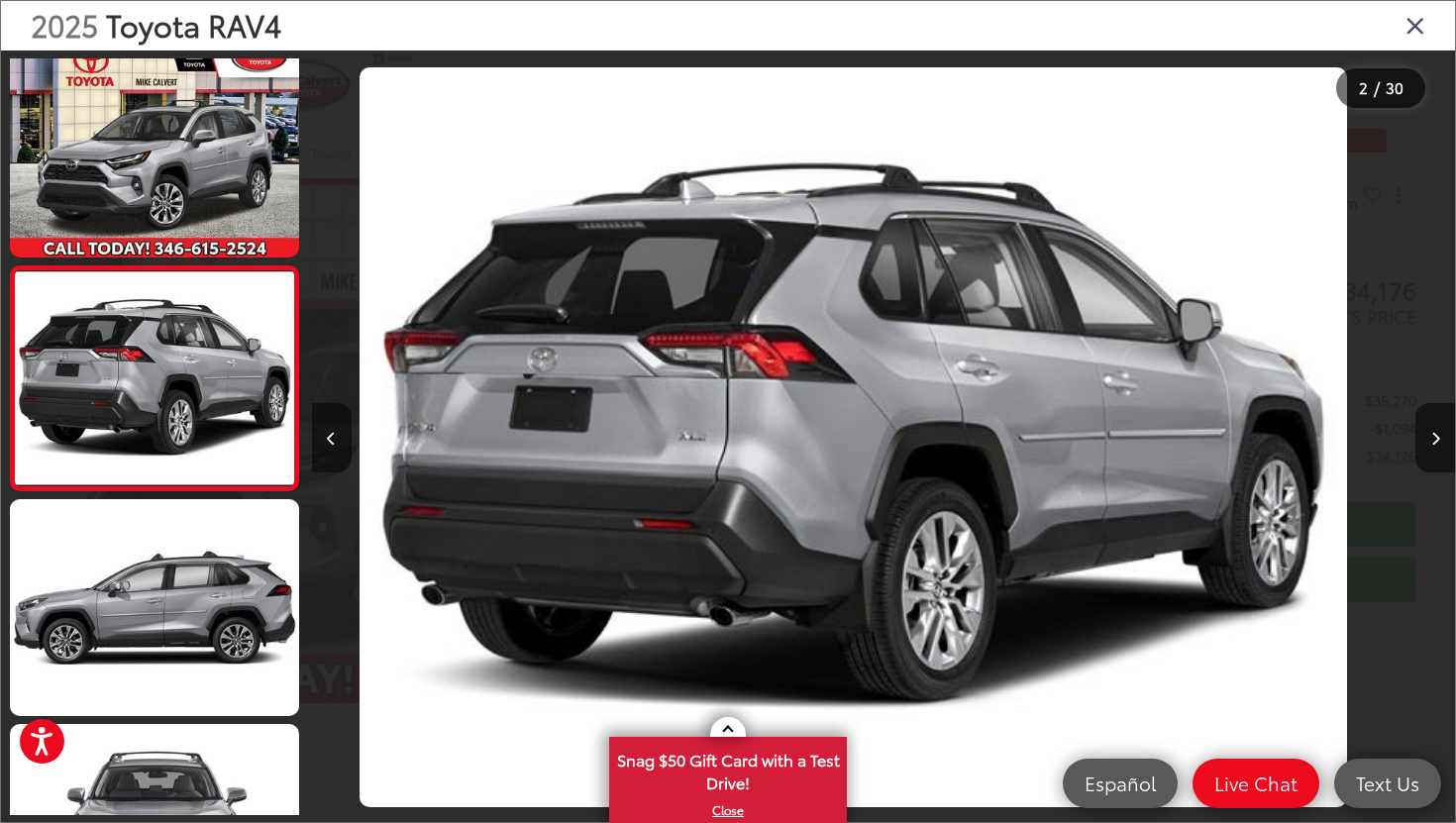 click at bounding box center (455, 437) 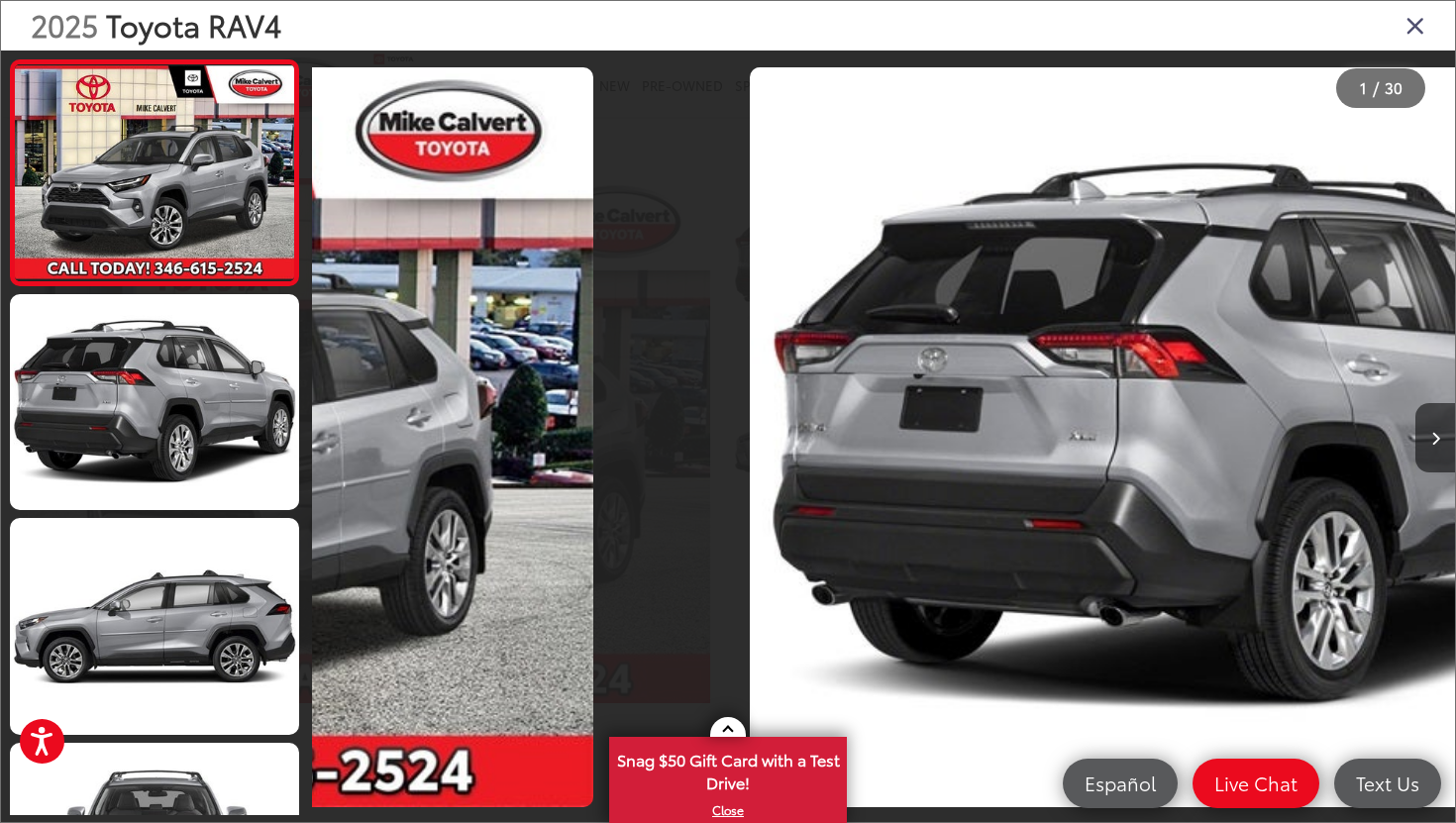 click at bounding box center [455, 437] 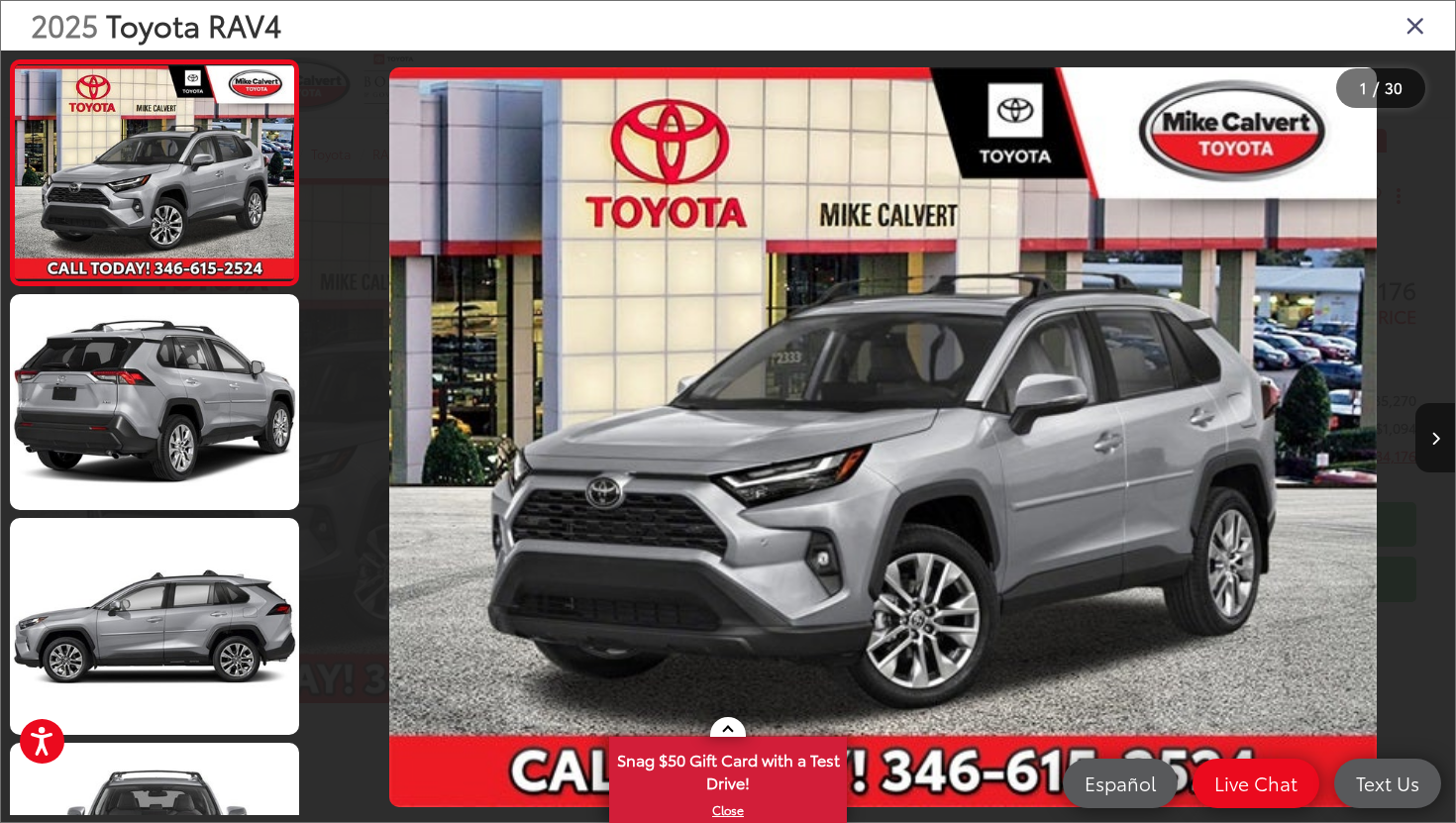 click at bounding box center [1415, 25] 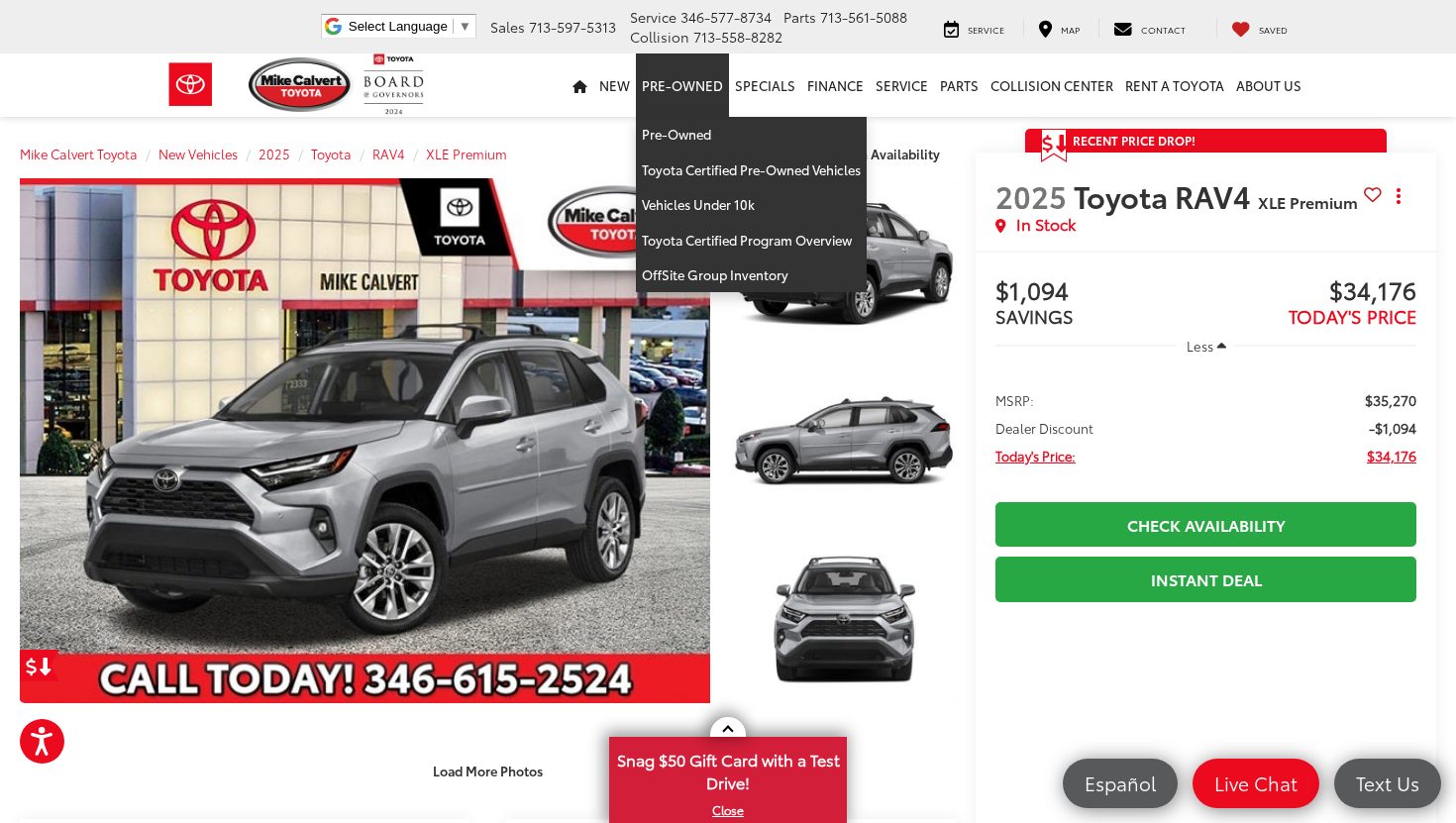 click on "Pre-Owned" at bounding box center [682, 85] 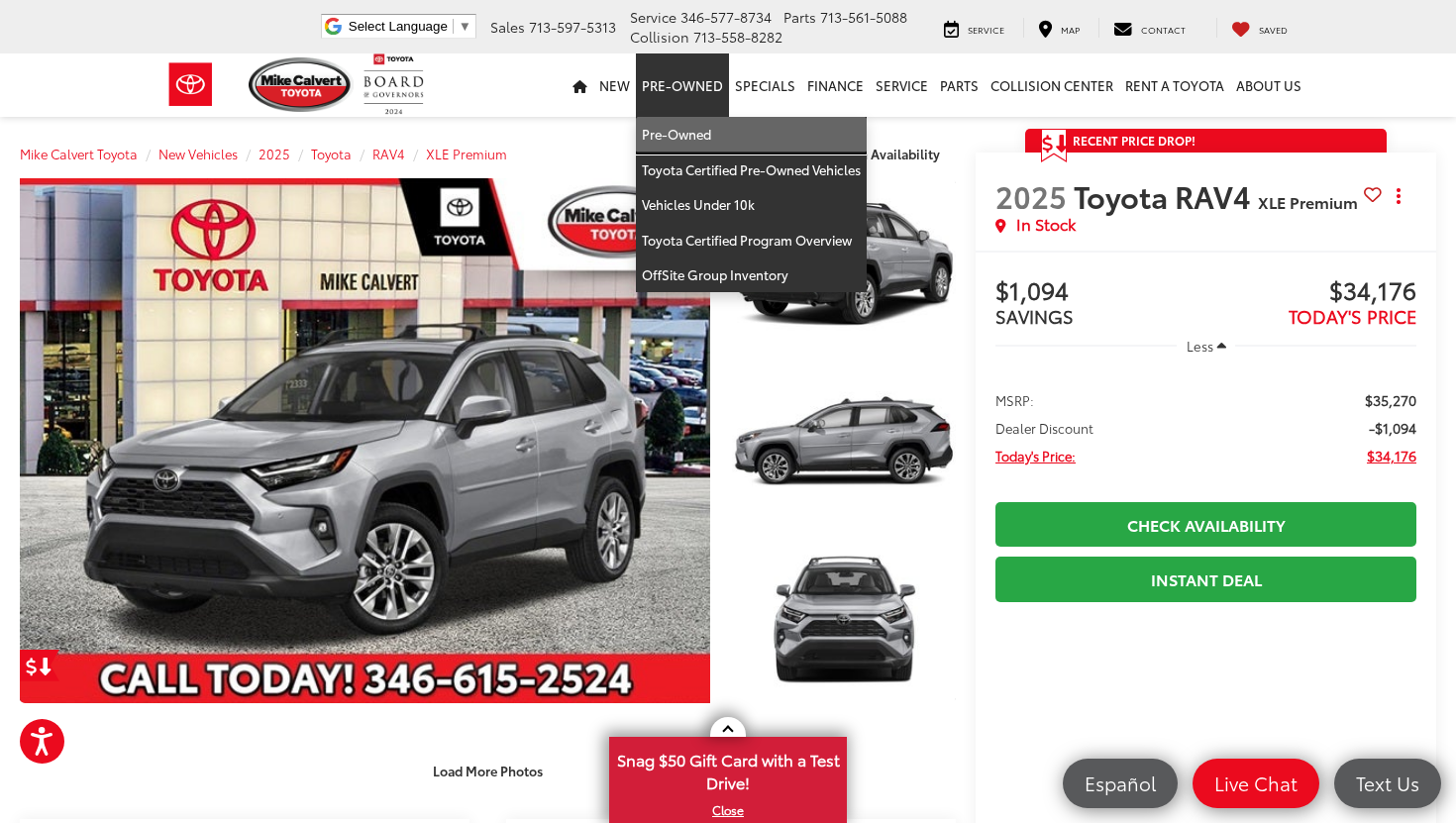 click on "Pre-Owned" at bounding box center [751, 135] 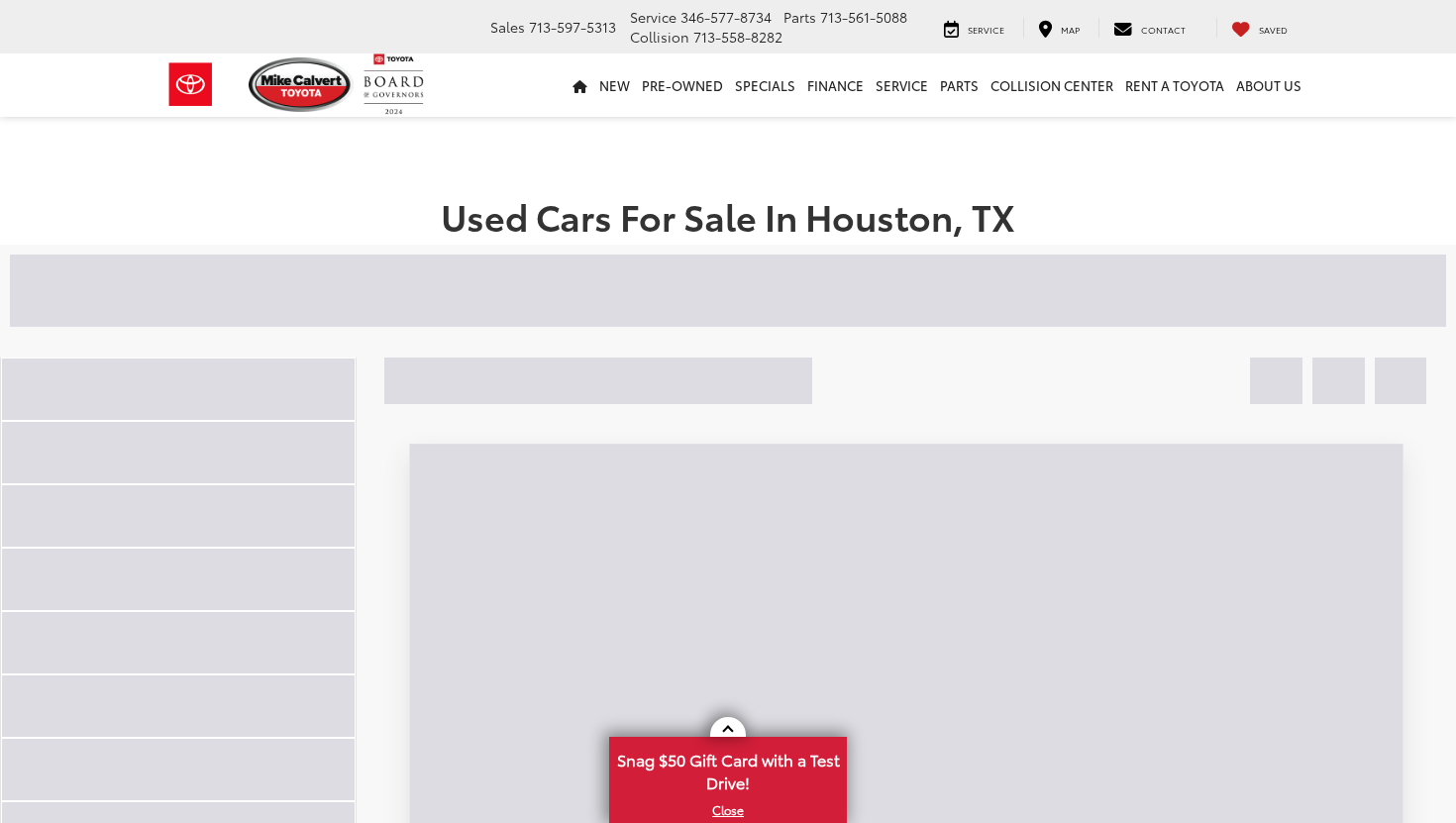 scroll, scrollTop: 0, scrollLeft: 0, axis: both 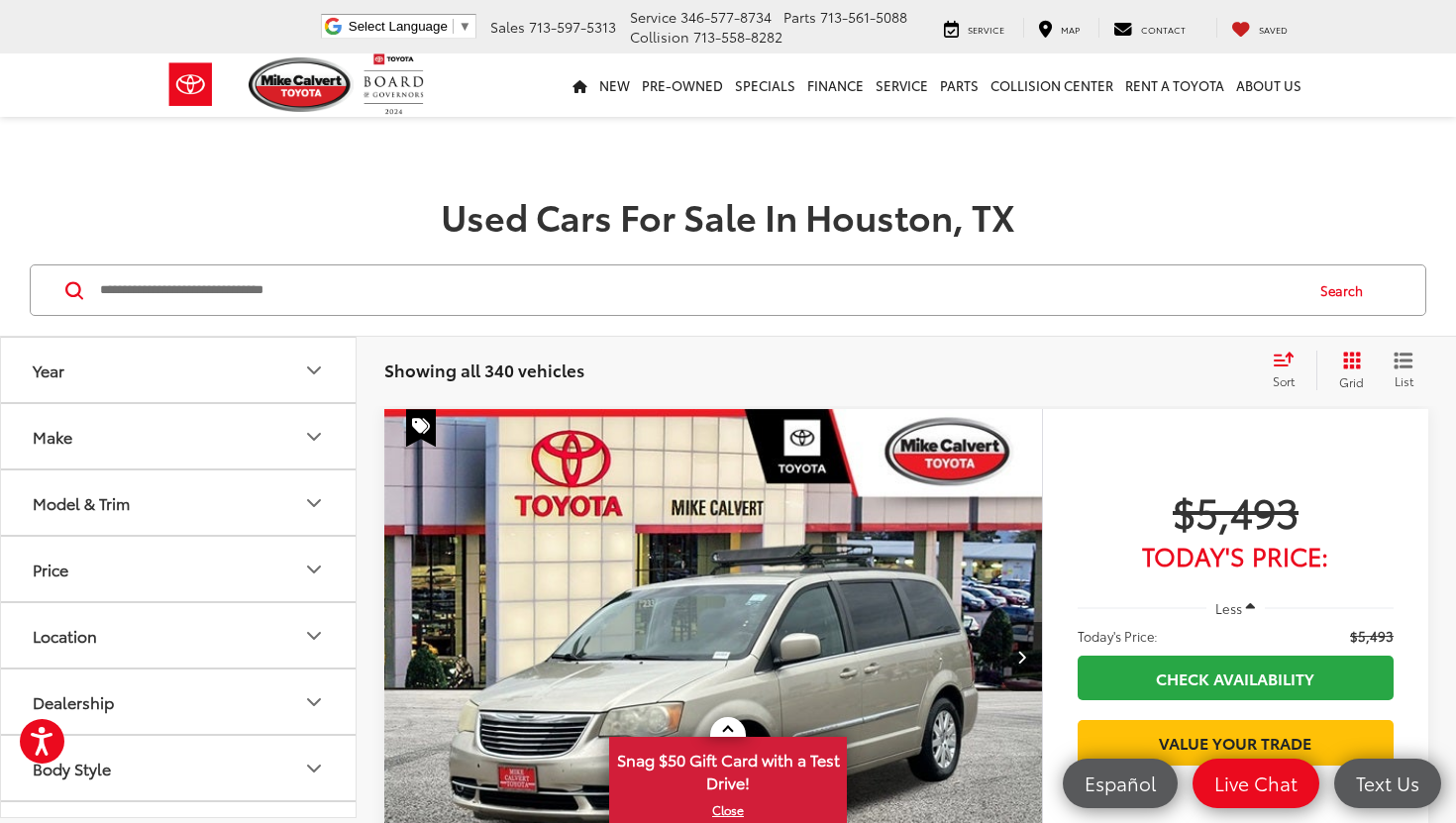 click on "Year" at bounding box center (179, 369) 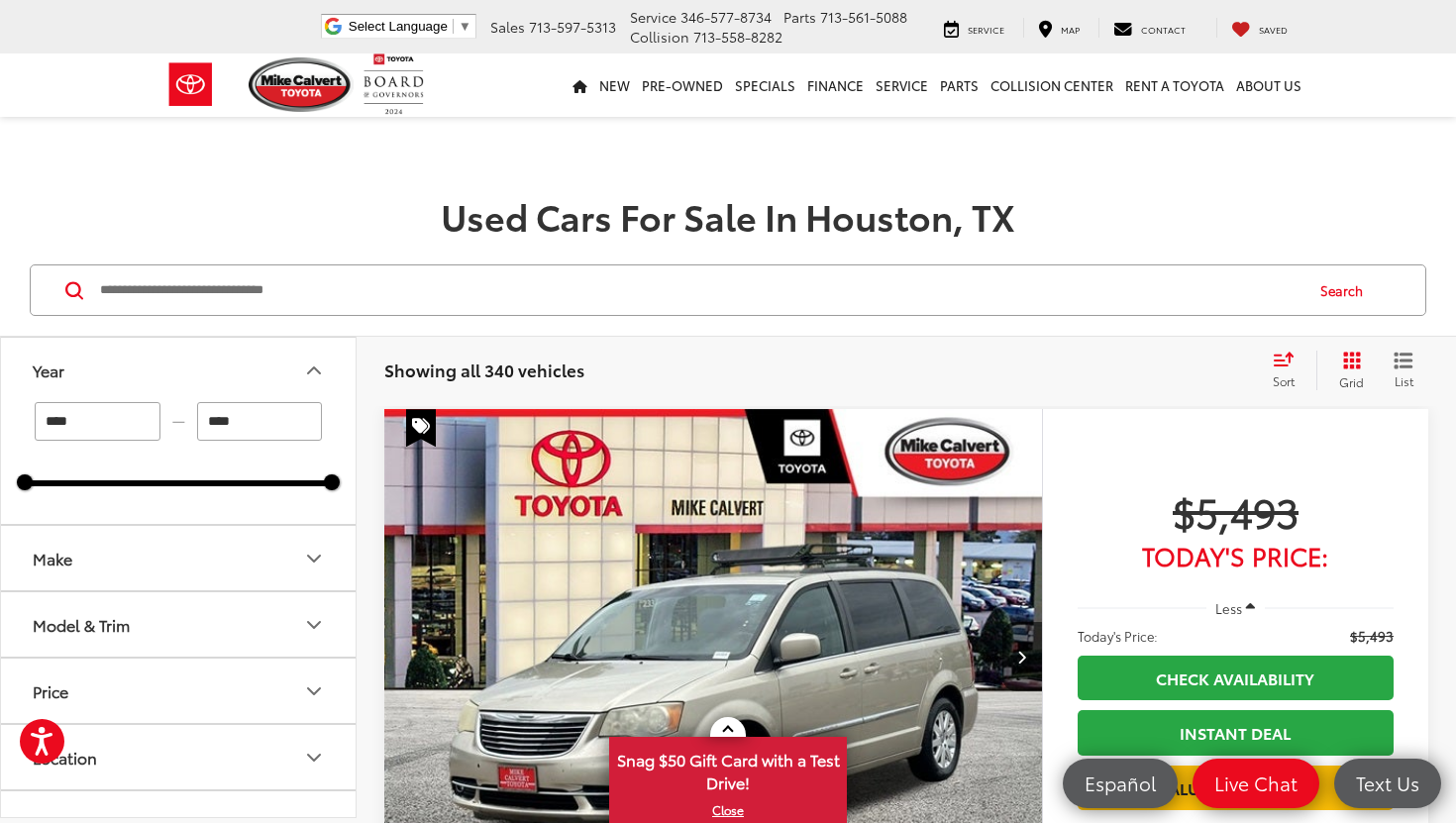 click on "****" at bounding box center [97, 421] 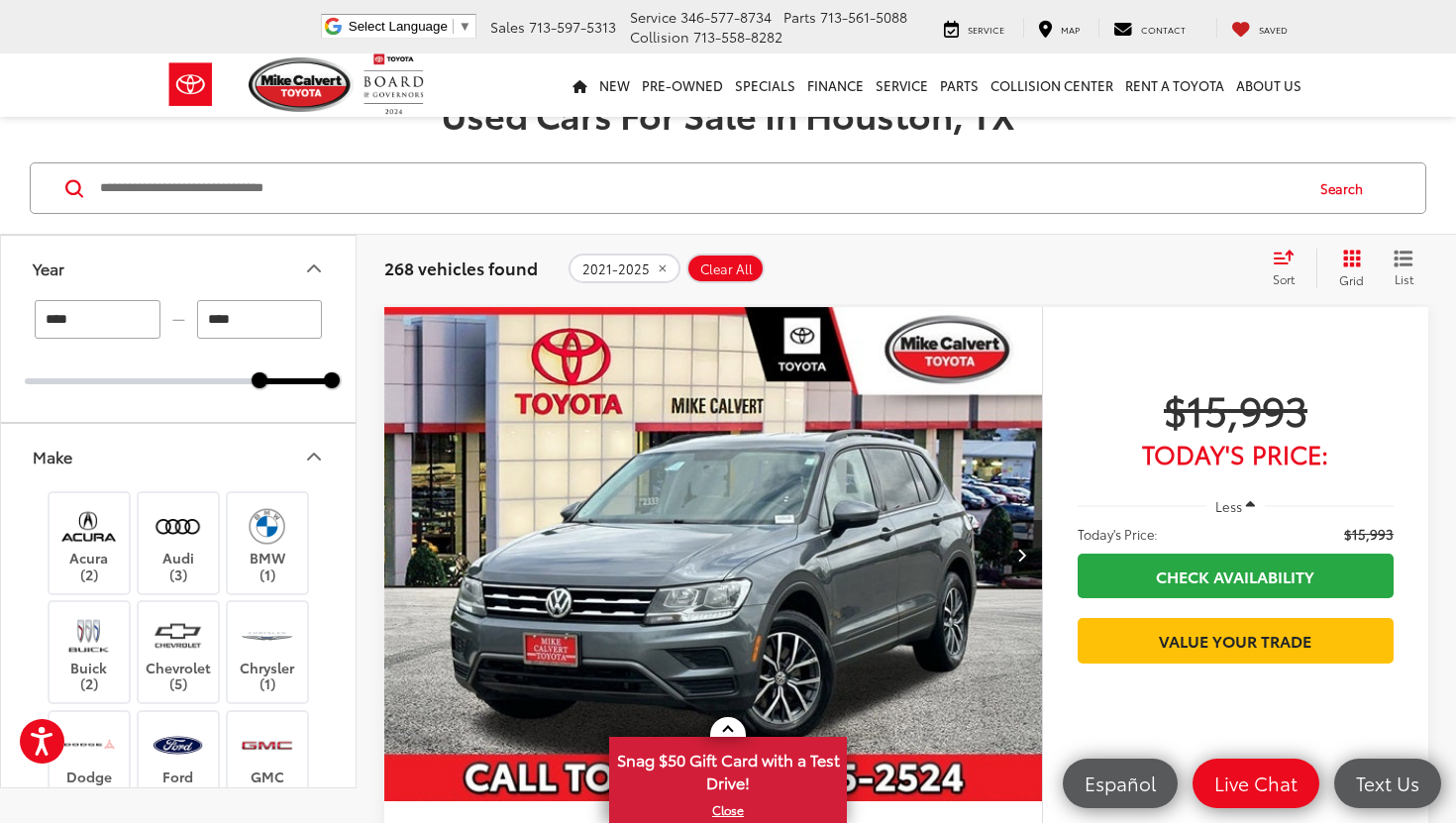 scroll, scrollTop: 108, scrollLeft: 0, axis: vertical 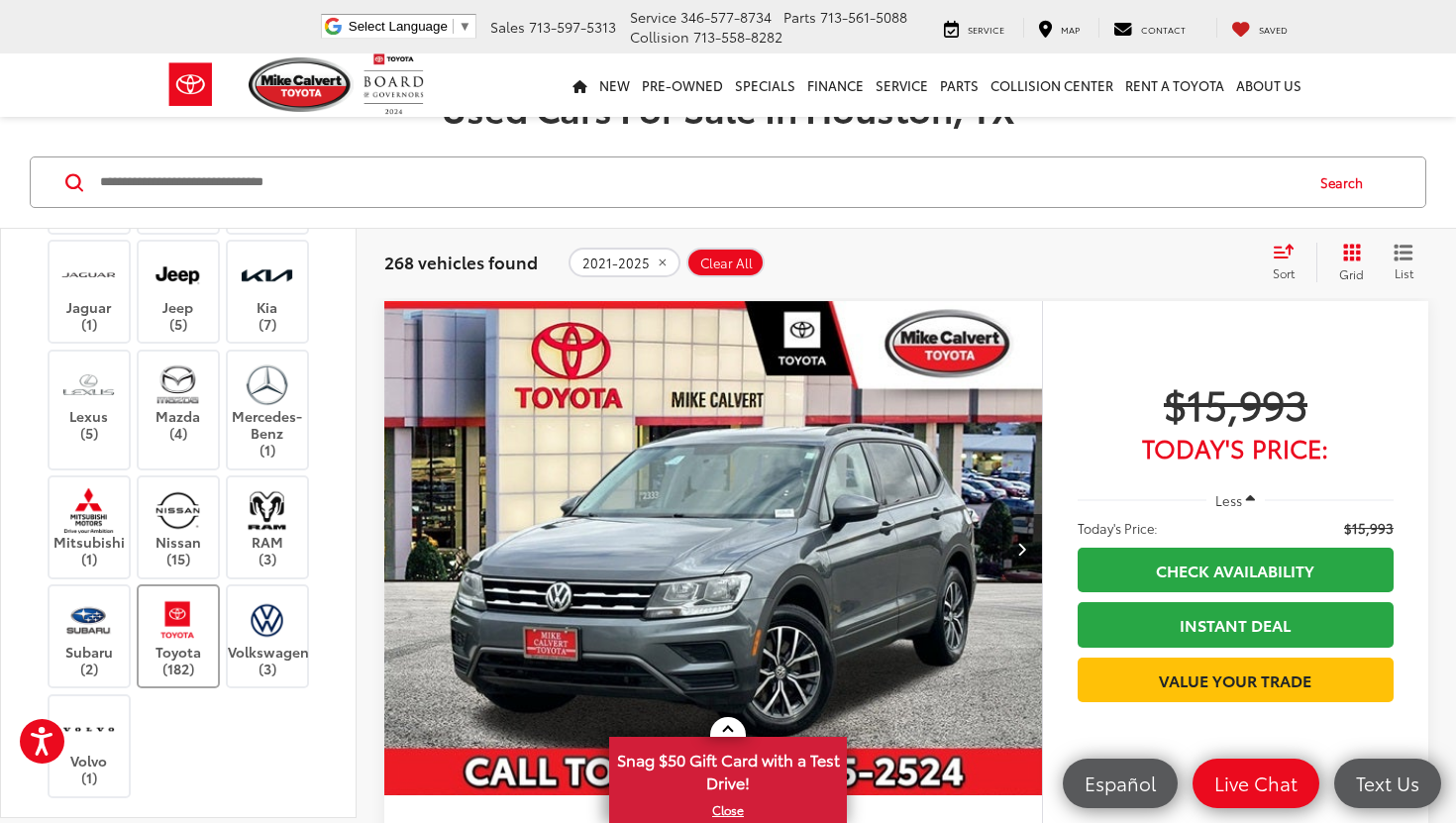 click at bounding box center [177, 619] 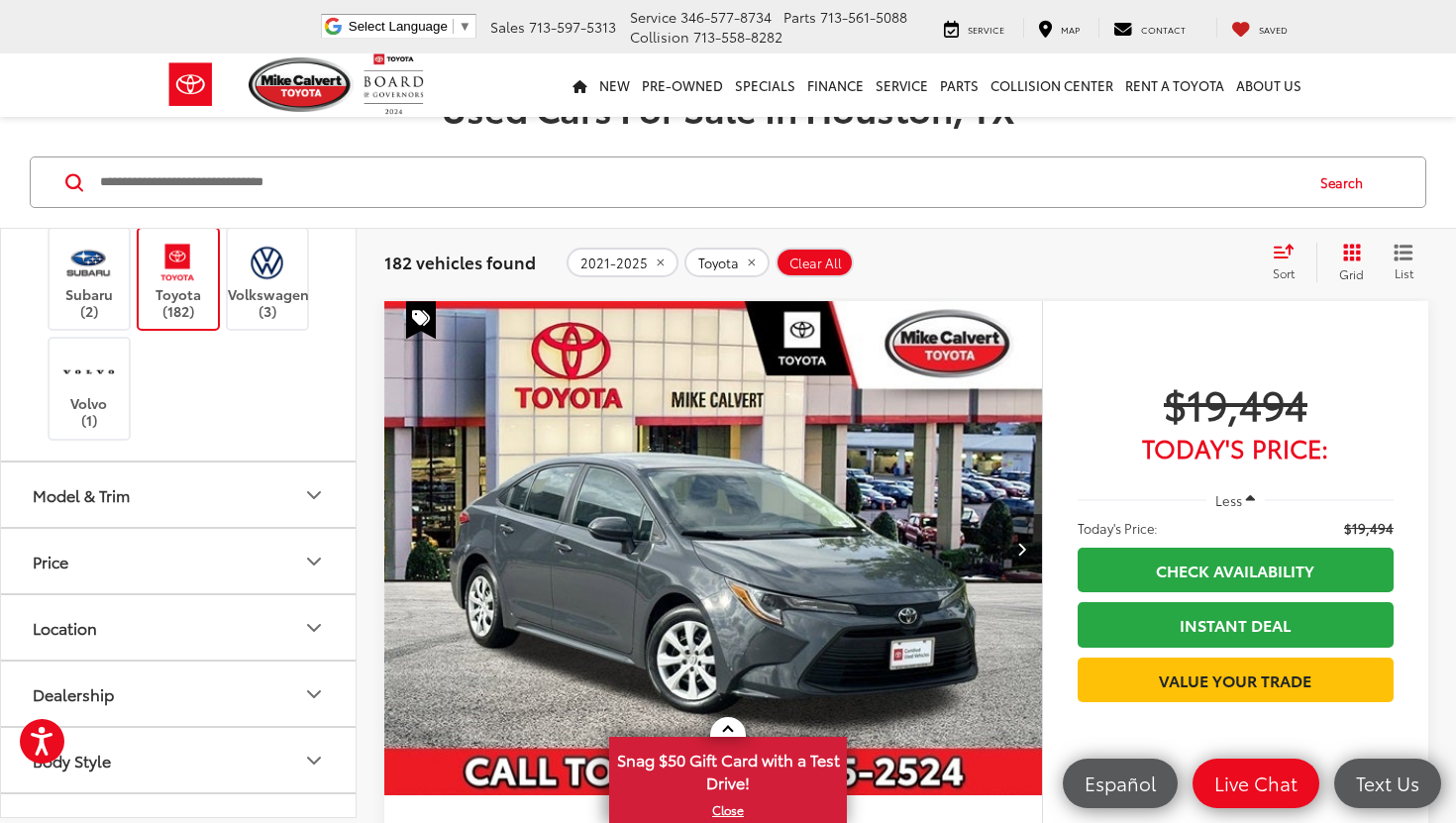 scroll, scrollTop: 1071, scrollLeft: 0, axis: vertical 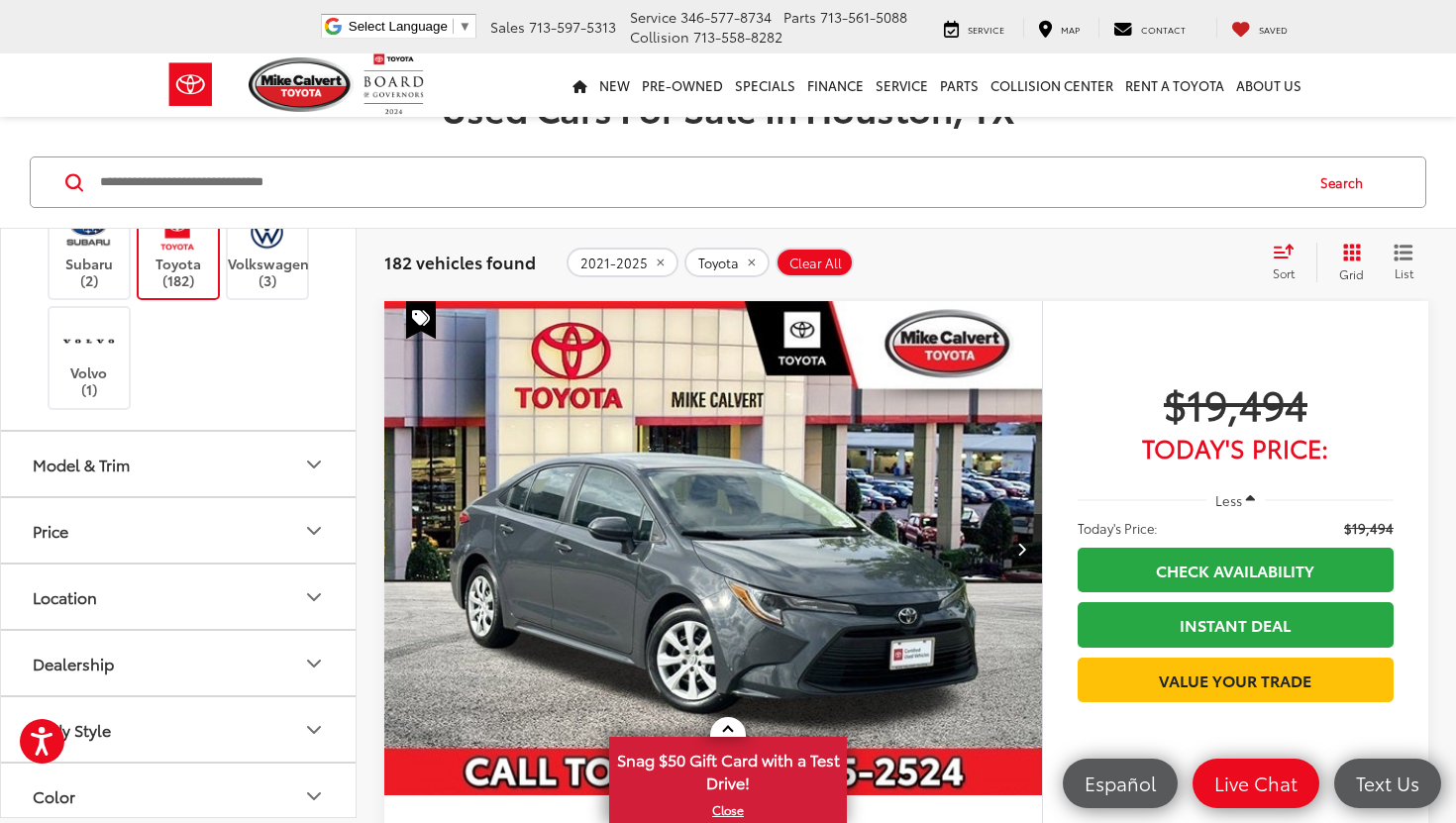 click on "Model & Trim" at bounding box center (179, 463) 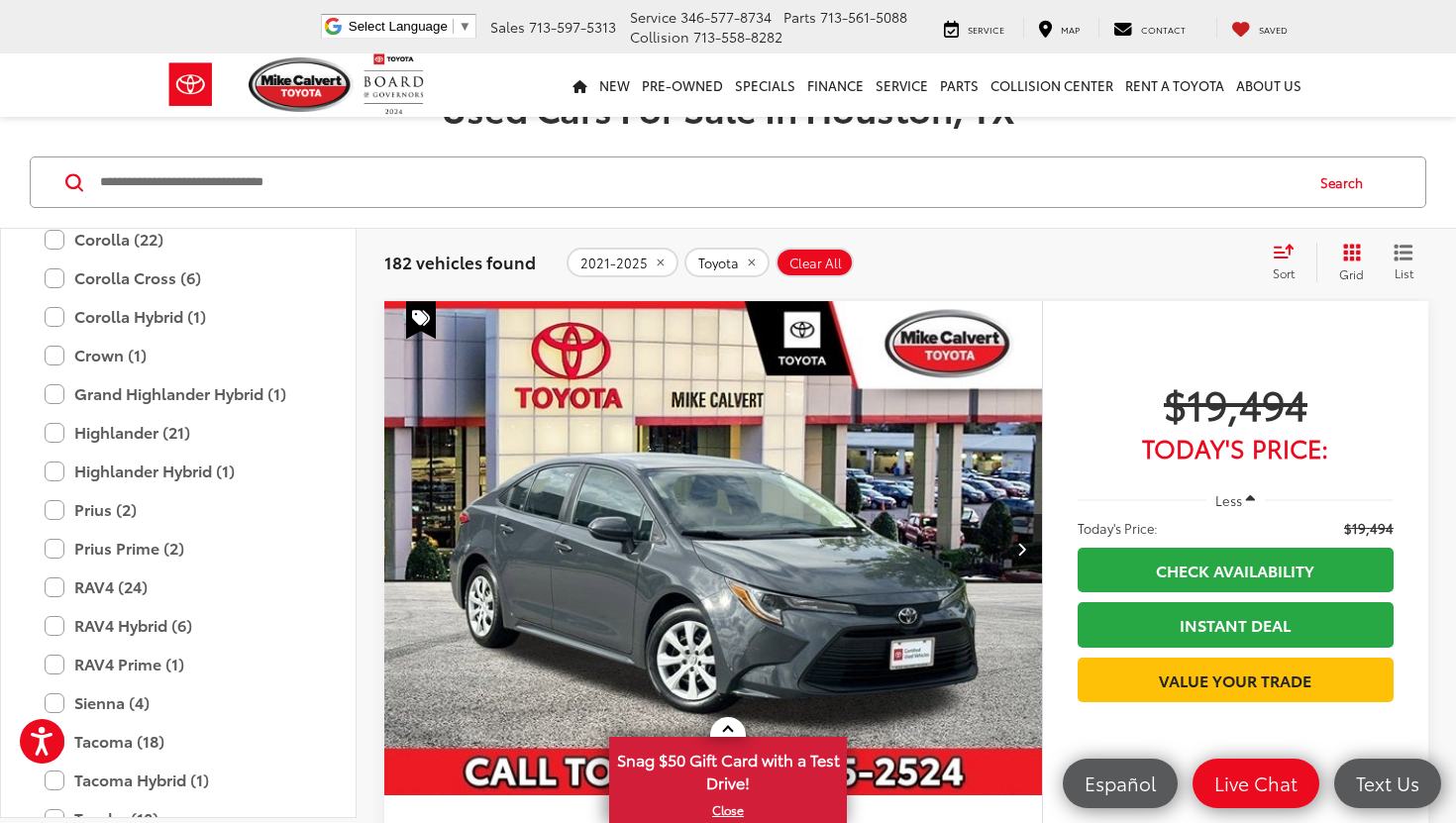 scroll, scrollTop: 1517, scrollLeft: 0, axis: vertical 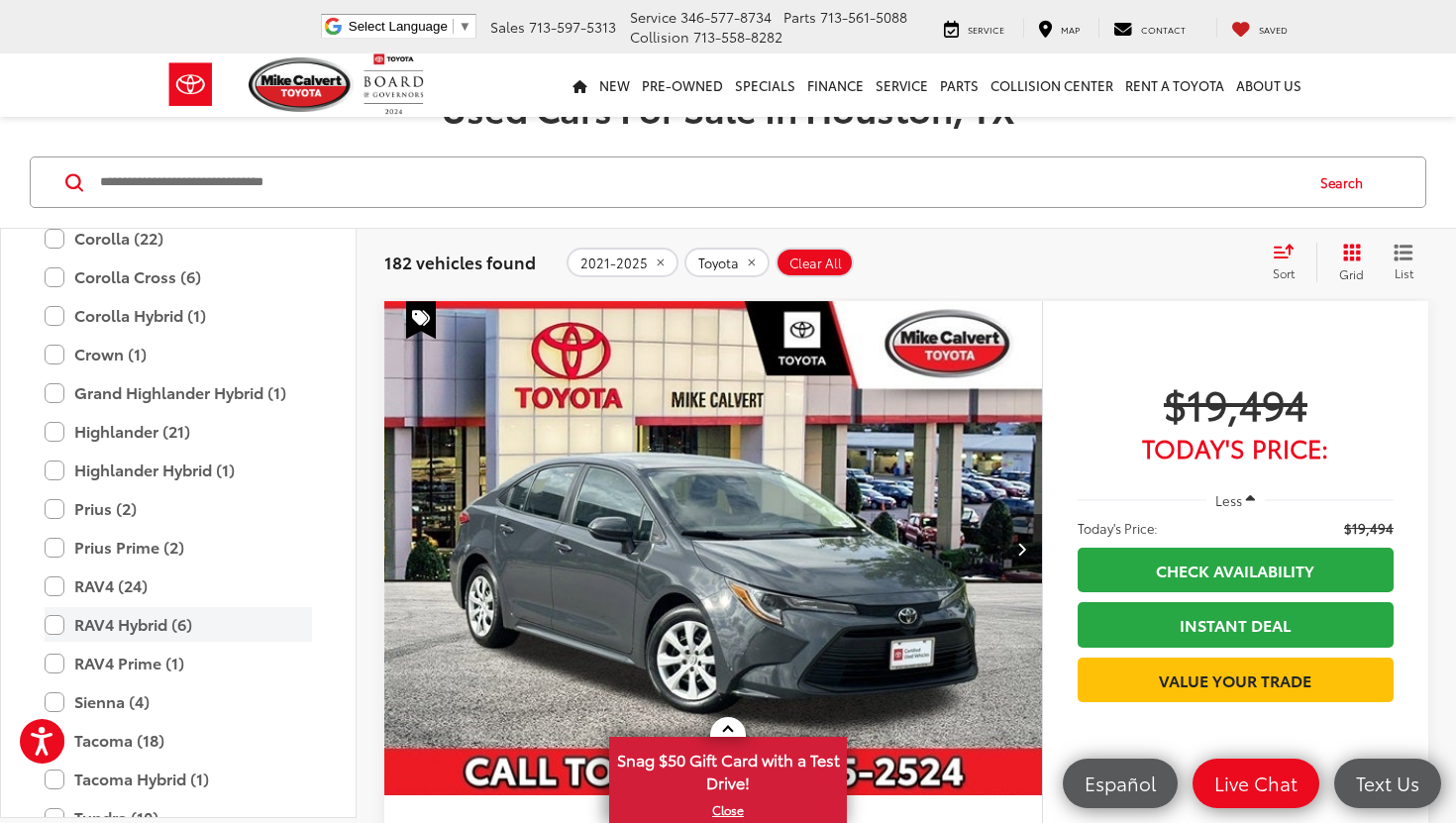 click on "RAV4 Hybrid (6)" at bounding box center (178, 624) 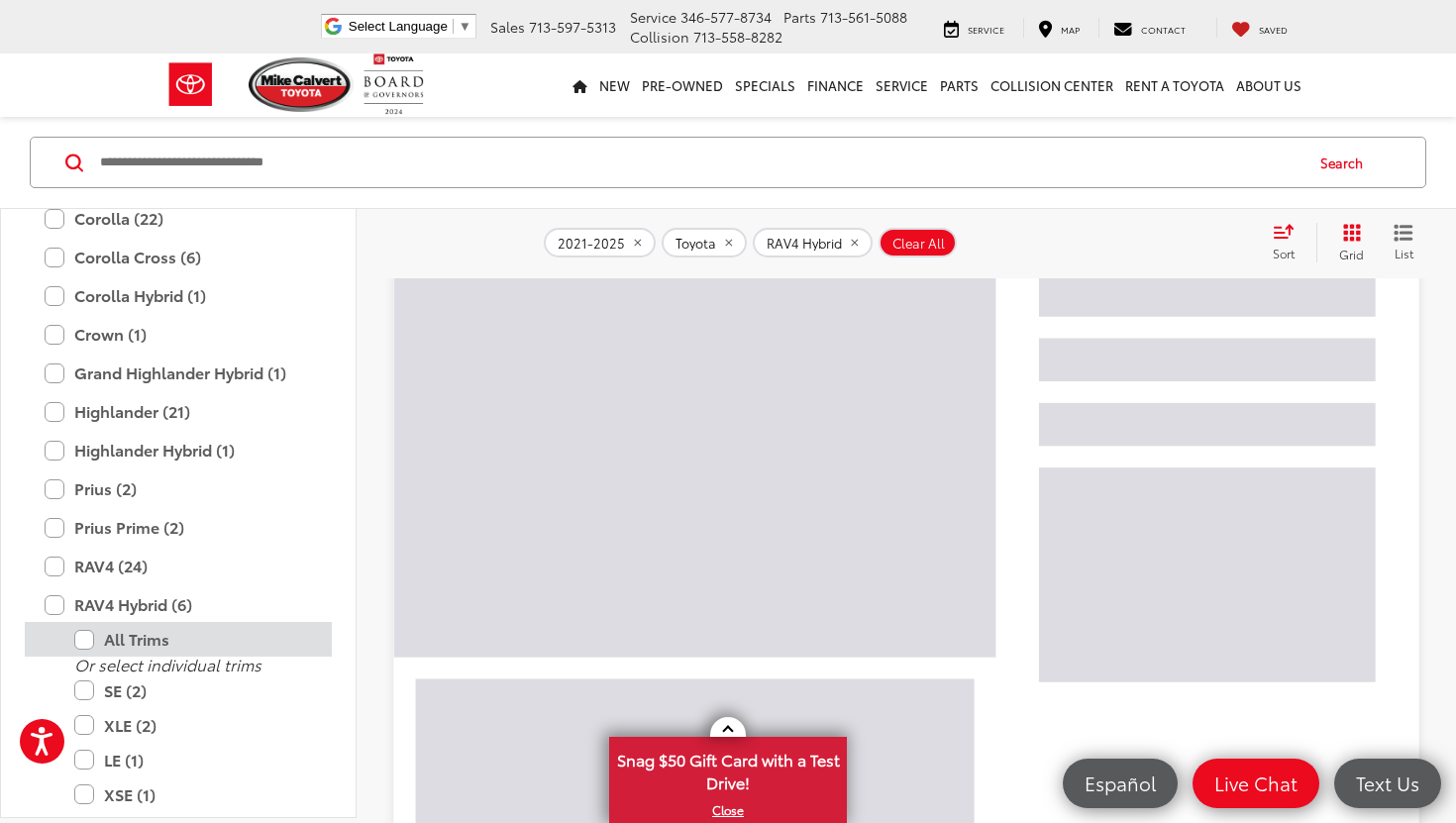 scroll, scrollTop: 177, scrollLeft: 0, axis: vertical 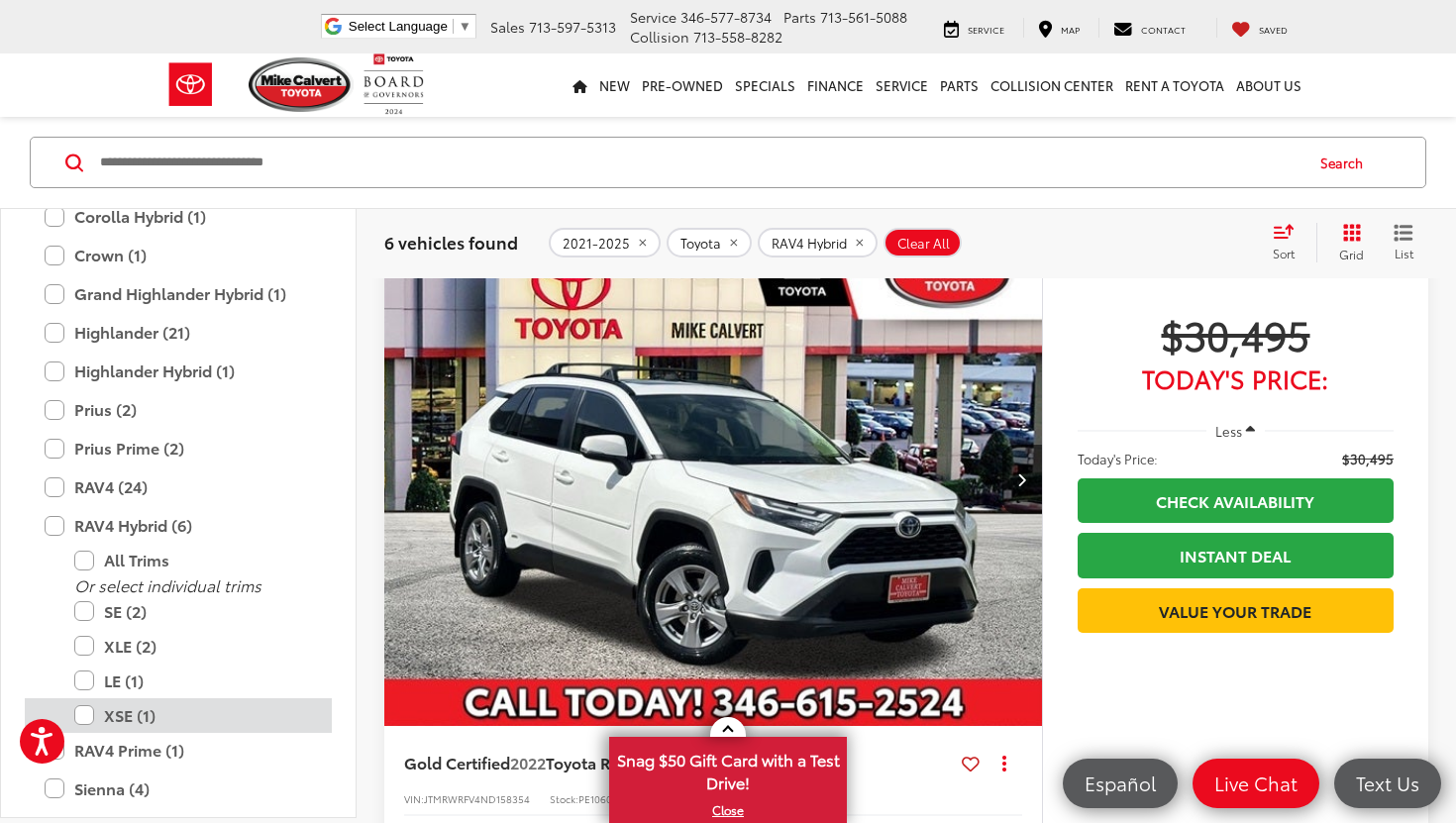 click on "XSE (1)" at bounding box center [193, 715] 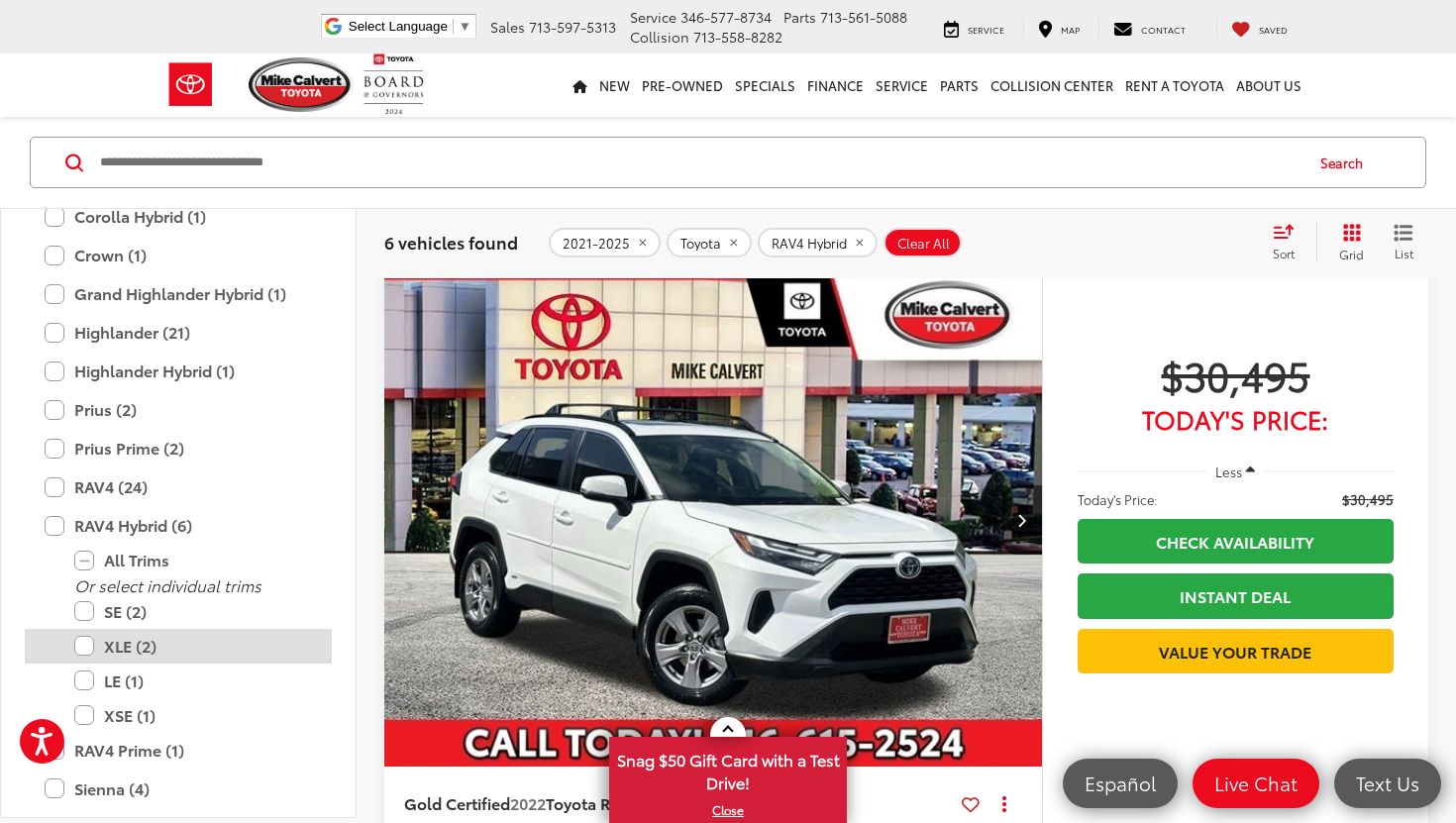 scroll, scrollTop: 128, scrollLeft: 0, axis: vertical 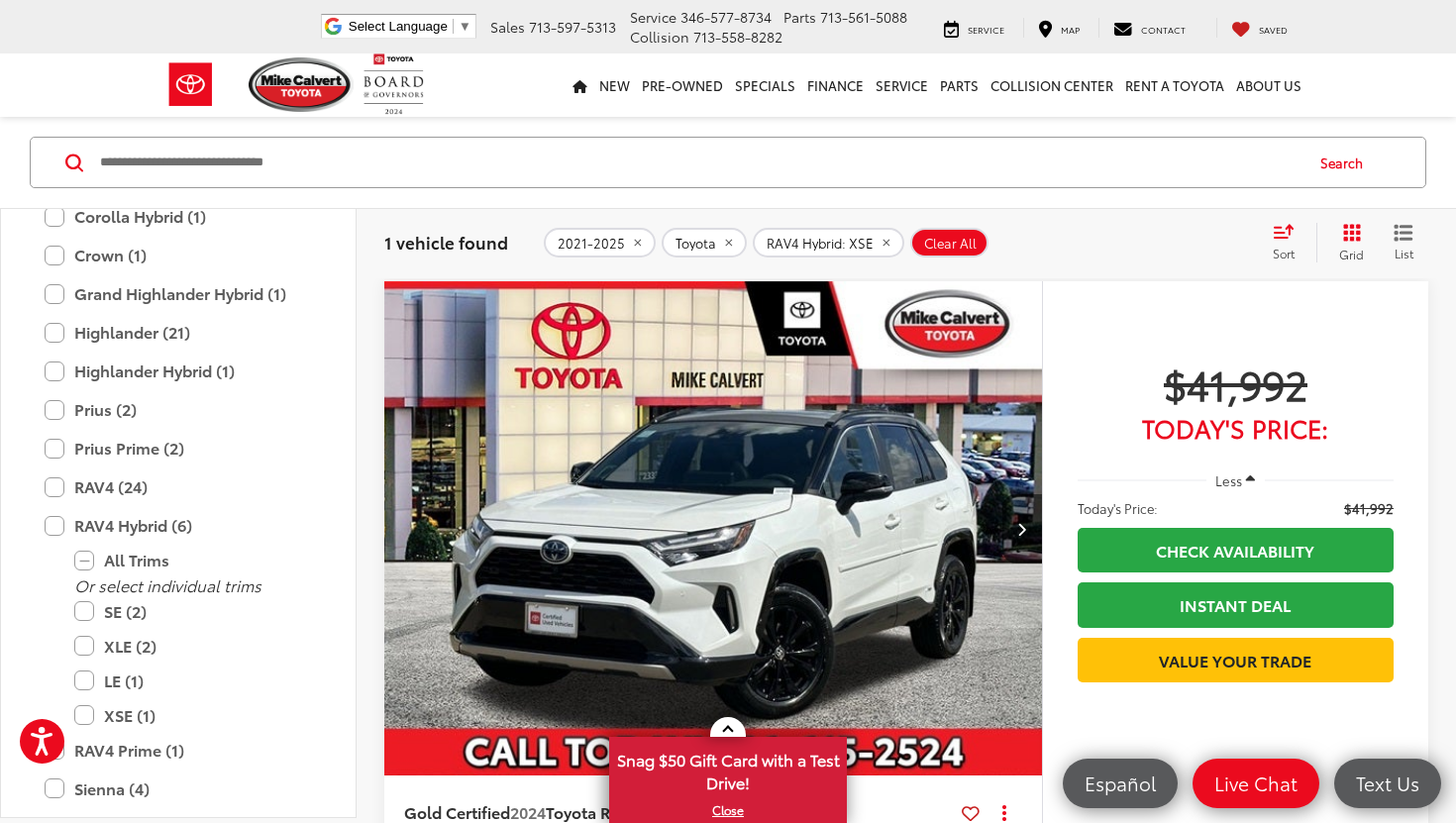 click at bounding box center [1021, 529] 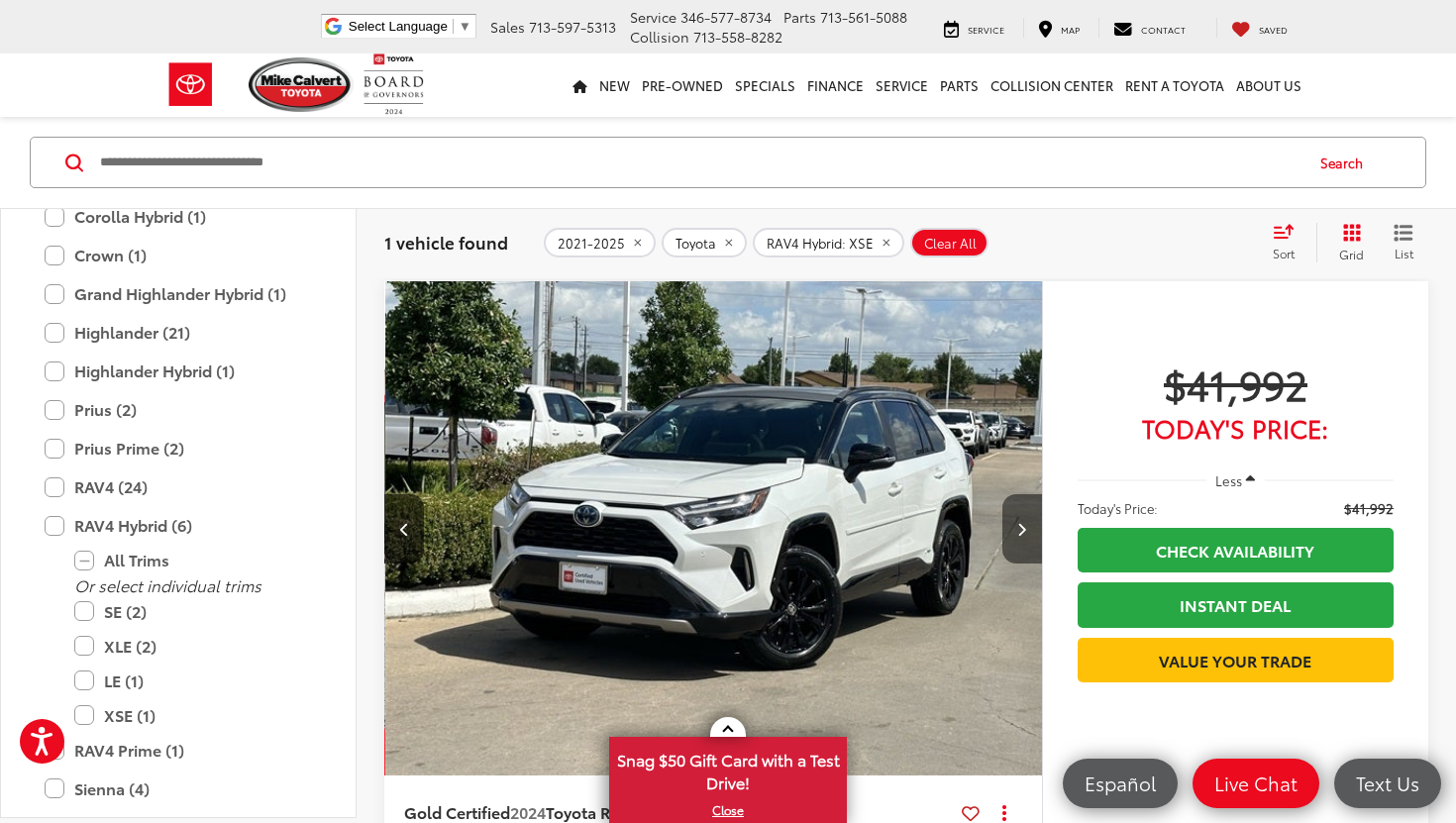 scroll, scrollTop: 0, scrollLeft: 661, axis: horizontal 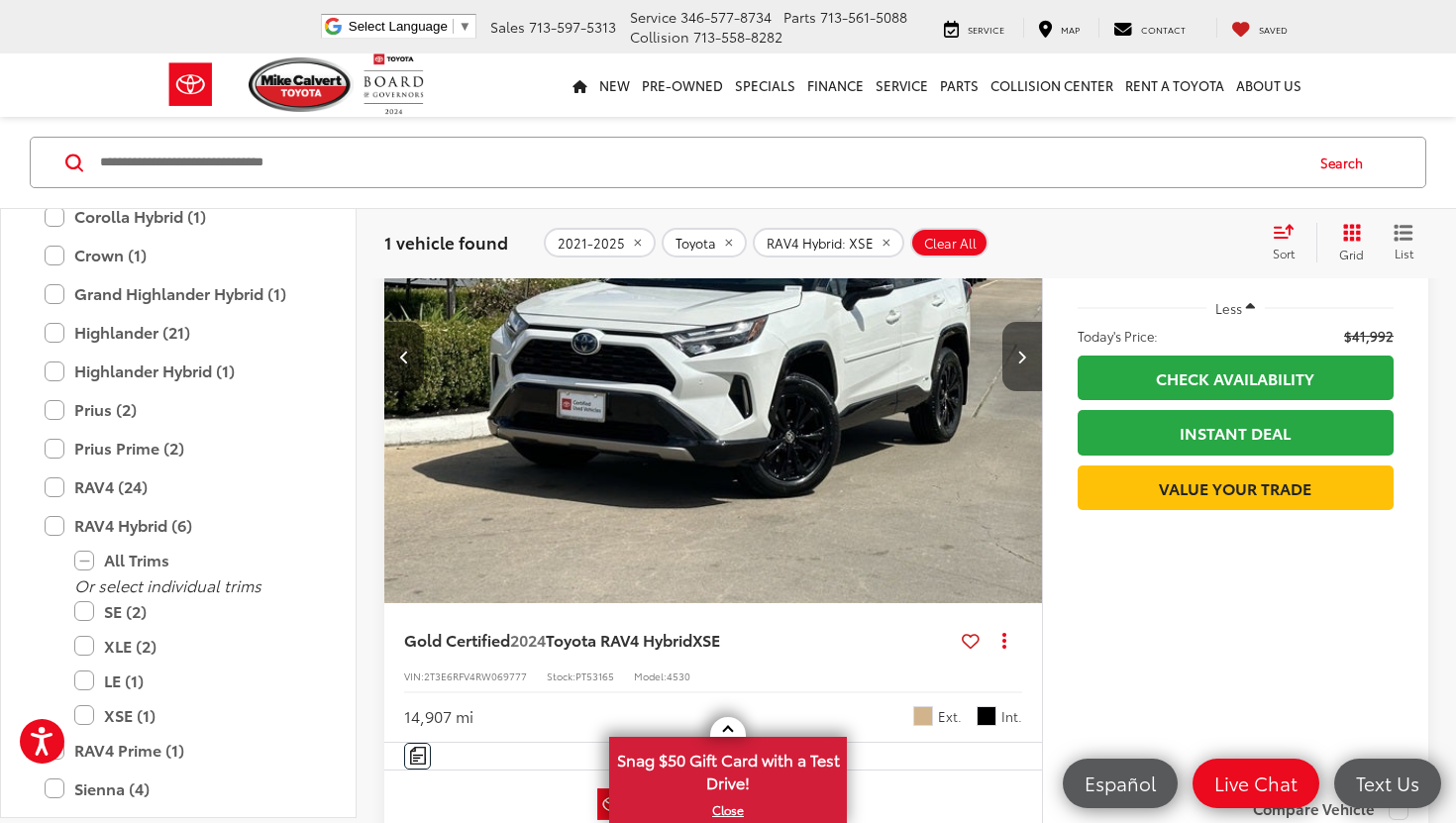 click at bounding box center (1022, 357) 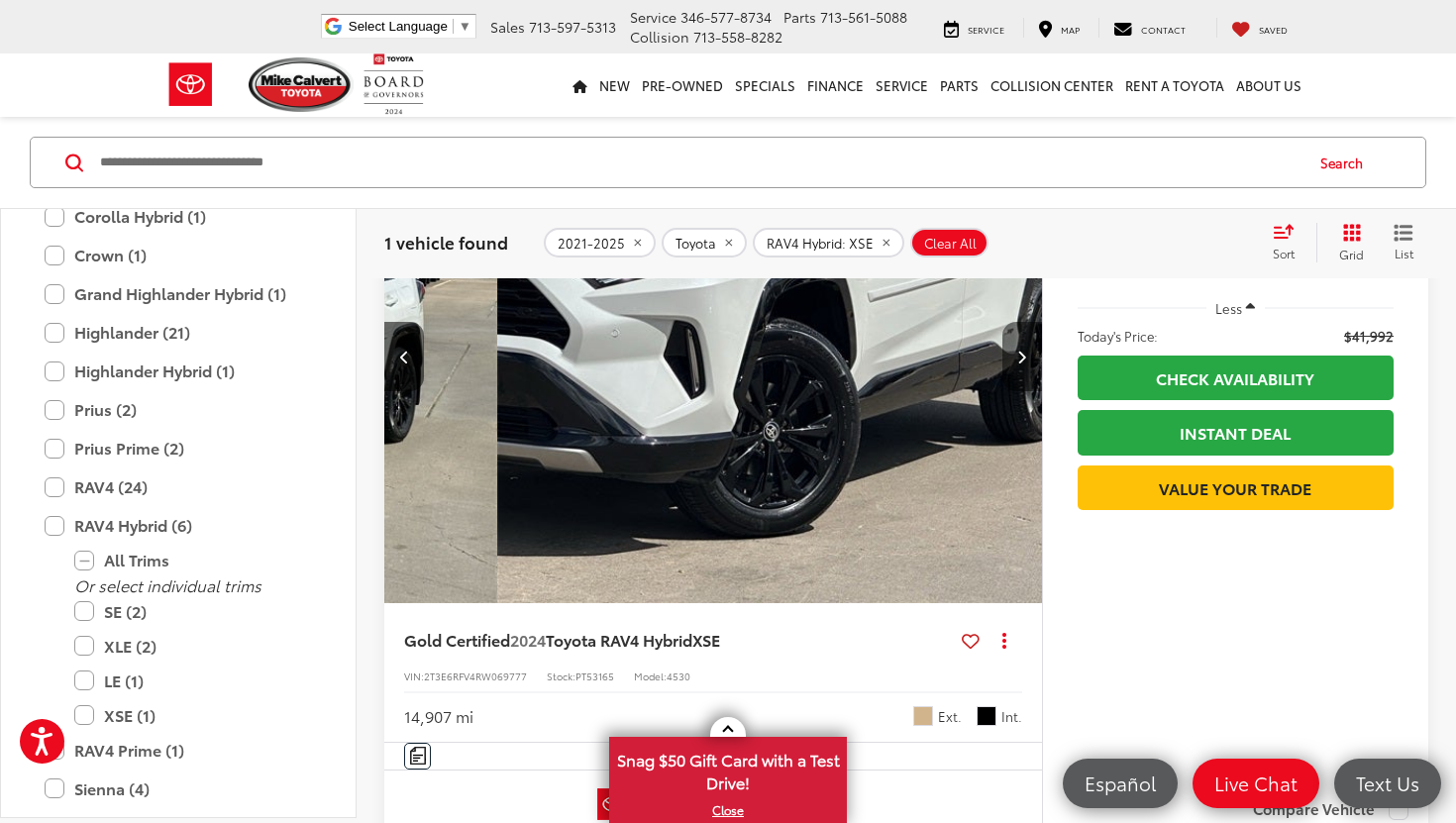 scroll, scrollTop: 0, scrollLeft: 1321, axis: horizontal 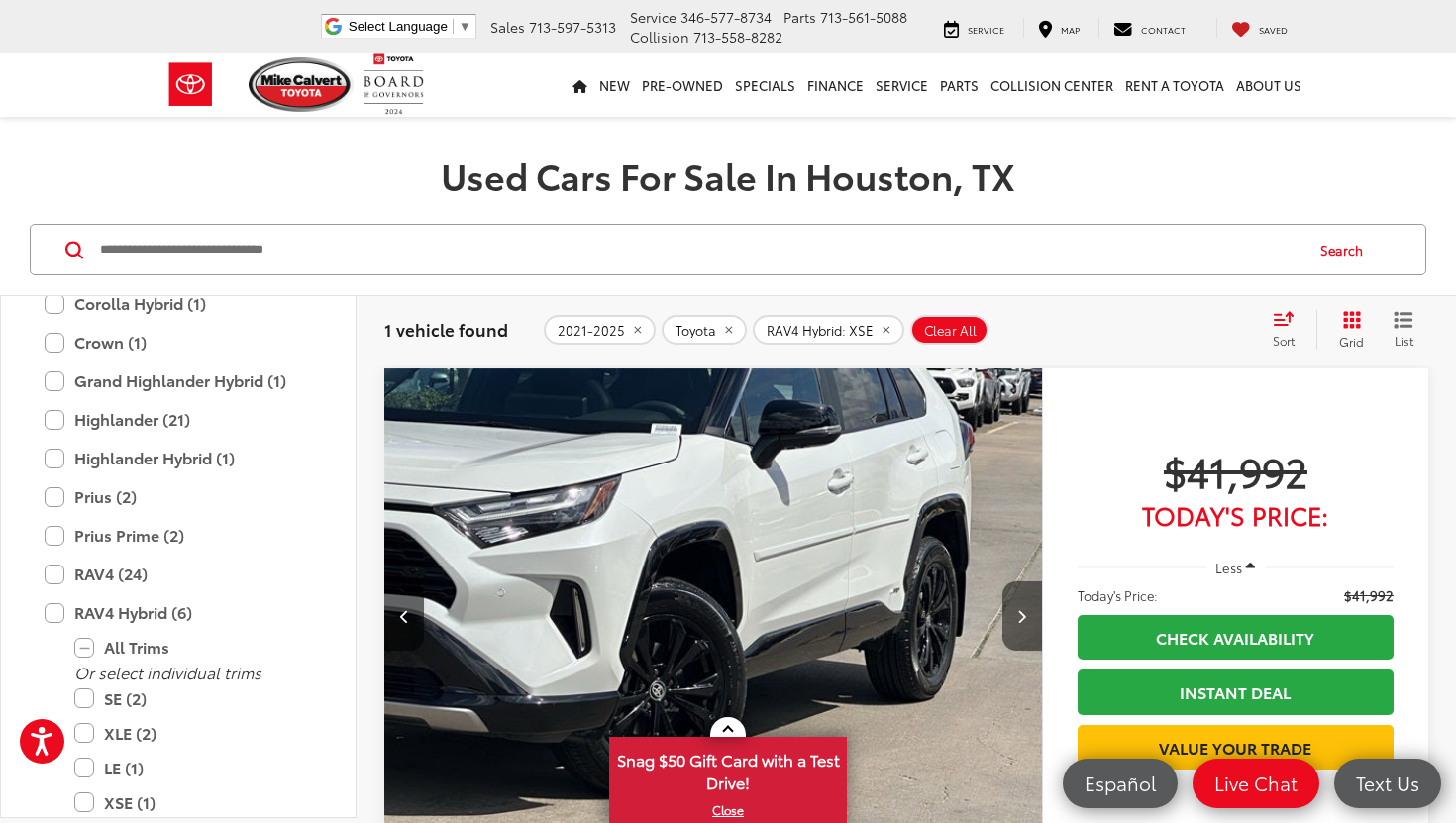 click at bounding box center (1022, 616) 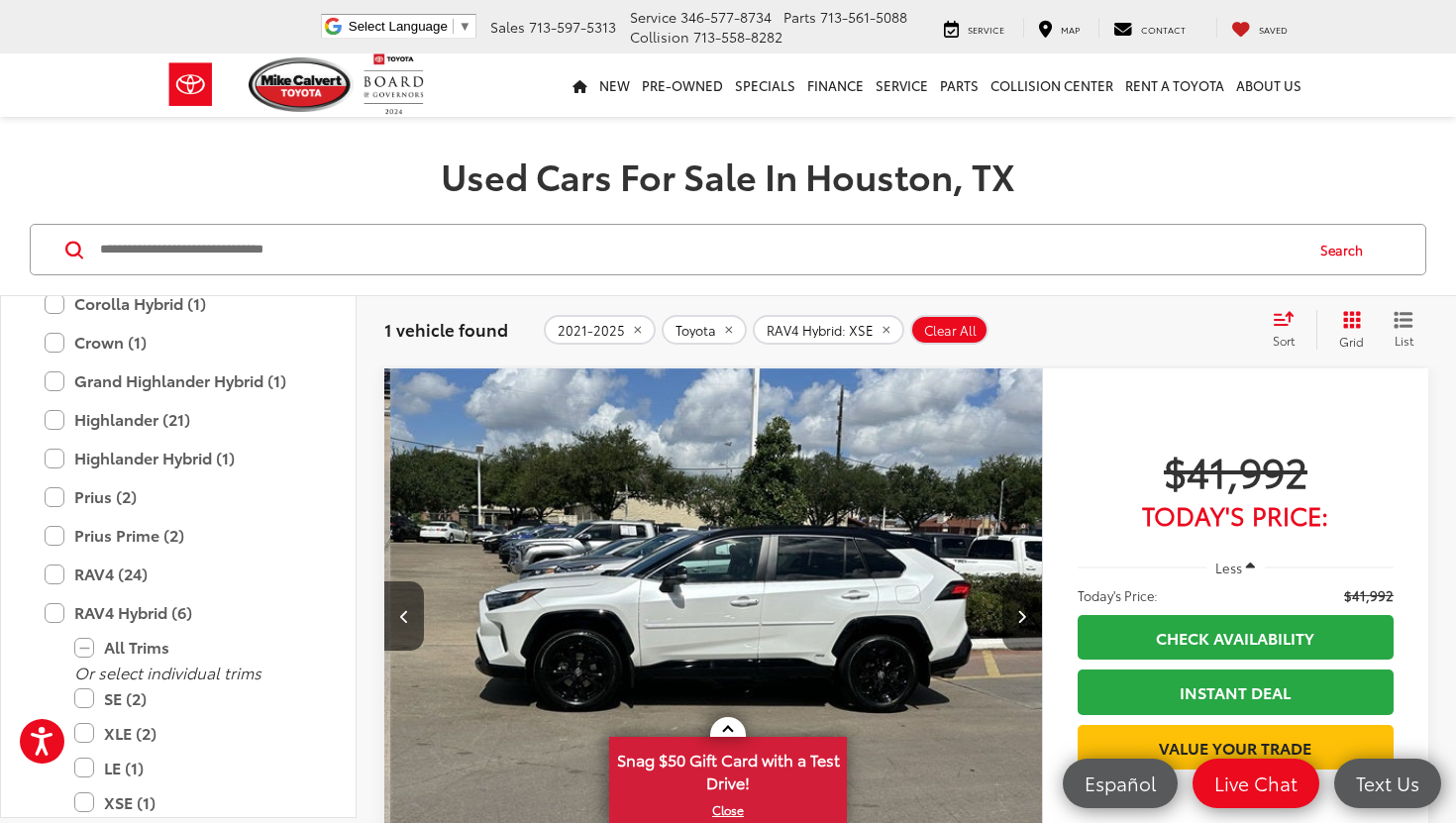 click at bounding box center (1022, 616) 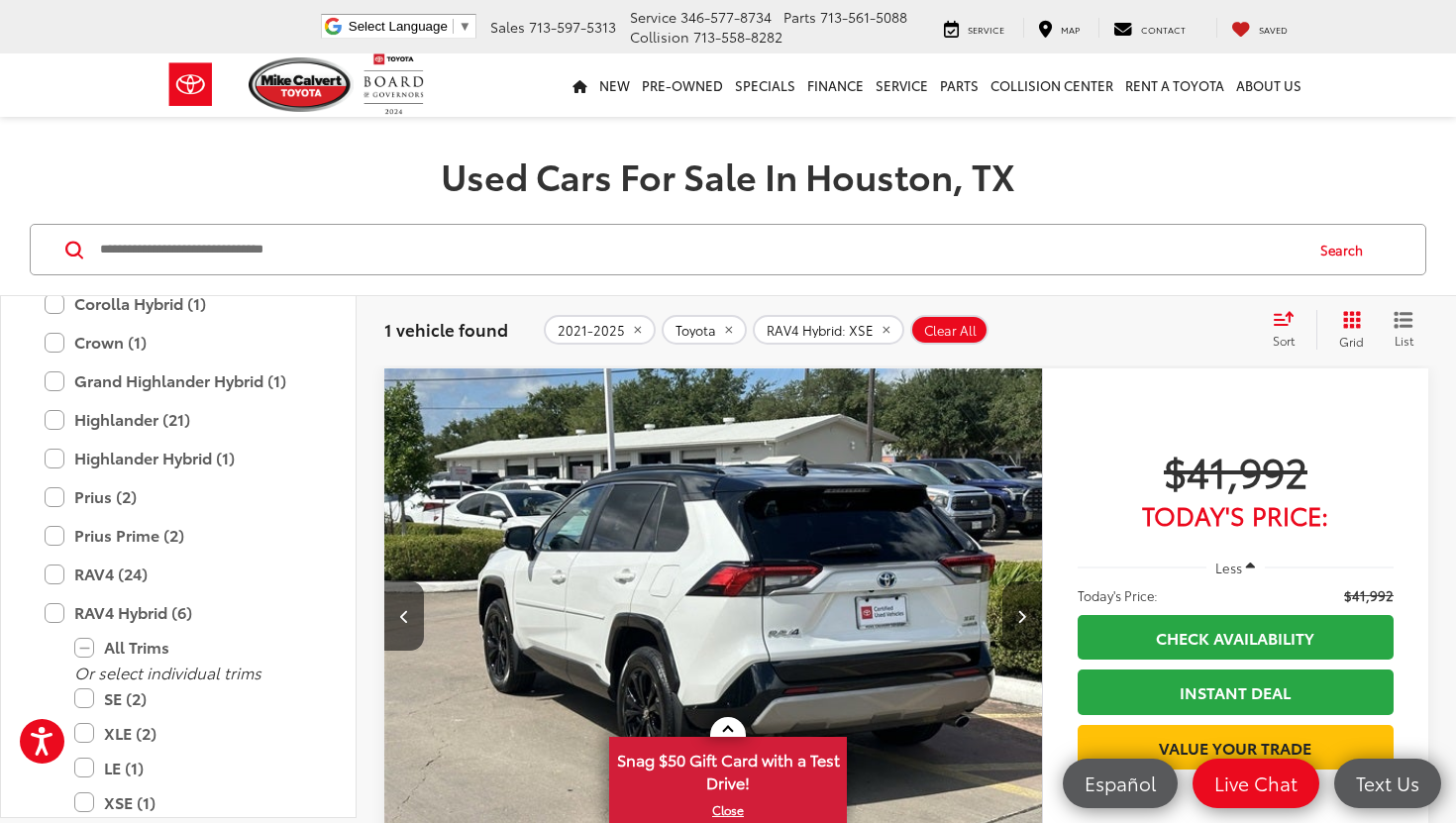 scroll, scrollTop: 0, scrollLeft: 2643, axis: horizontal 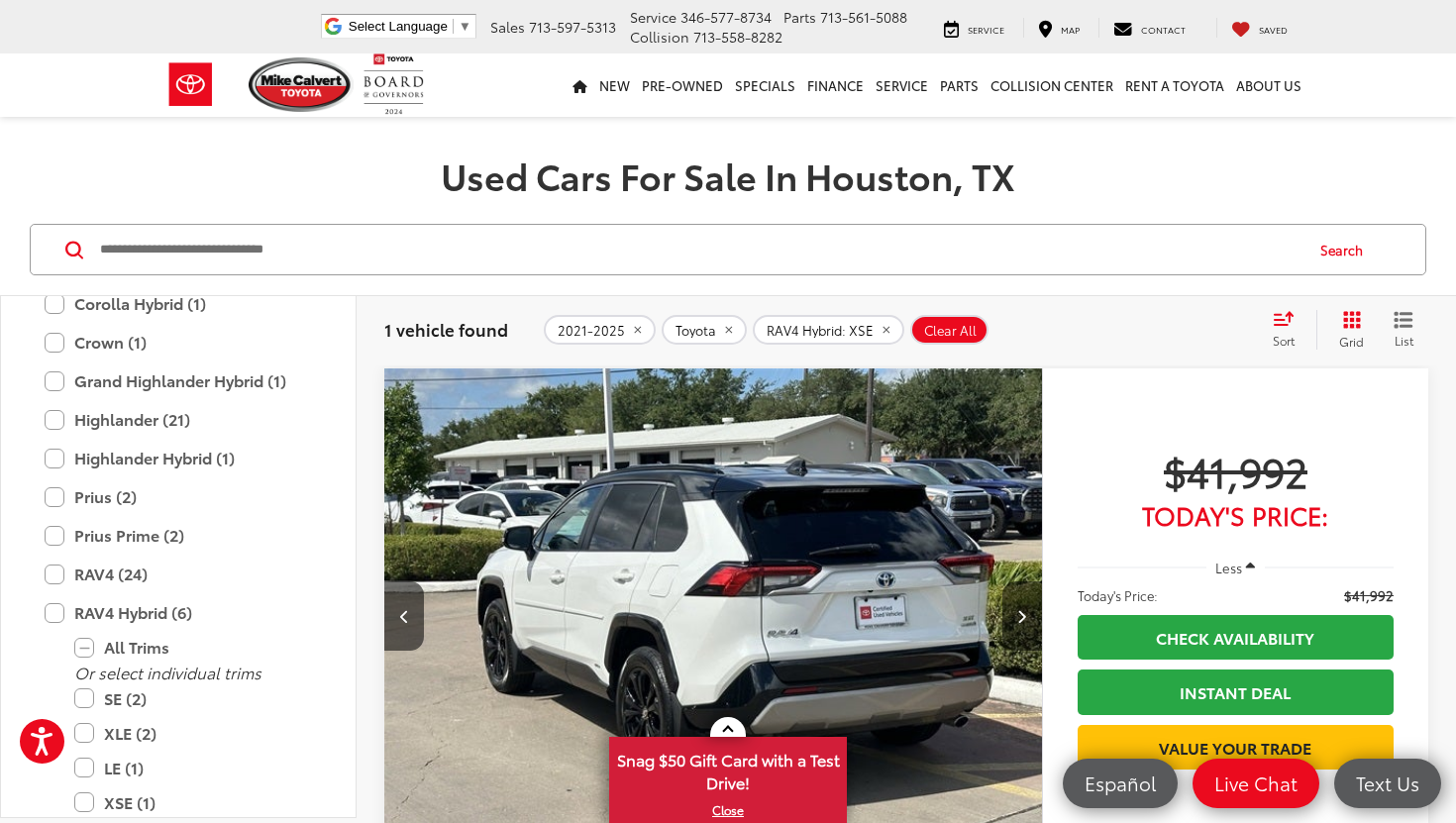 click at bounding box center [1022, 616] 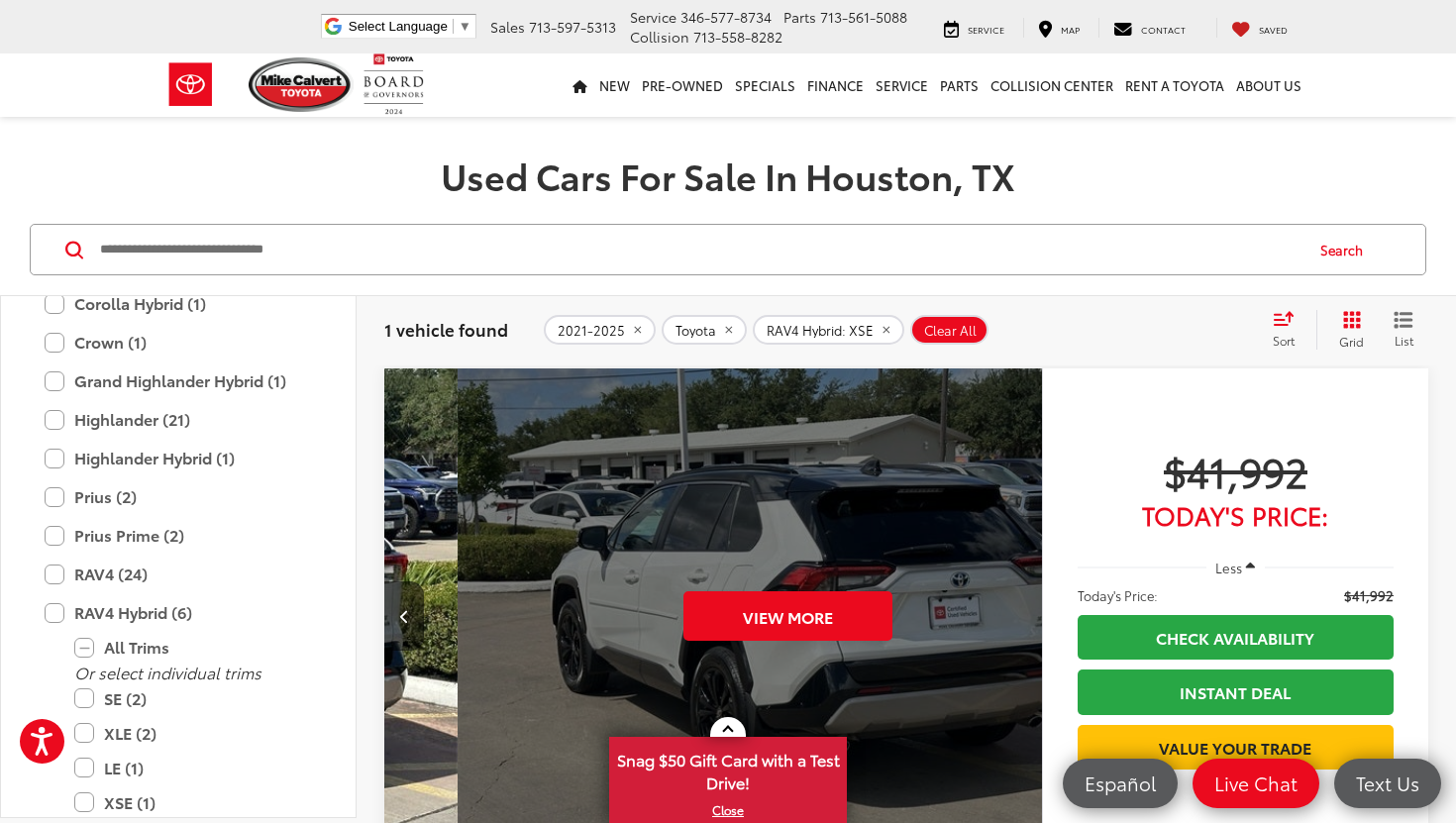 scroll, scrollTop: 0, scrollLeft: 3303, axis: horizontal 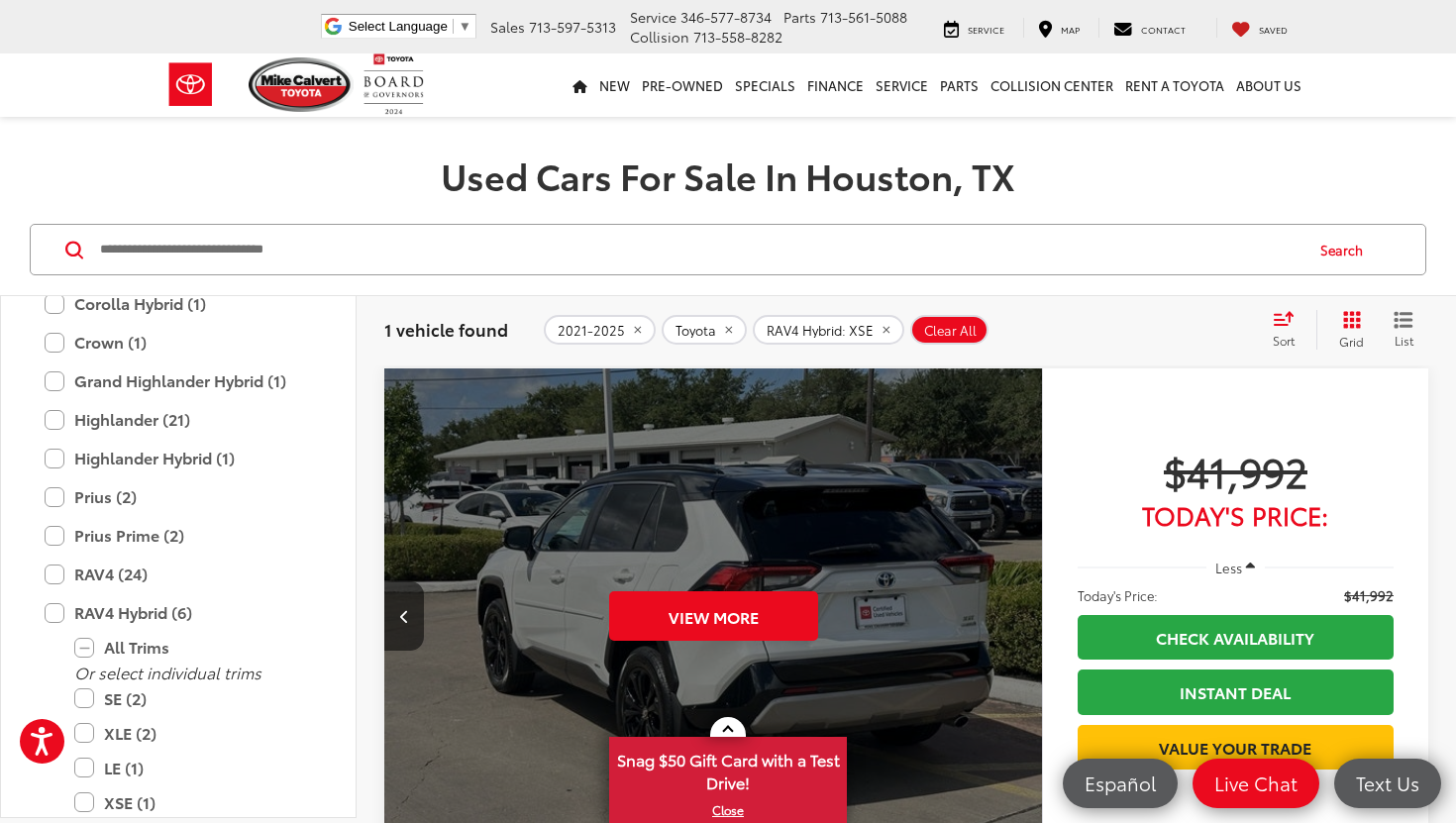 click on "View More" at bounding box center (713, 616) 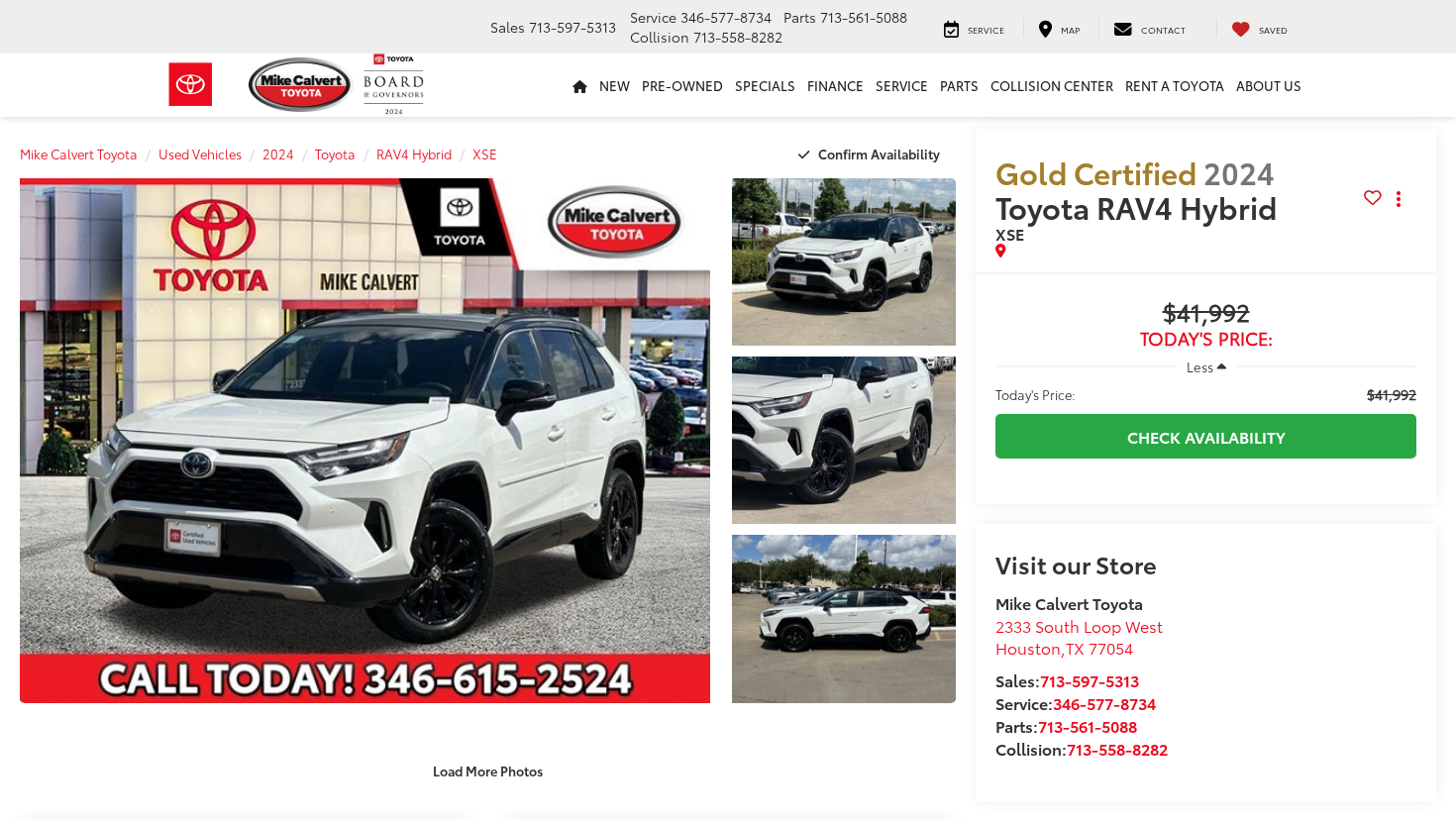 scroll, scrollTop: 0, scrollLeft: 0, axis: both 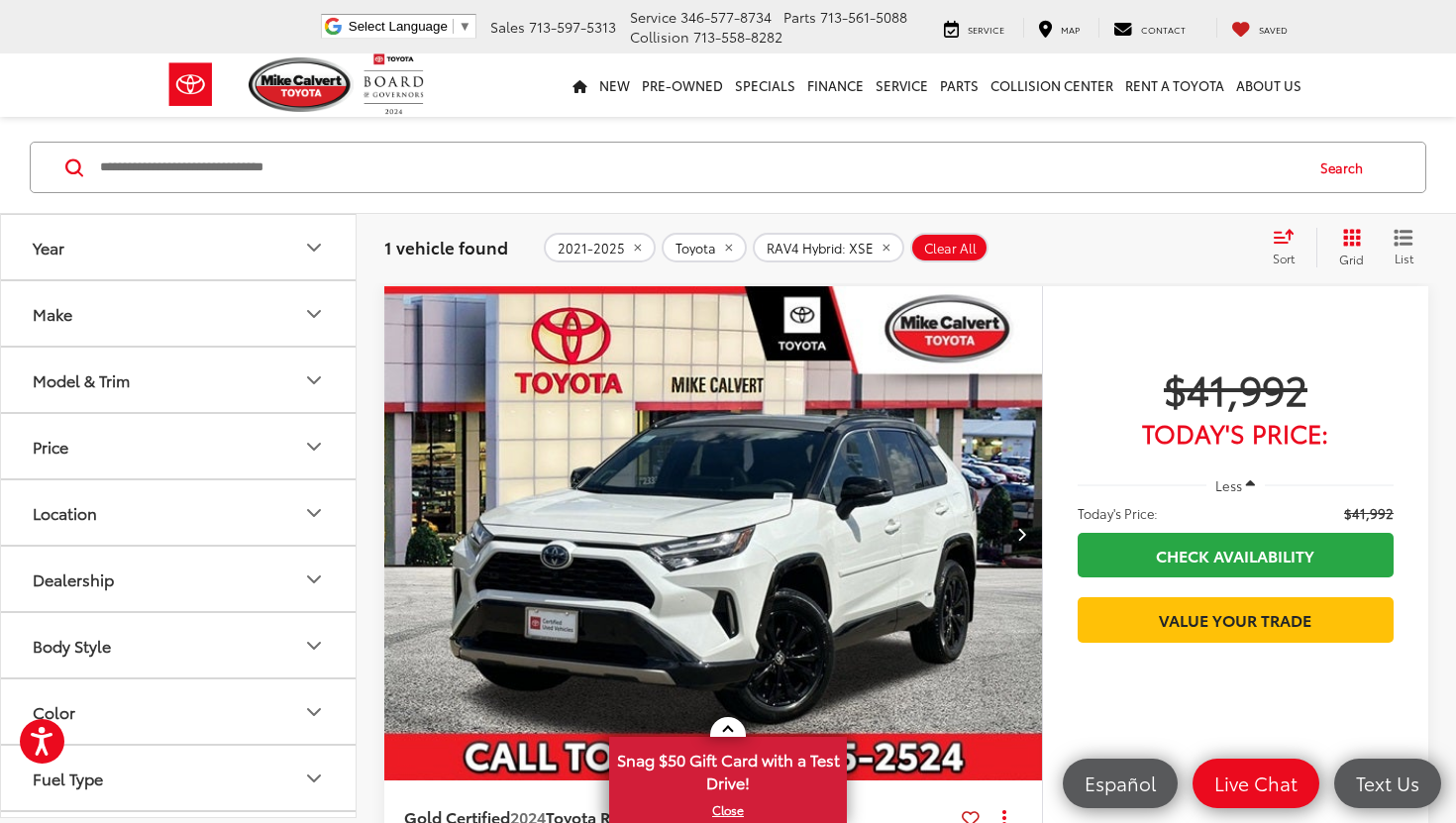 click on "Make" at bounding box center (179, 313) 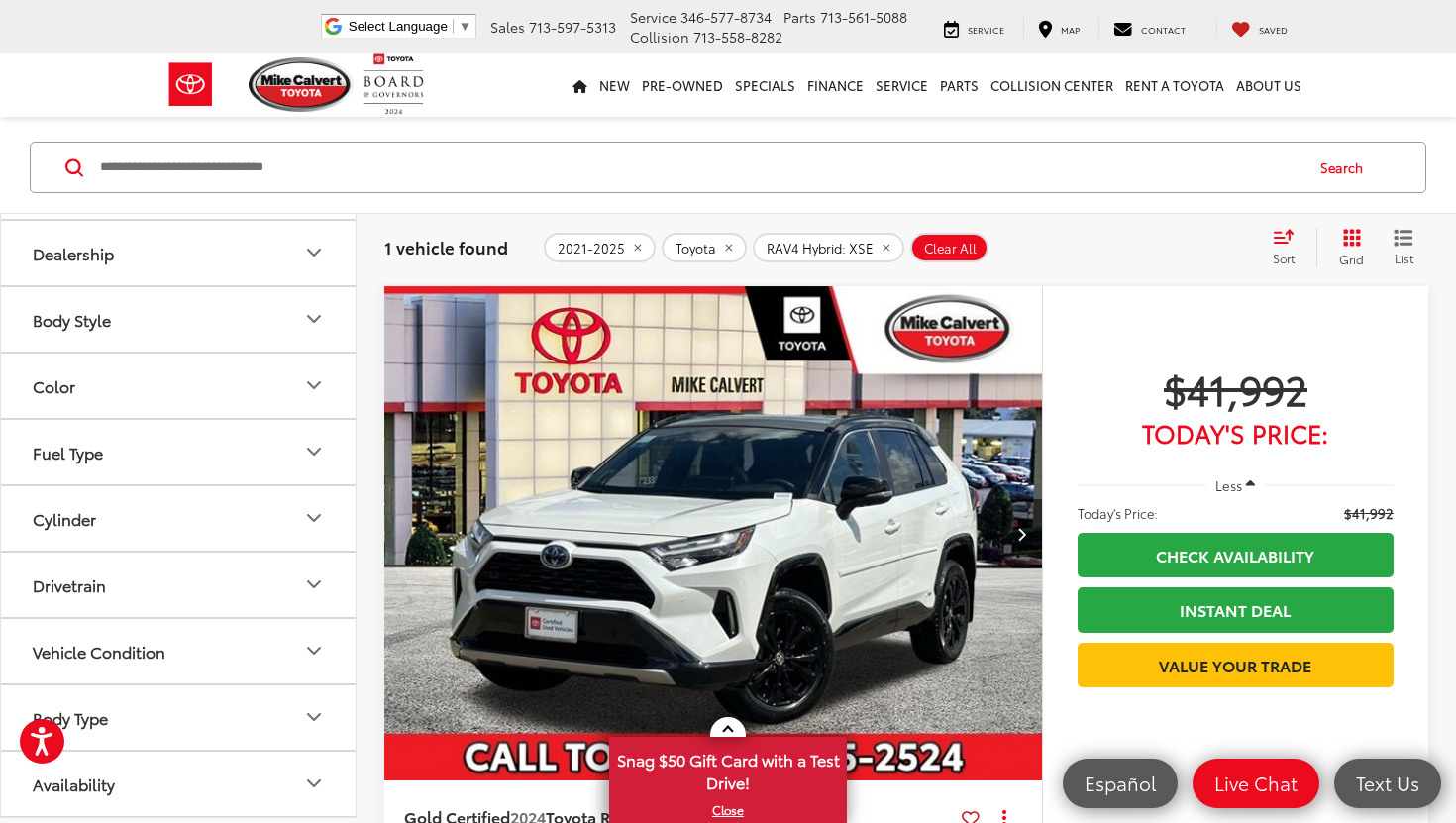 scroll, scrollTop: 1044, scrollLeft: 0, axis: vertical 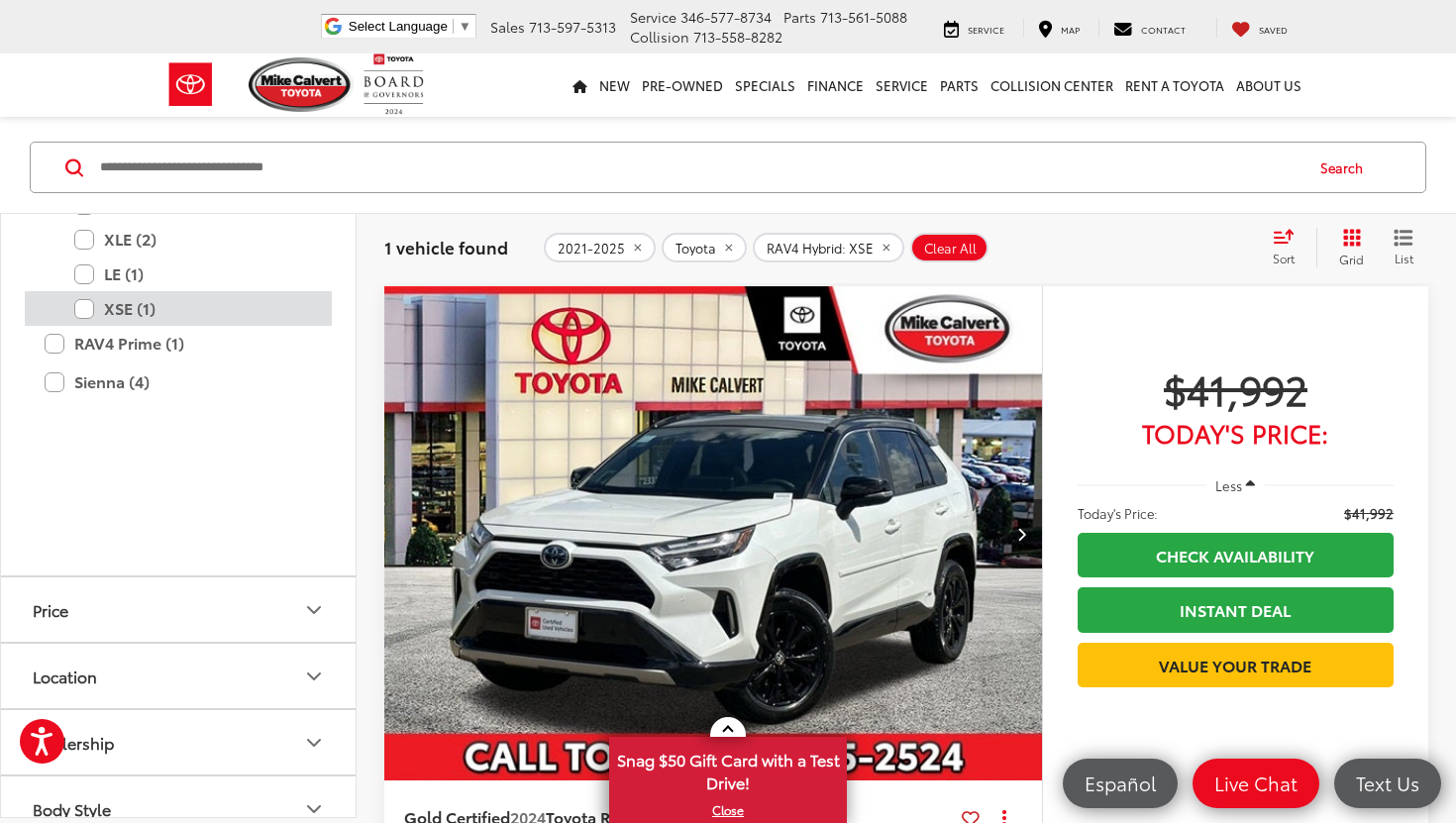 click on "XSE (1)" at bounding box center [193, 308] 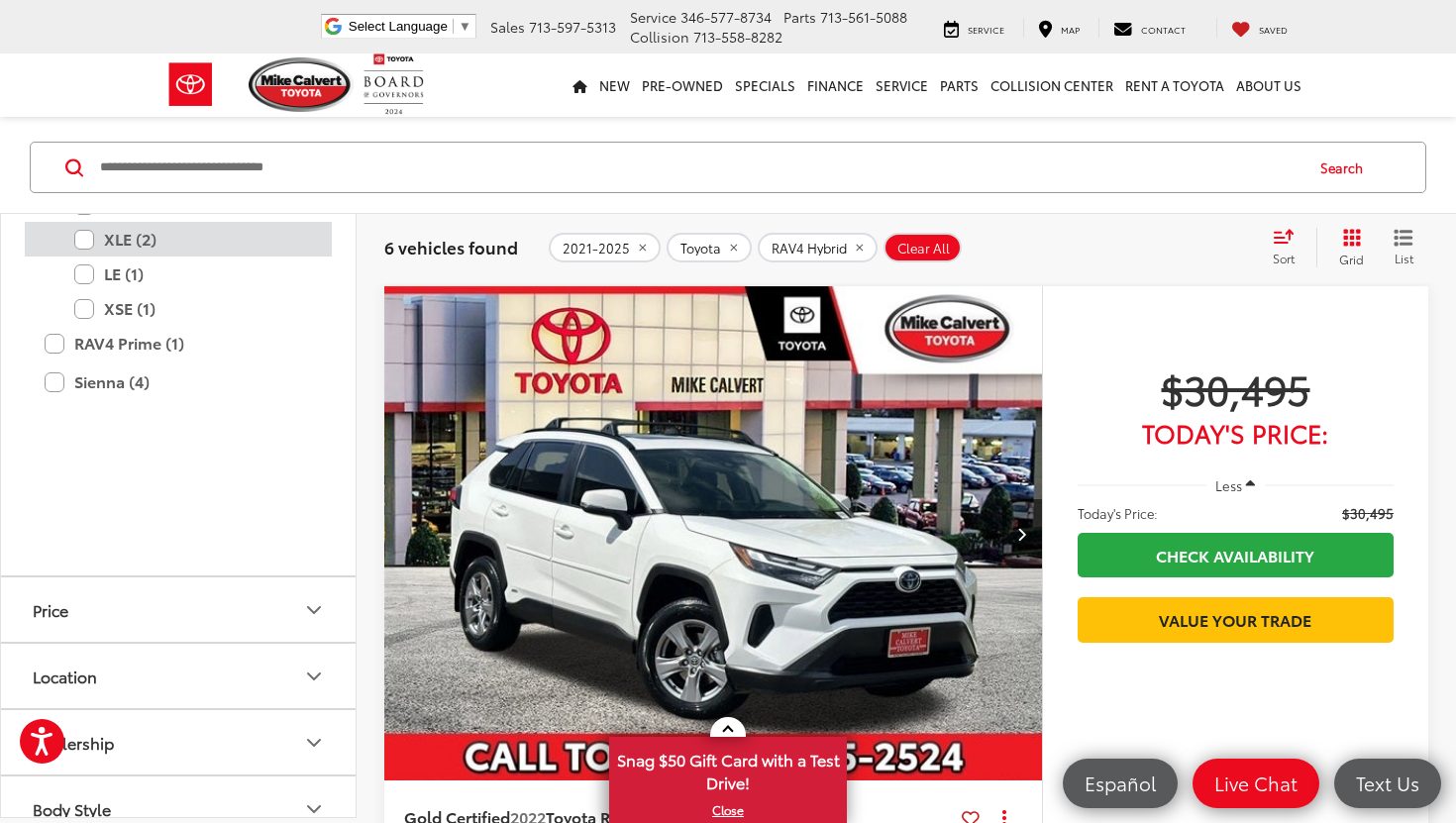 click on "XLE (2)" at bounding box center [193, 239] 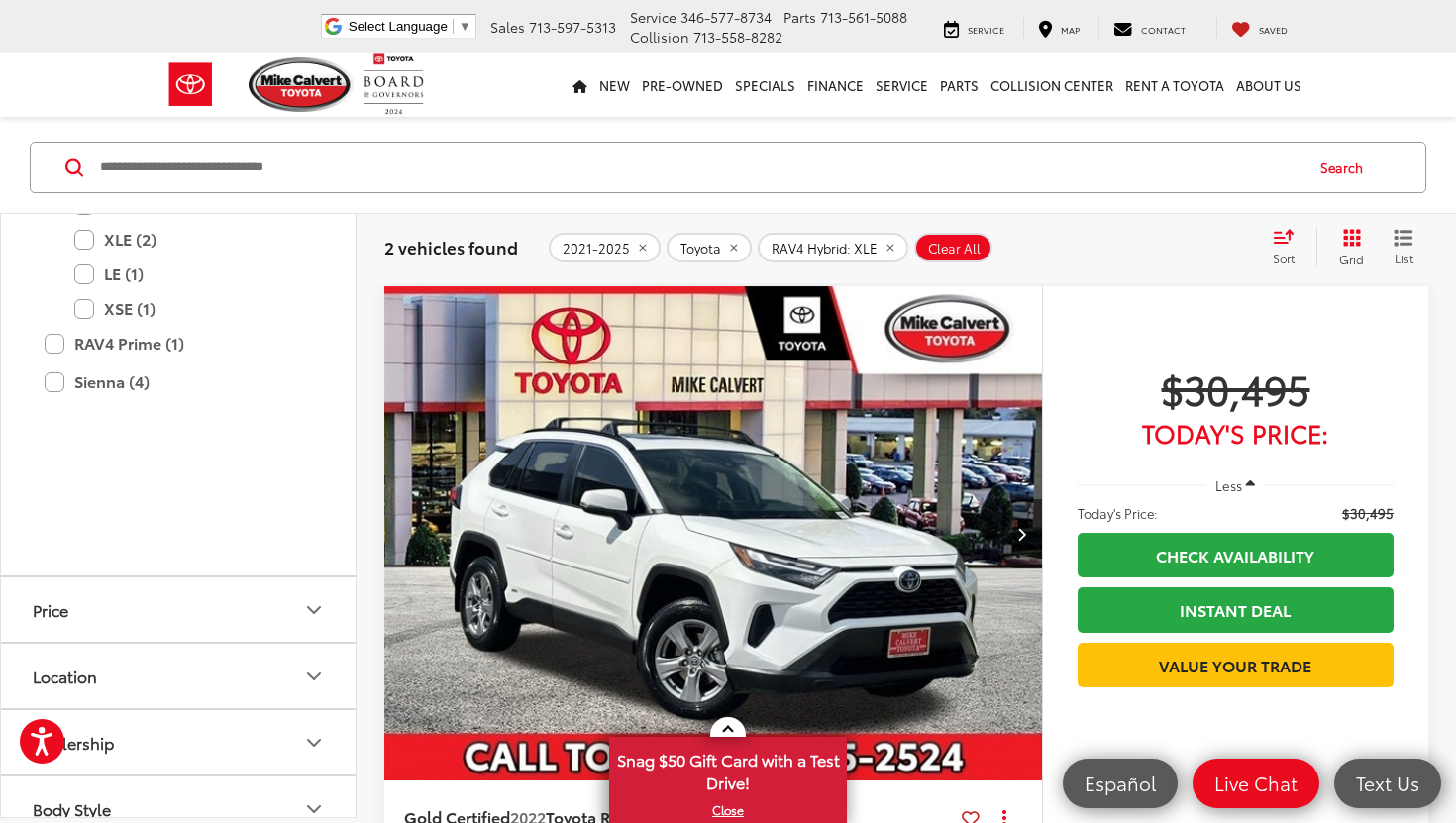 click at bounding box center (713, 534) 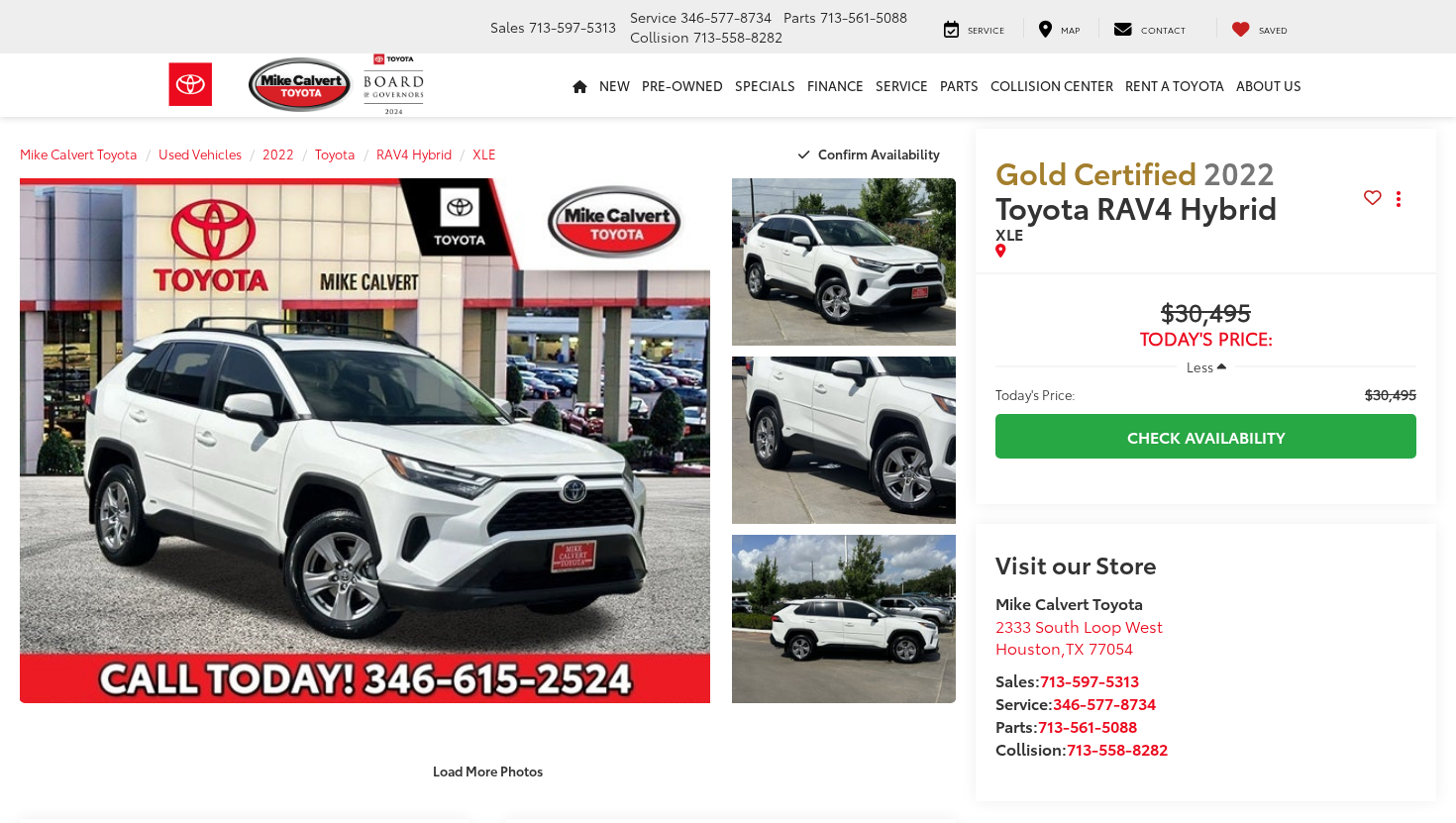 scroll, scrollTop: 0, scrollLeft: 0, axis: both 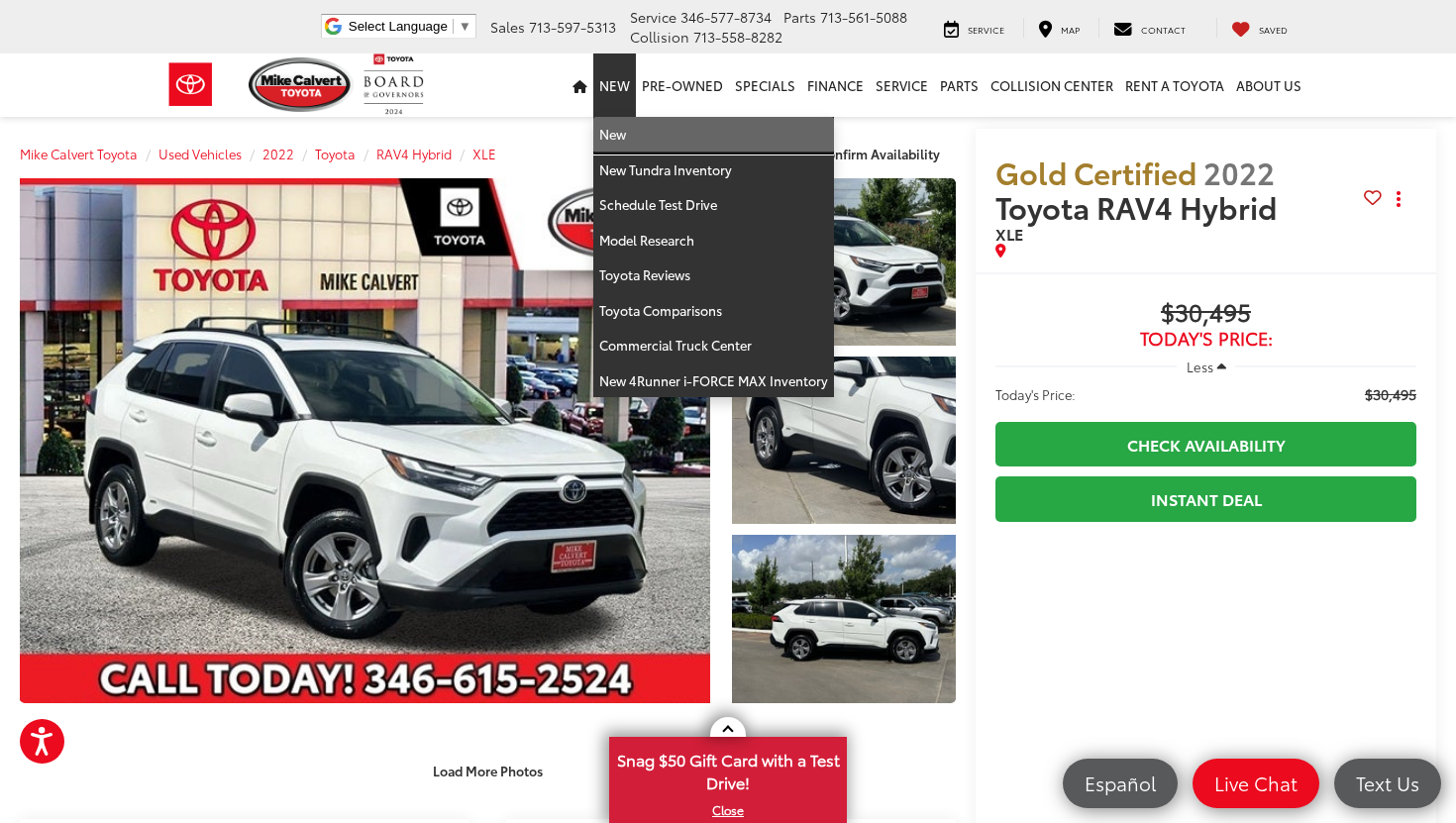 click on "New" at bounding box center [713, 135] 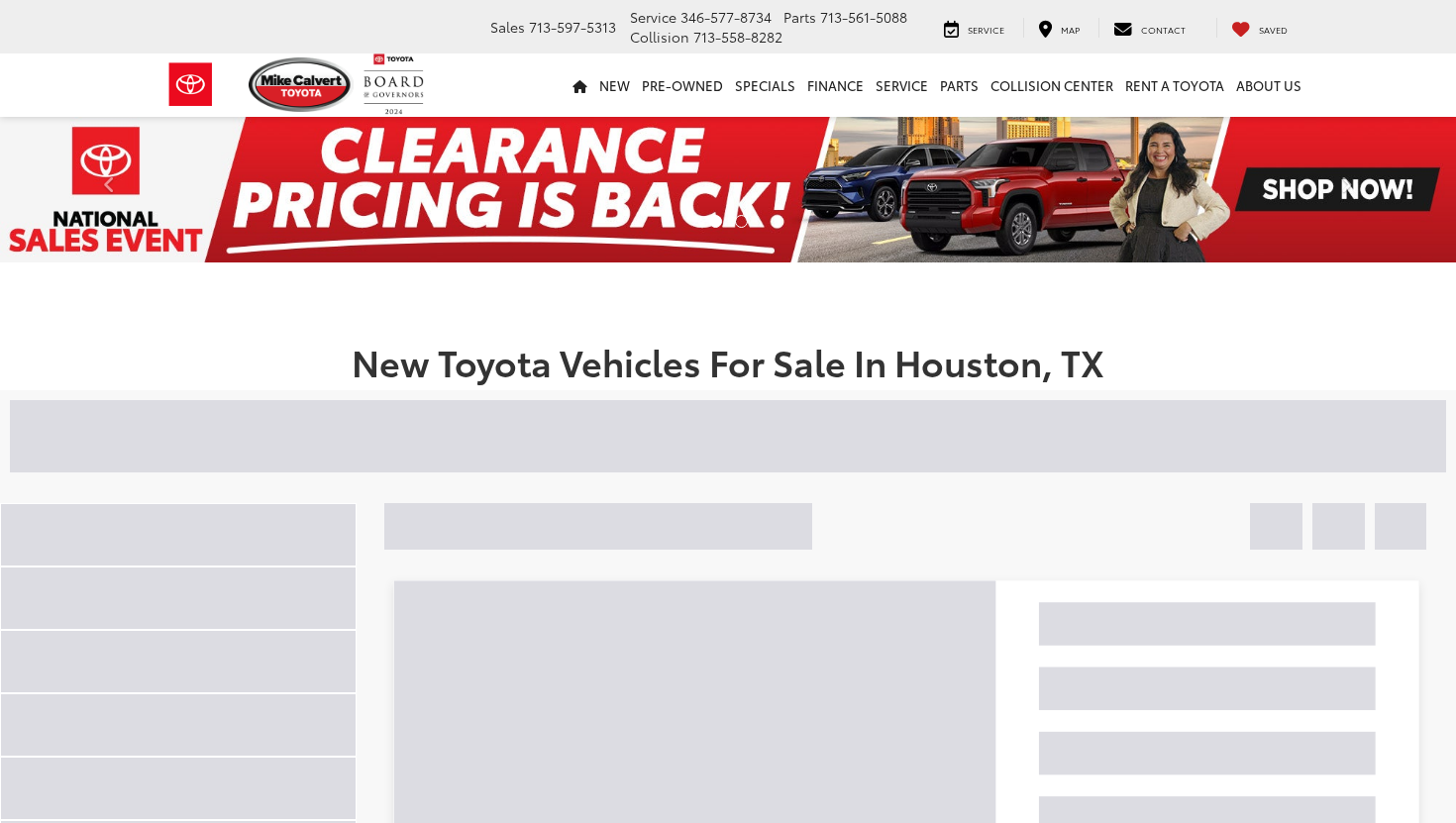 scroll, scrollTop: 0, scrollLeft: 0, axis: both 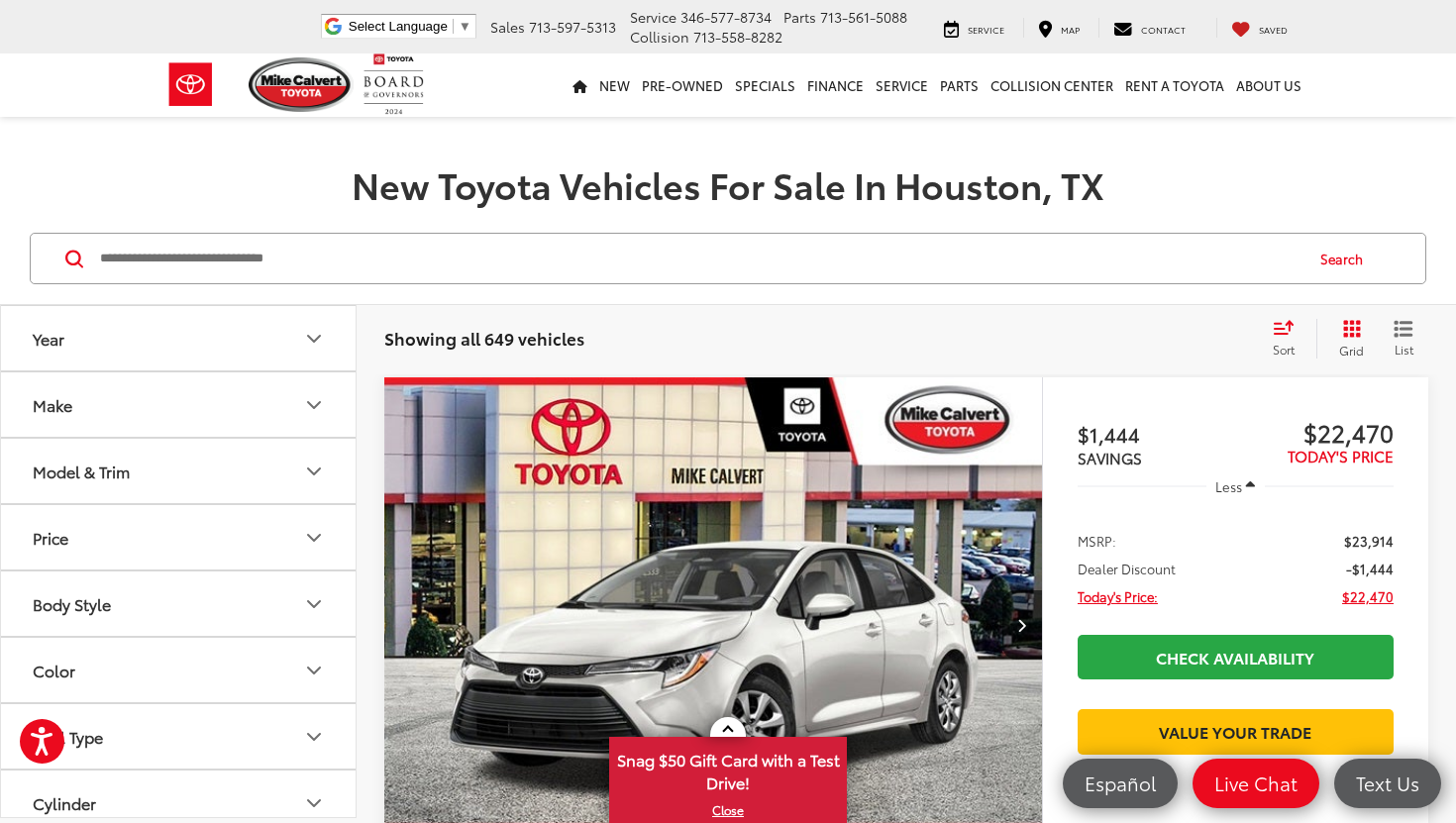 click on "Make" at bounding box center [179, 404] 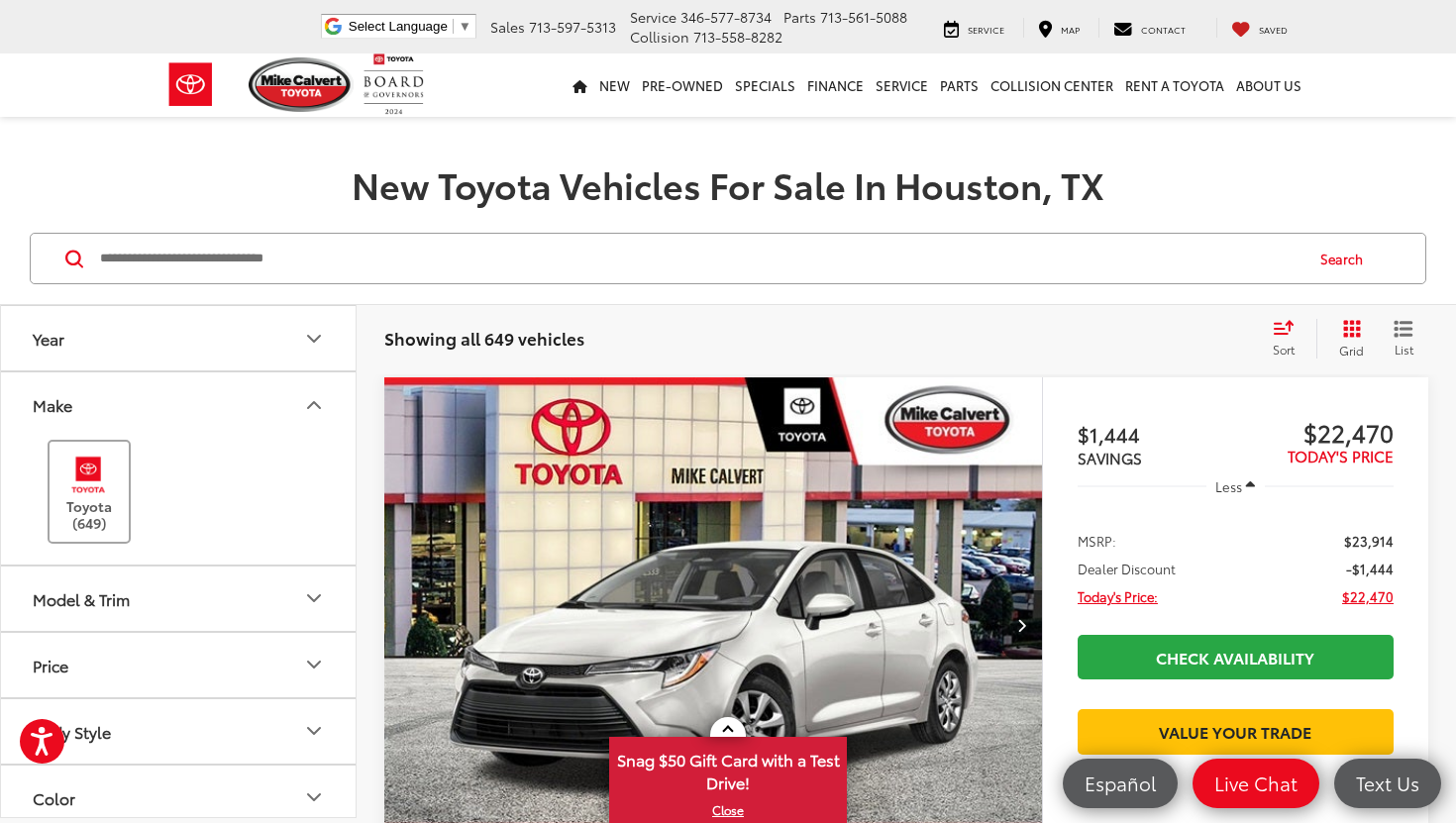click at bounding box center [88, 474] 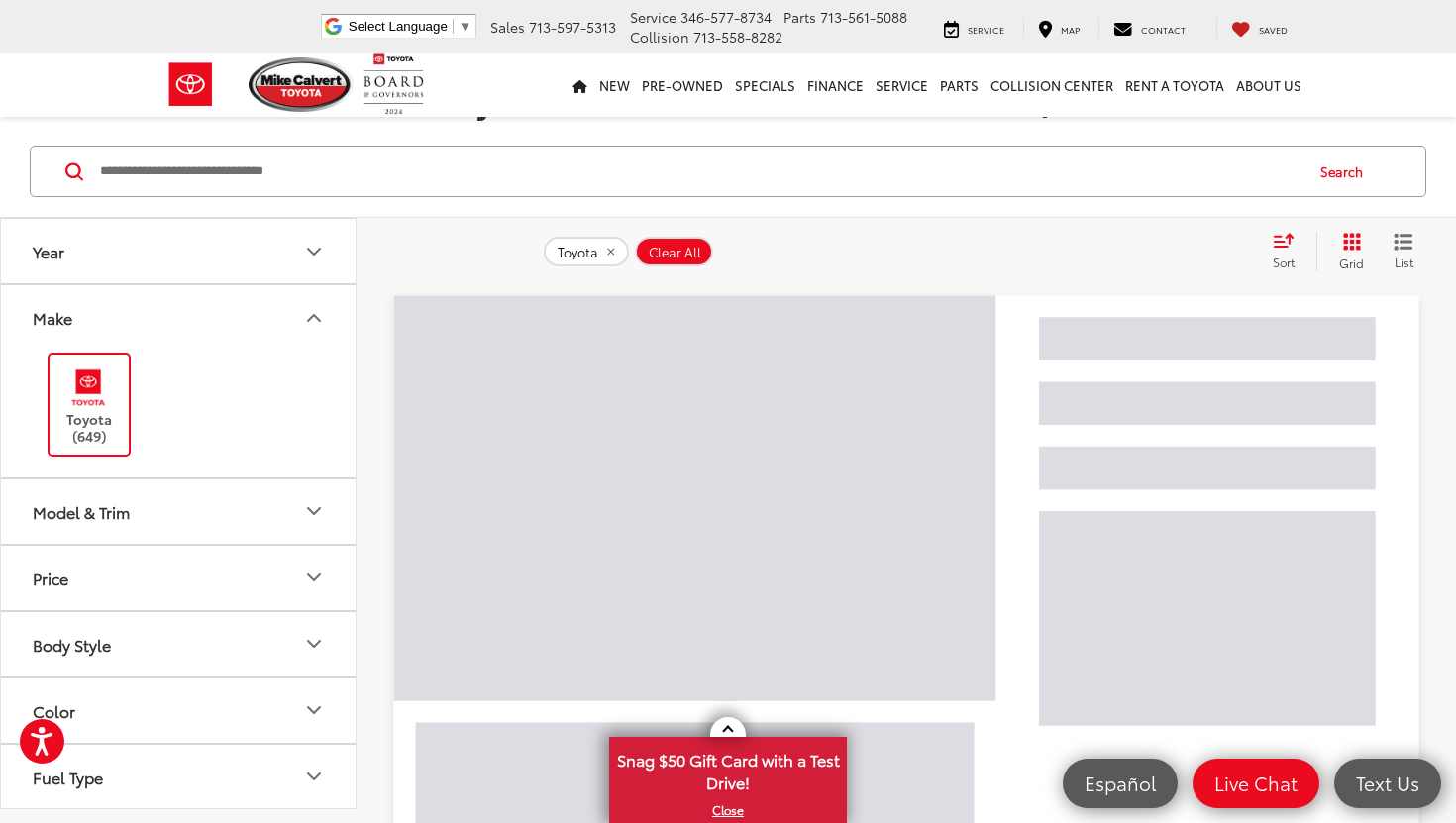 scroll, scrollTop: 279, scrollLeft: 0, axis: vertical 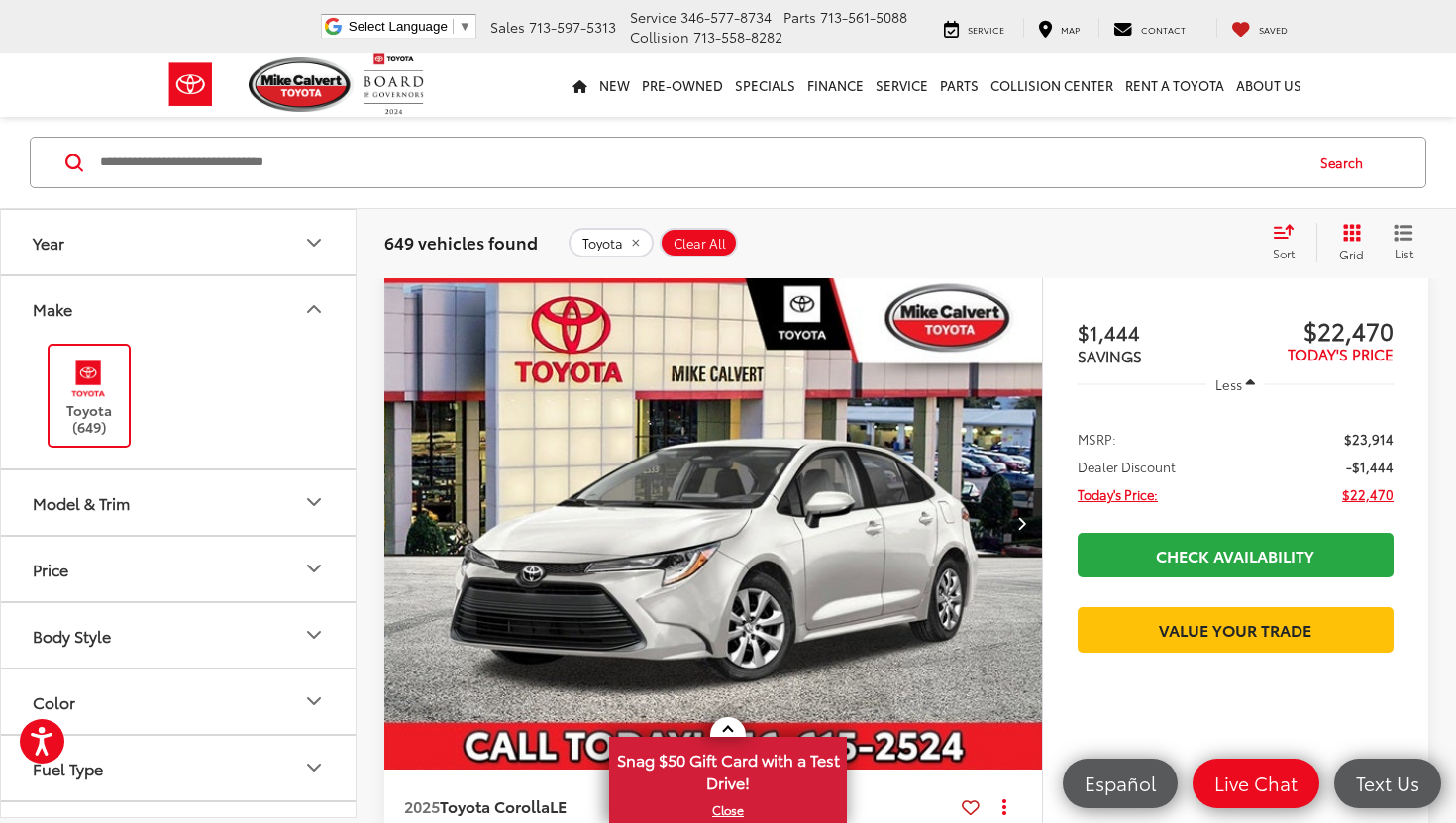 click on "Model & Trim" at bounding box center [179, 501] 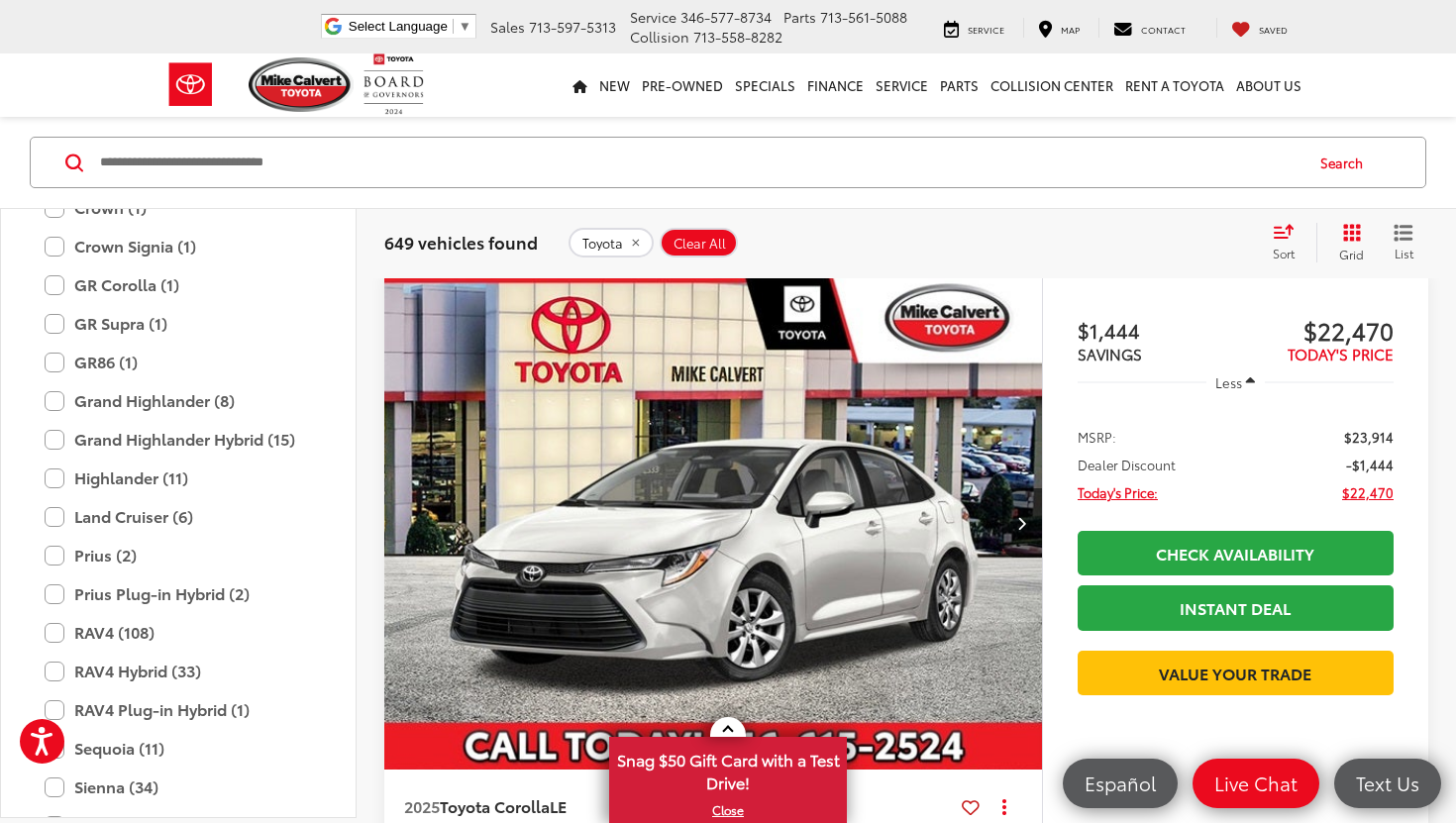 scroll, scrollTop: 710, scrollLeft: 0, axis: vertical 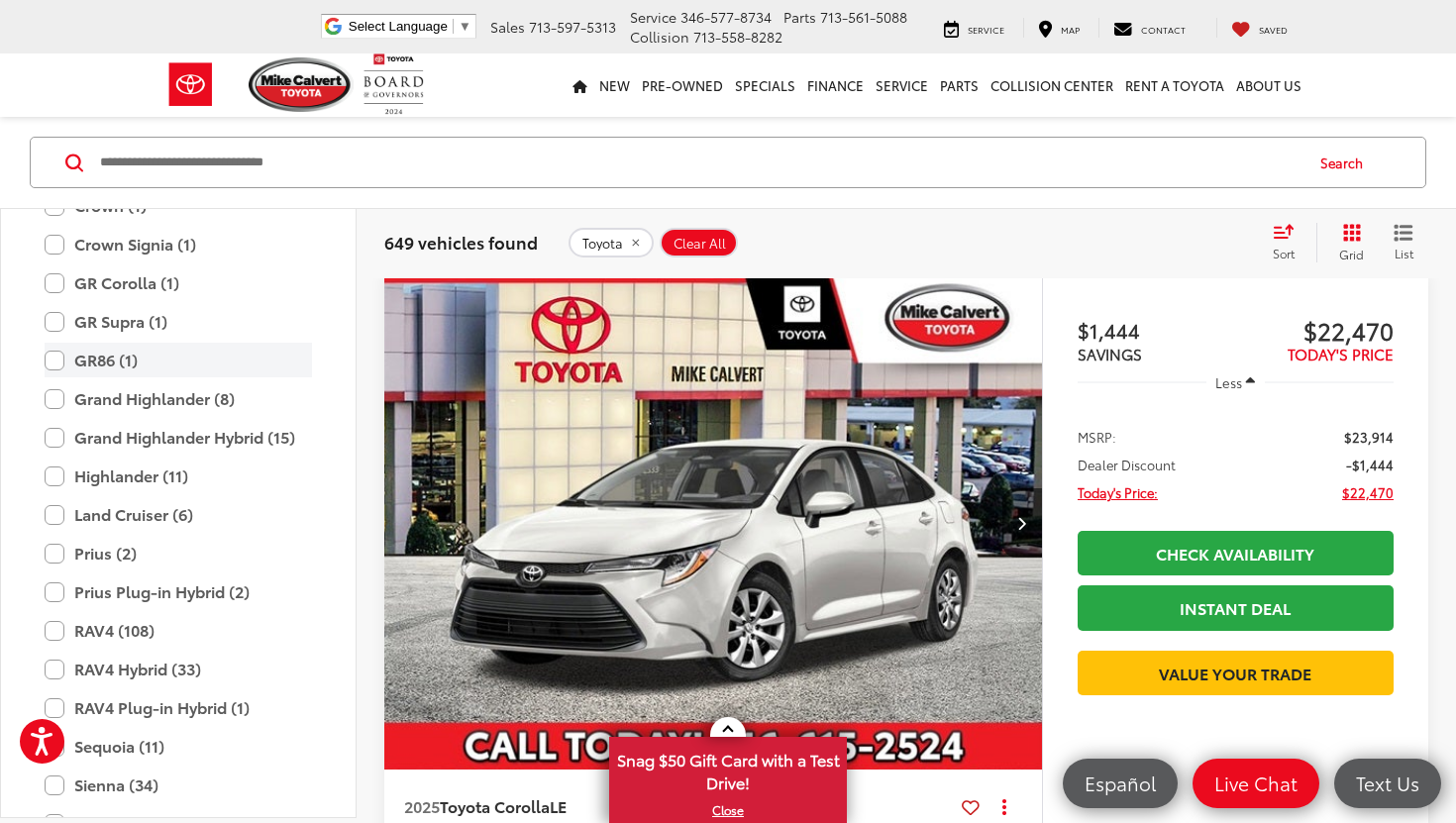 click on "GR86 (1)" at bounding box center (178, 360) 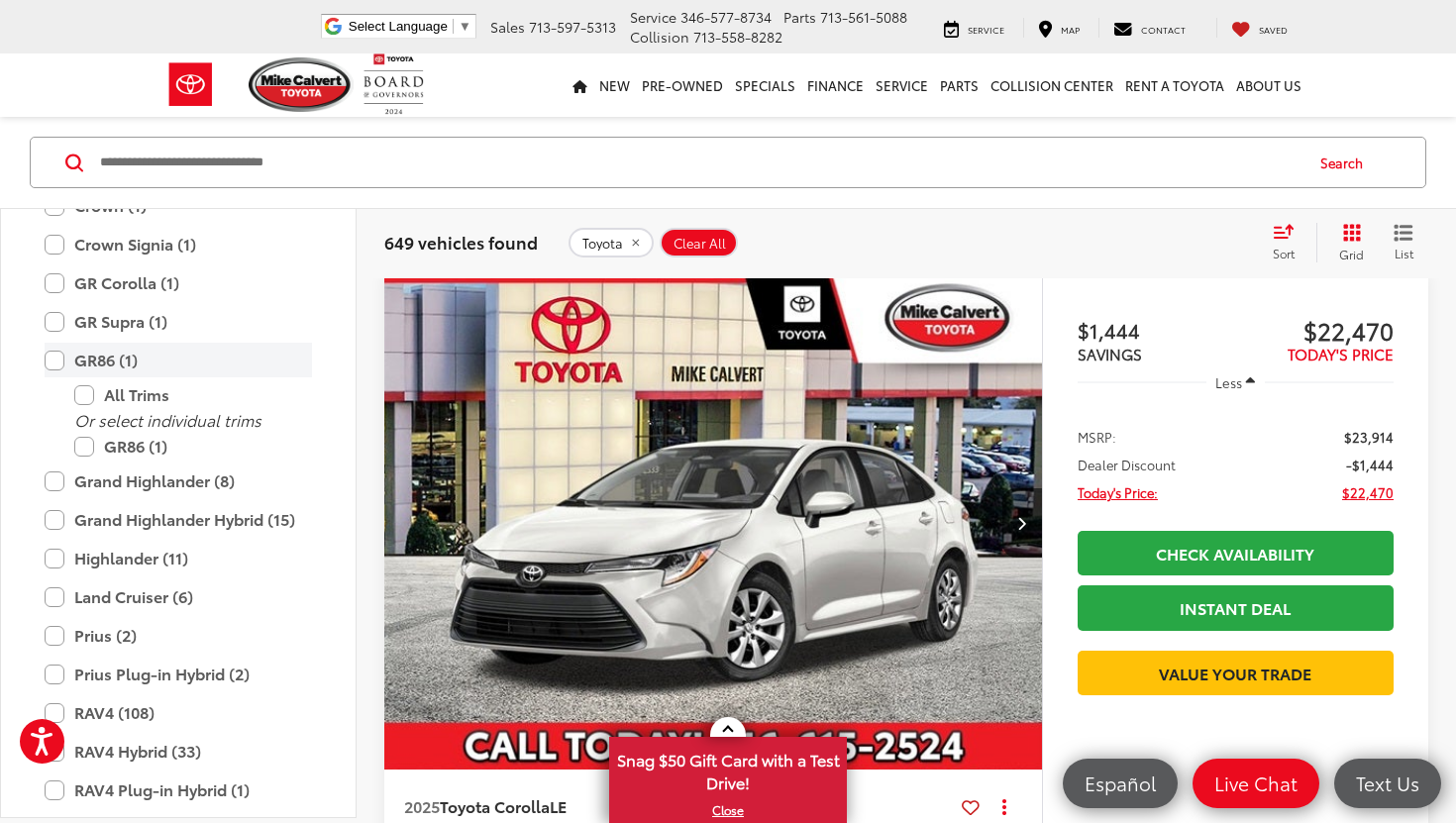 scroll, scrollTop: 273, scrollLeft: 0, axis: vertical 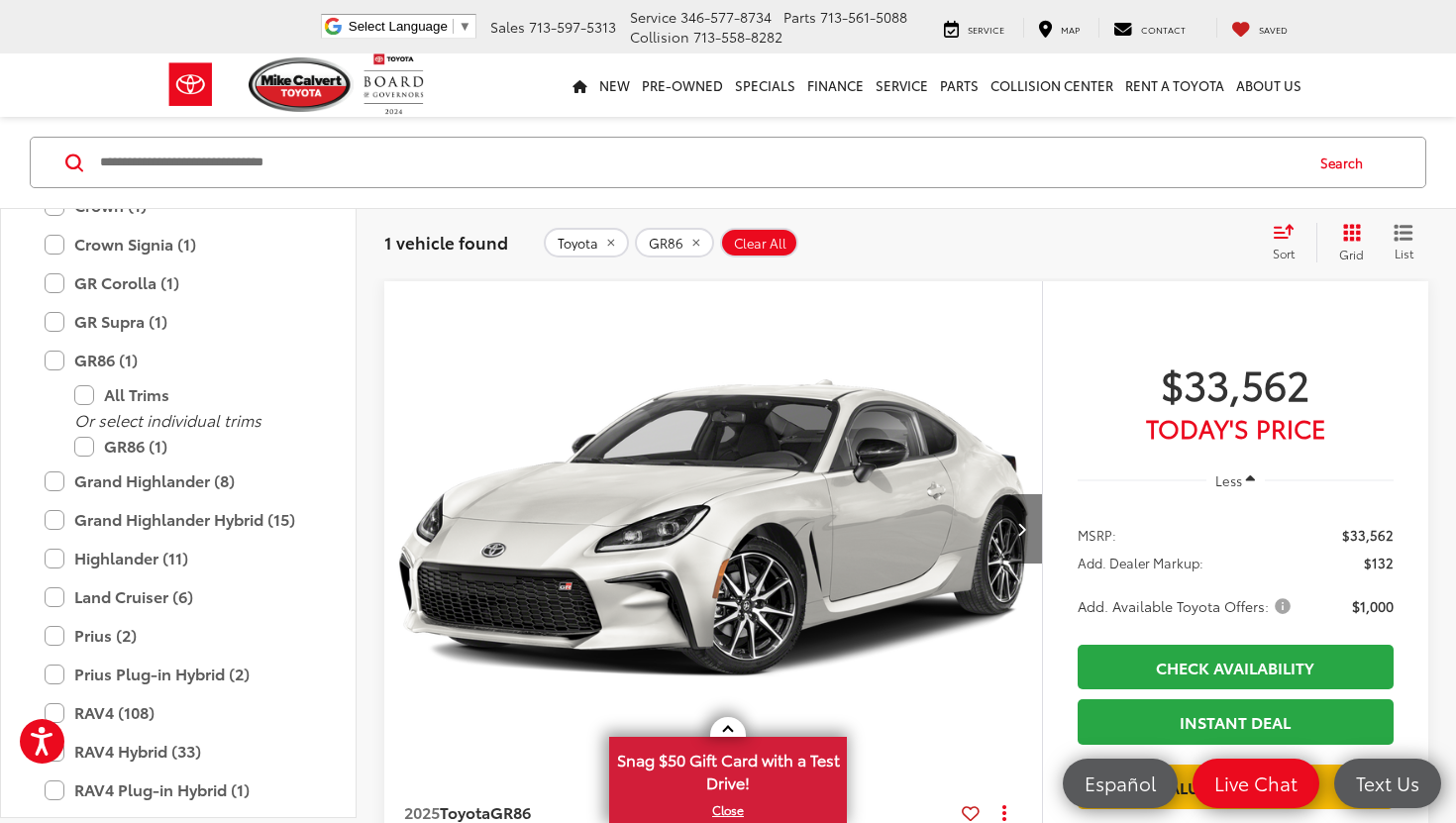 click at bounding box center (1022, 529) 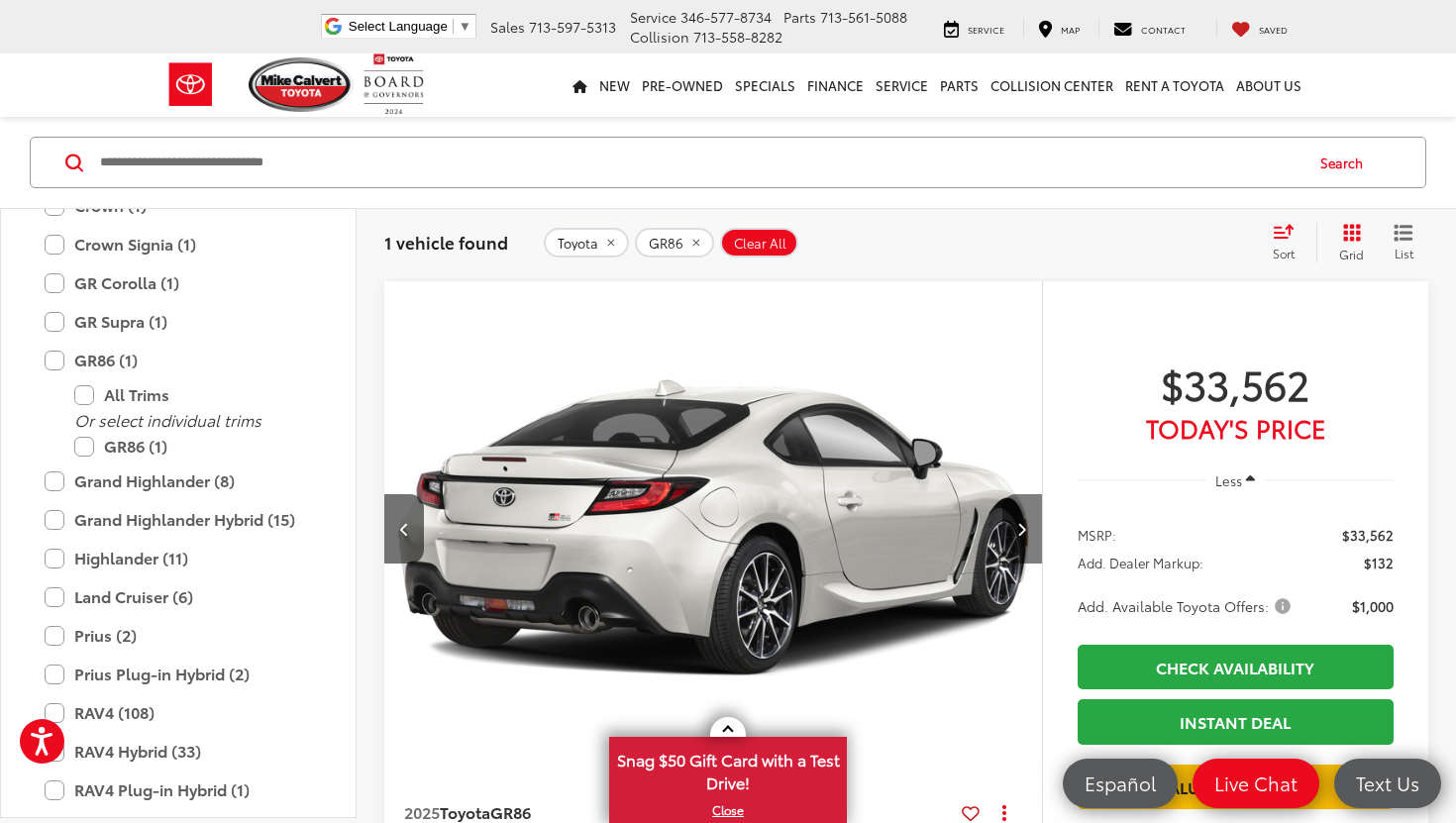 click at bounding box center [1022, 529] 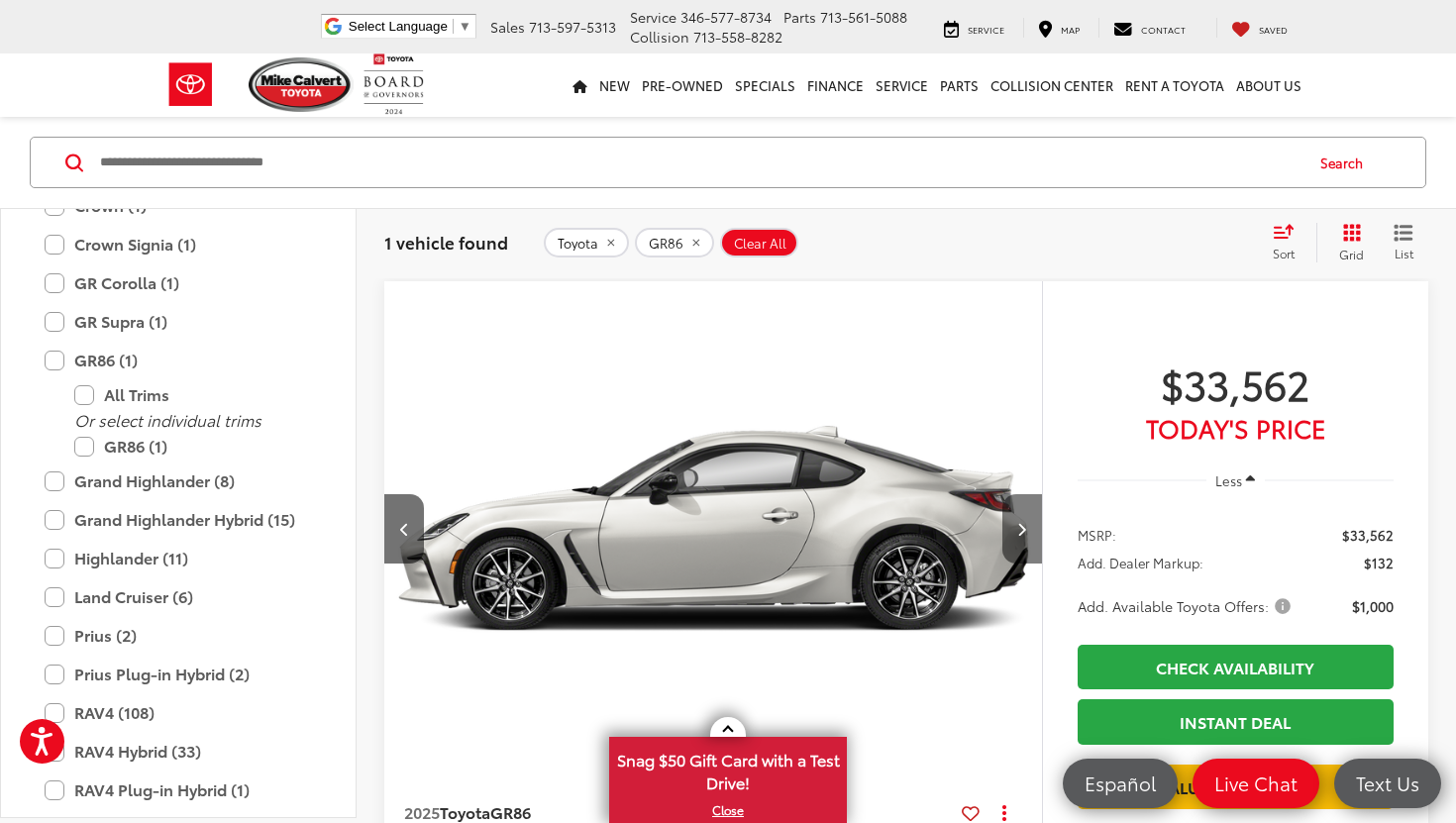 click at bounding box center (1022, 529) 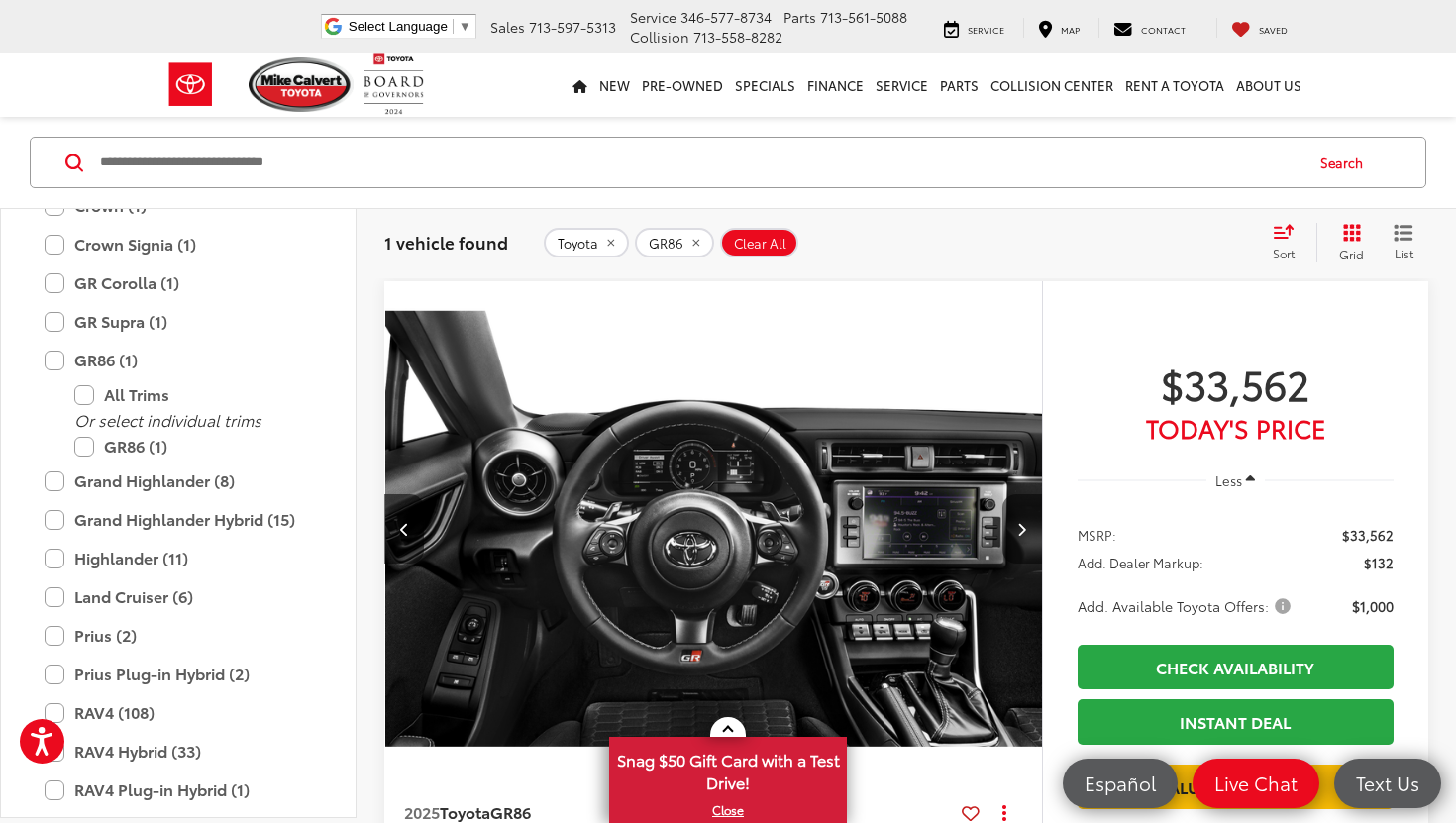 scroll, scrollTop: 0, scrollLeft: 1982, axis: horizontal 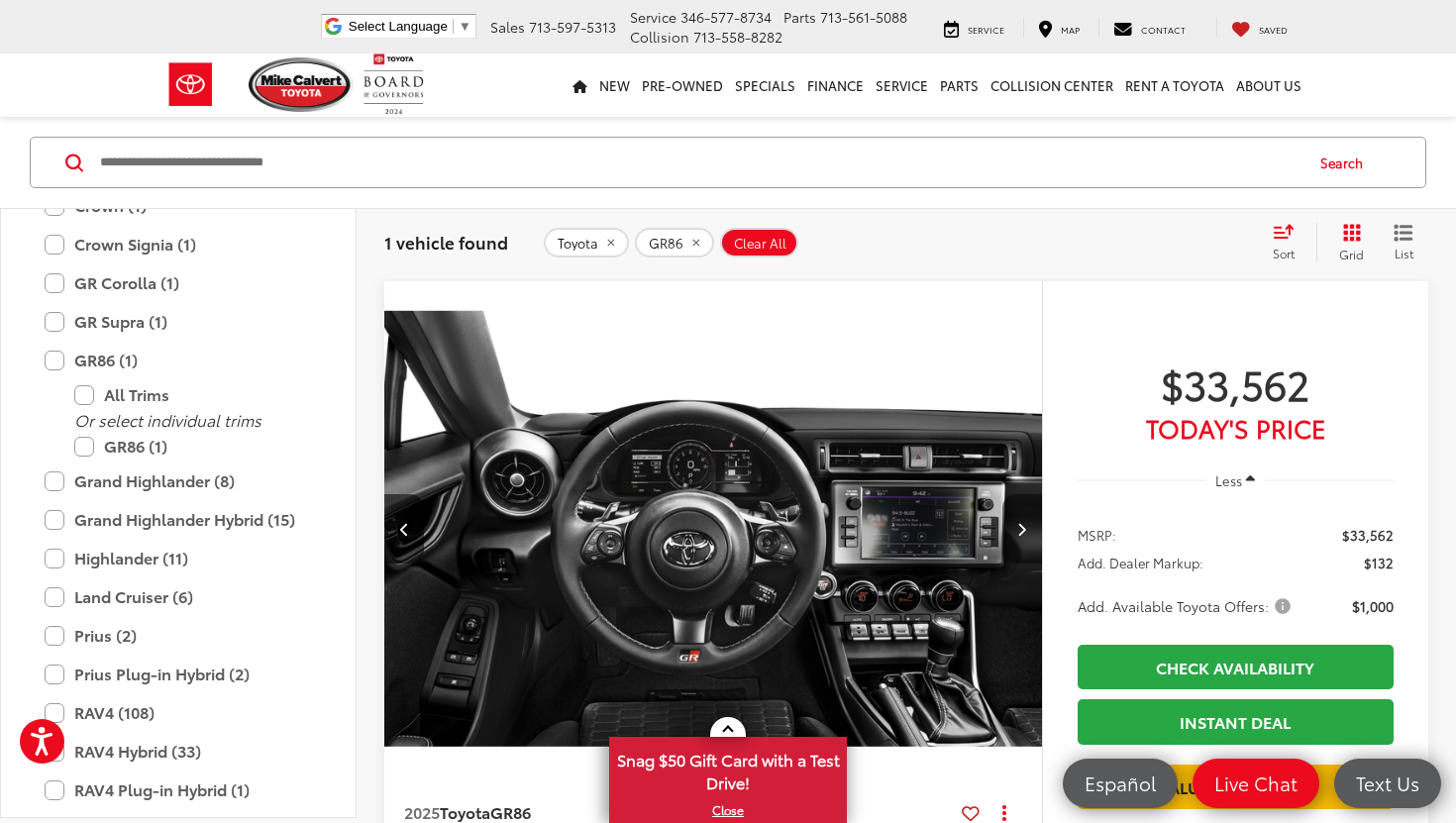 click at bounding box center [1022, 529] 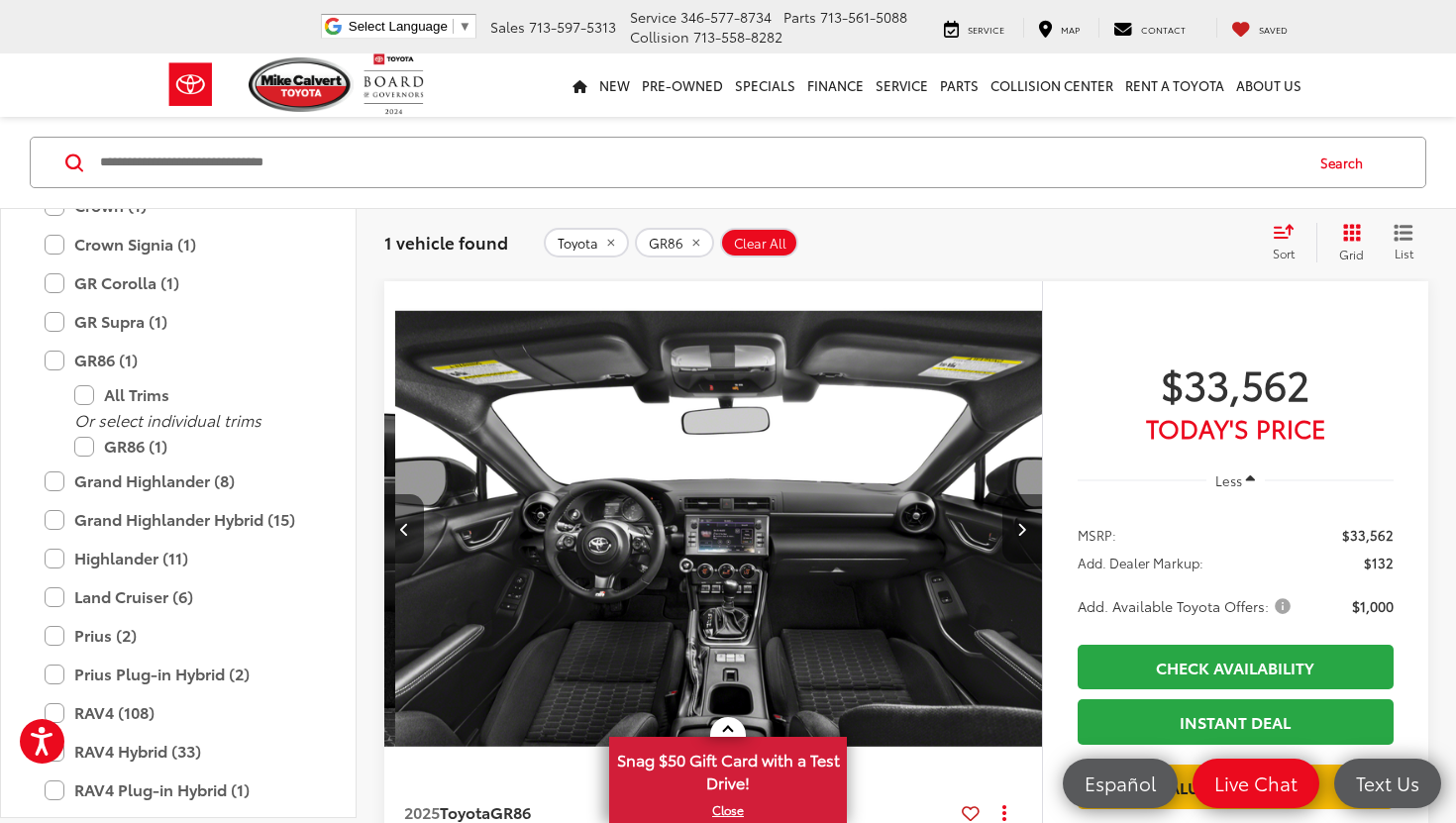 scroll, scrollTop: 0, scrollLeft: 2643, axis: horizontal 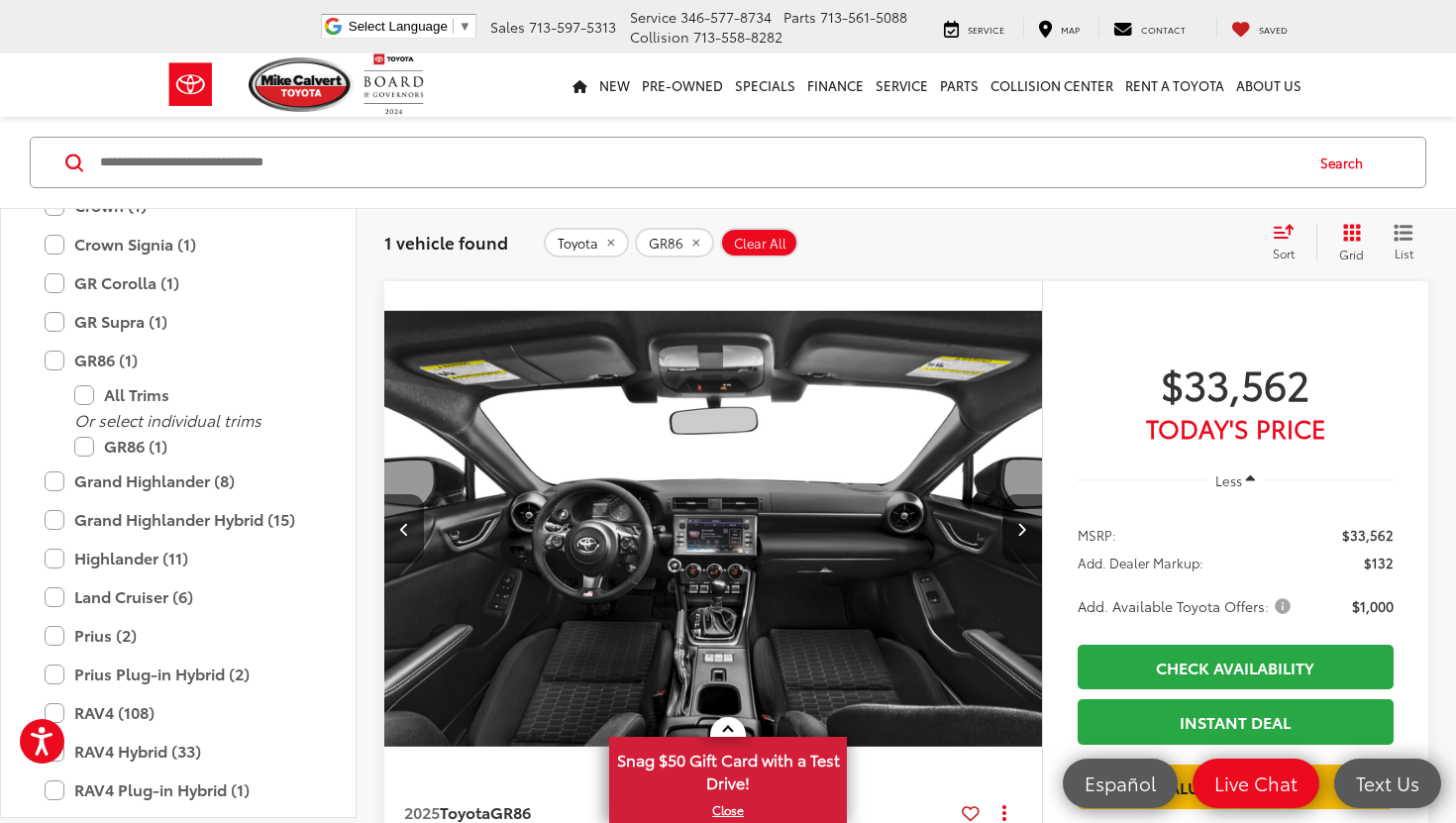 click at bounding box center (1022, 529) 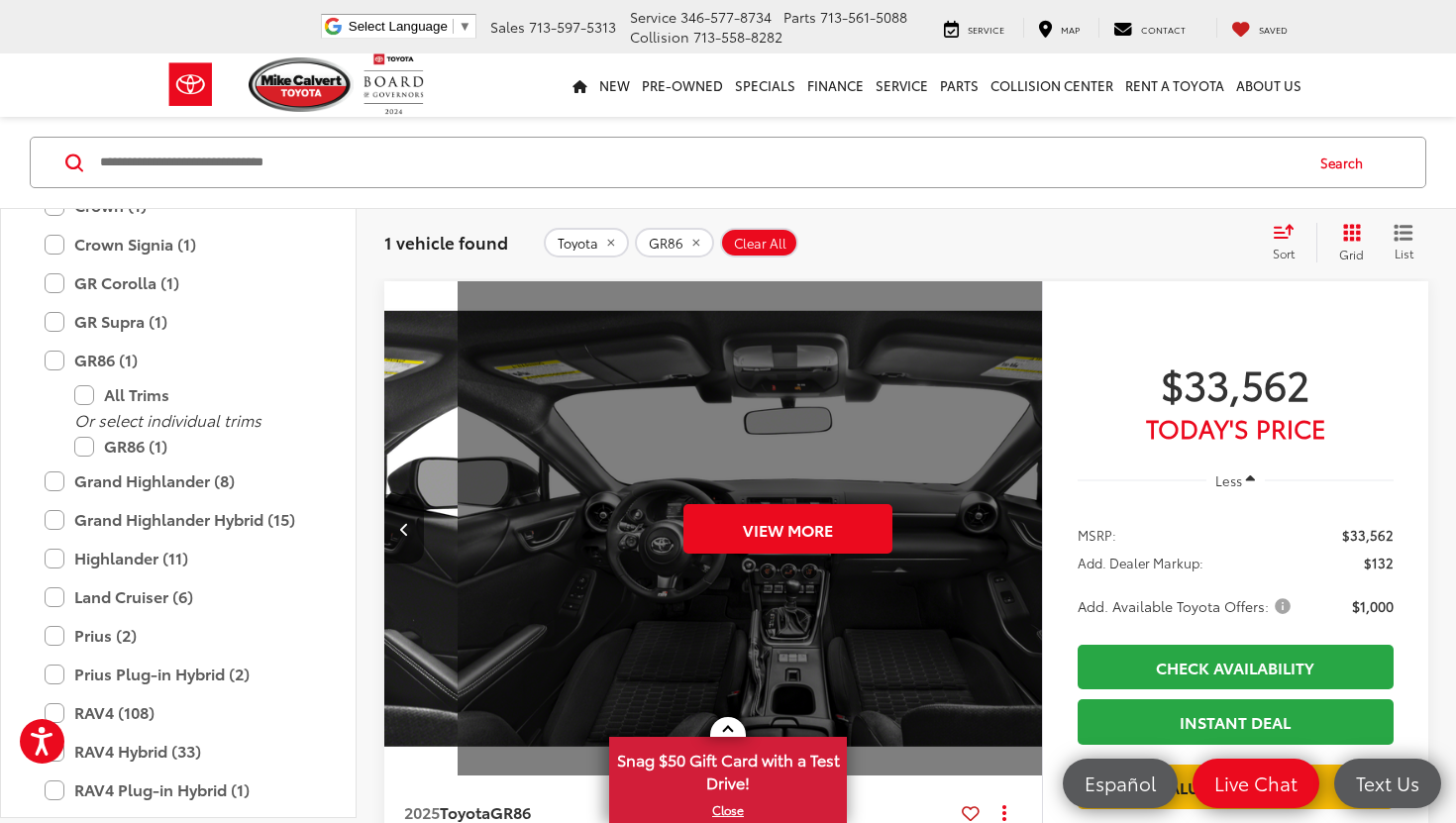 scroll, scrollTop: 0, scrollLeft: 3303, axis: horizontal 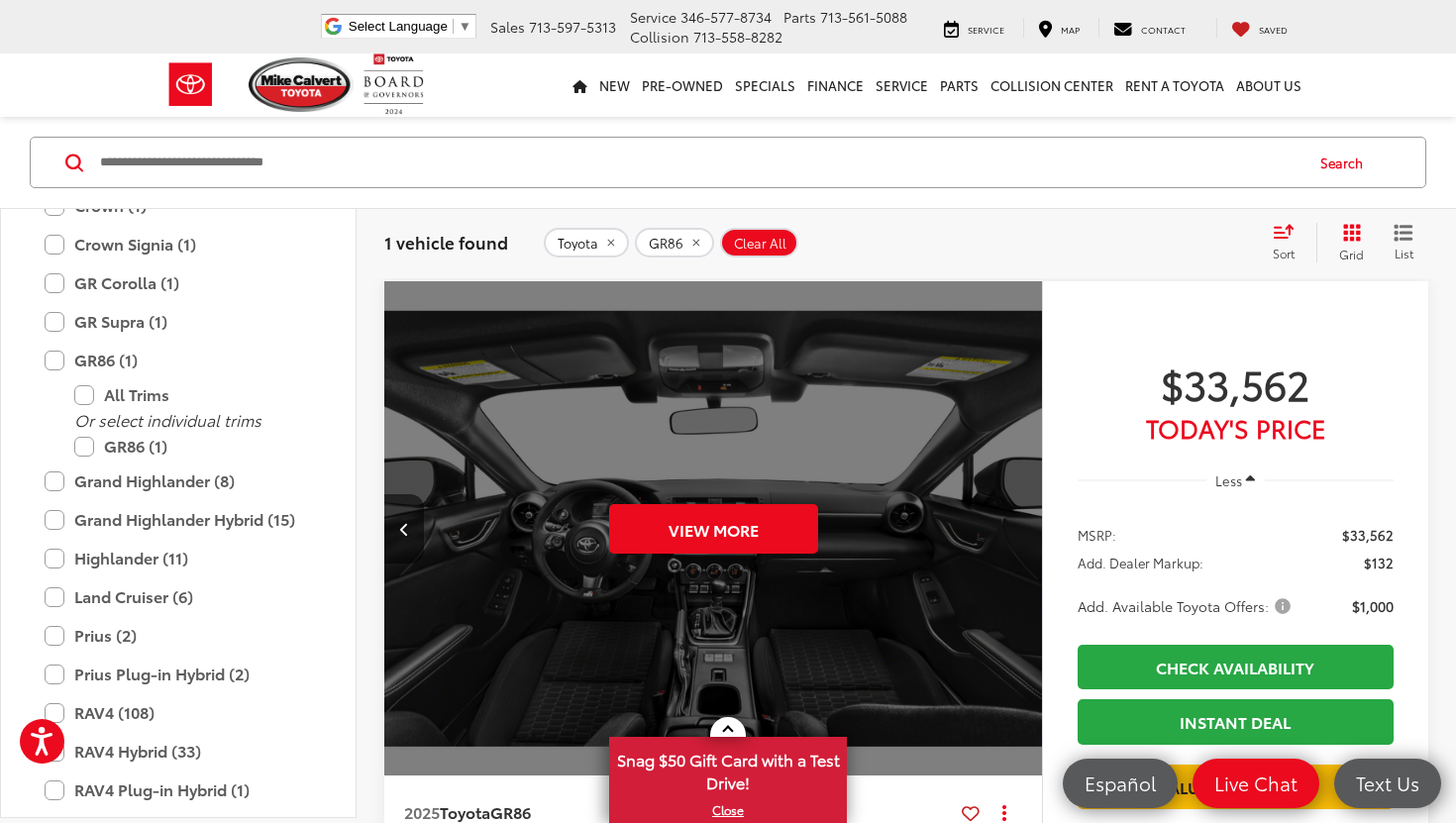 click on "View More" at bounding box center [713, 529] 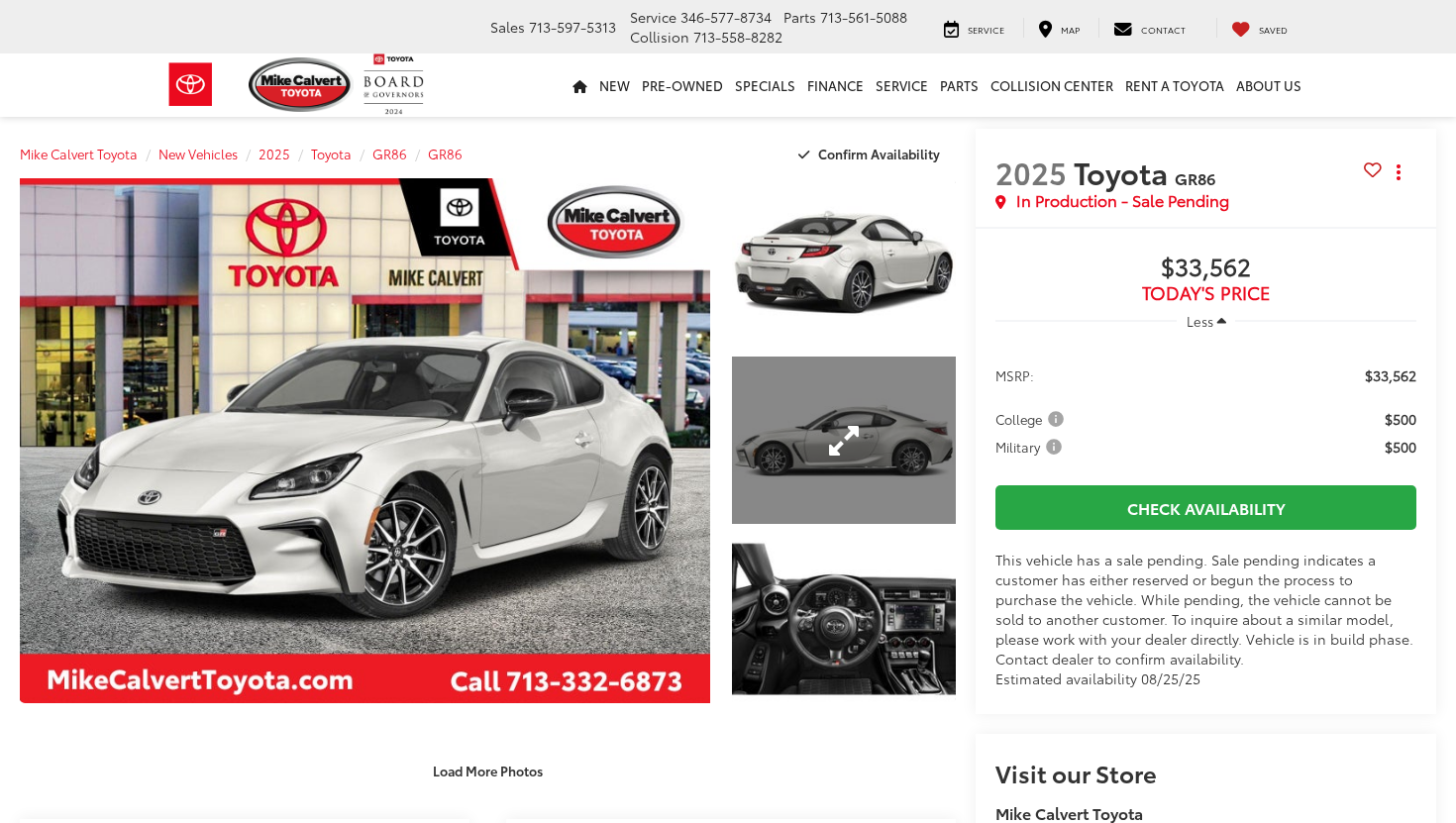 scroll, scrollTop: 0, scrollLeft: 0, axis: both 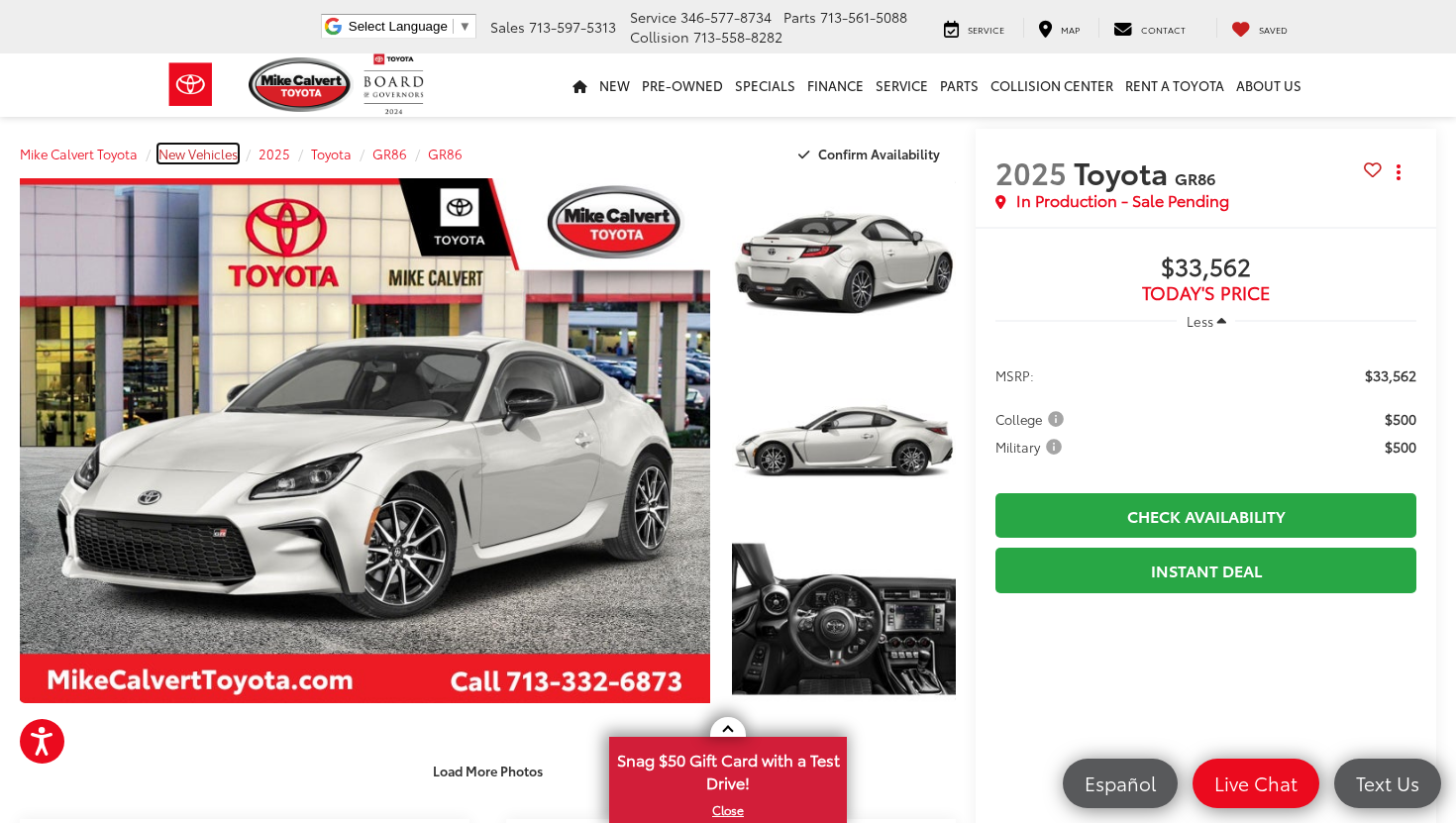 click on "New Vehicles" at bounding box center [198, 154] 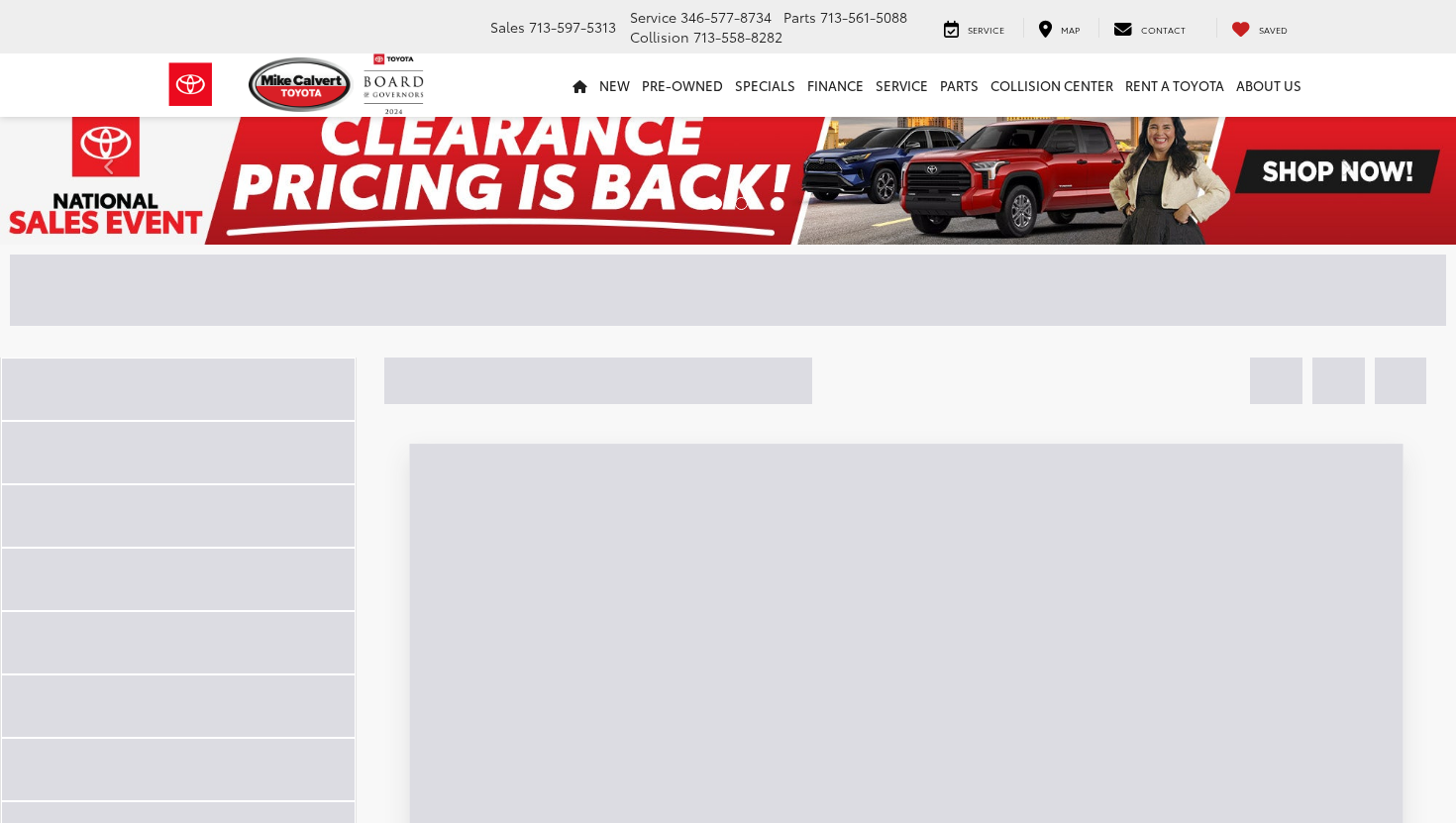scroll, scrollTop: 0, scrollLeft: 0, axis: both 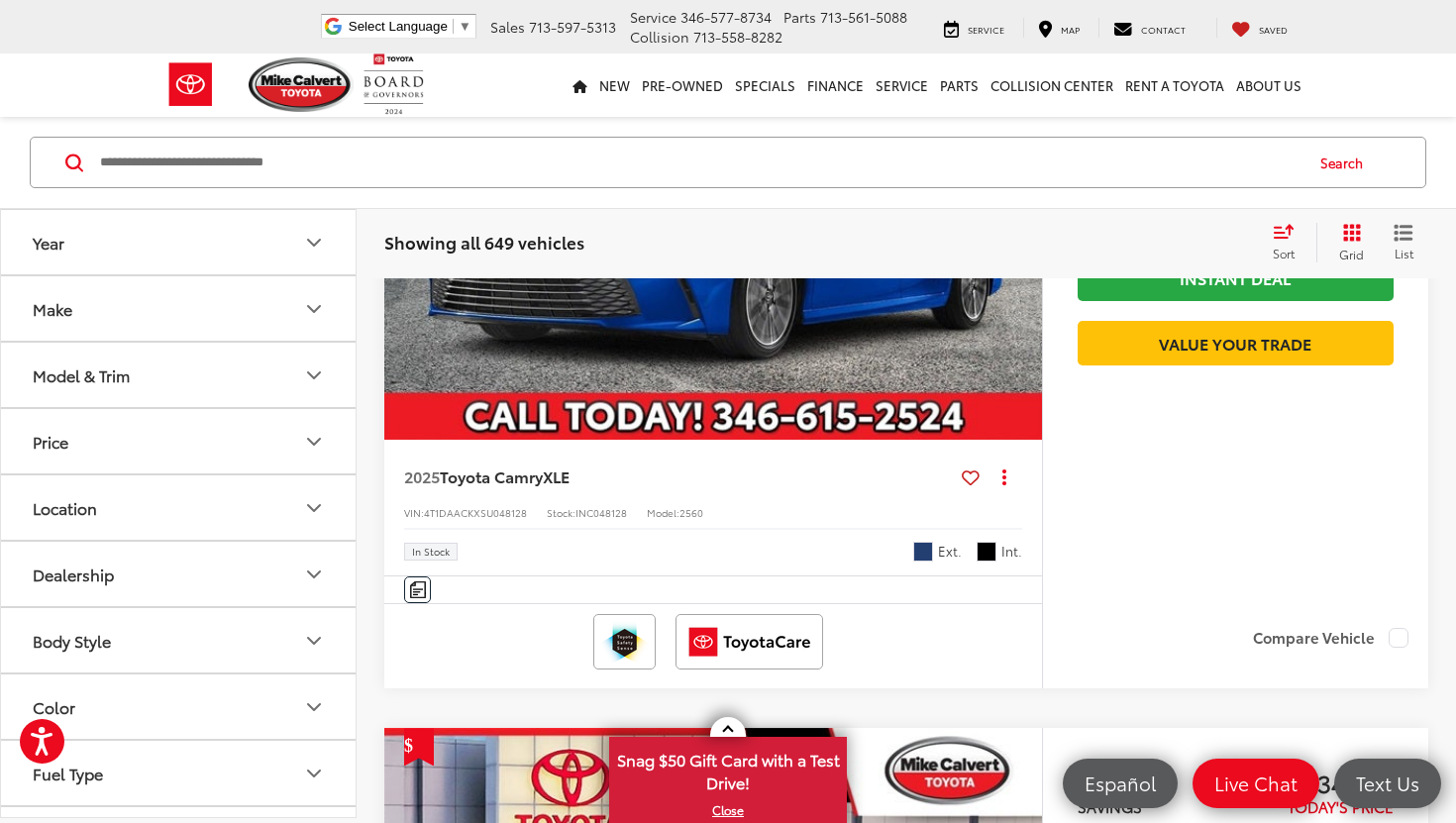 click on "Make" at bounding box center [179, 308] 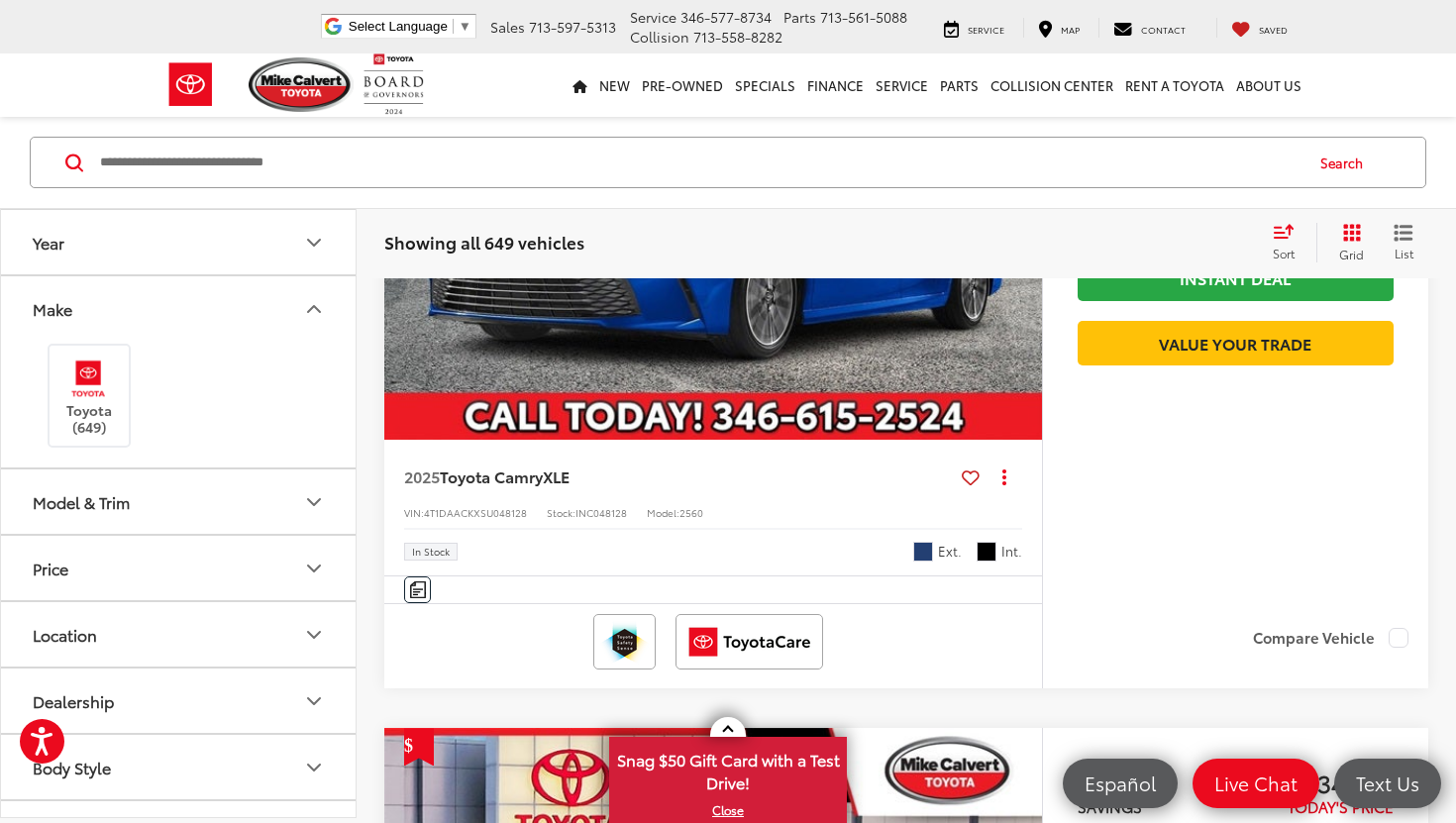 click on "Make" at bounding box center [179, 308] 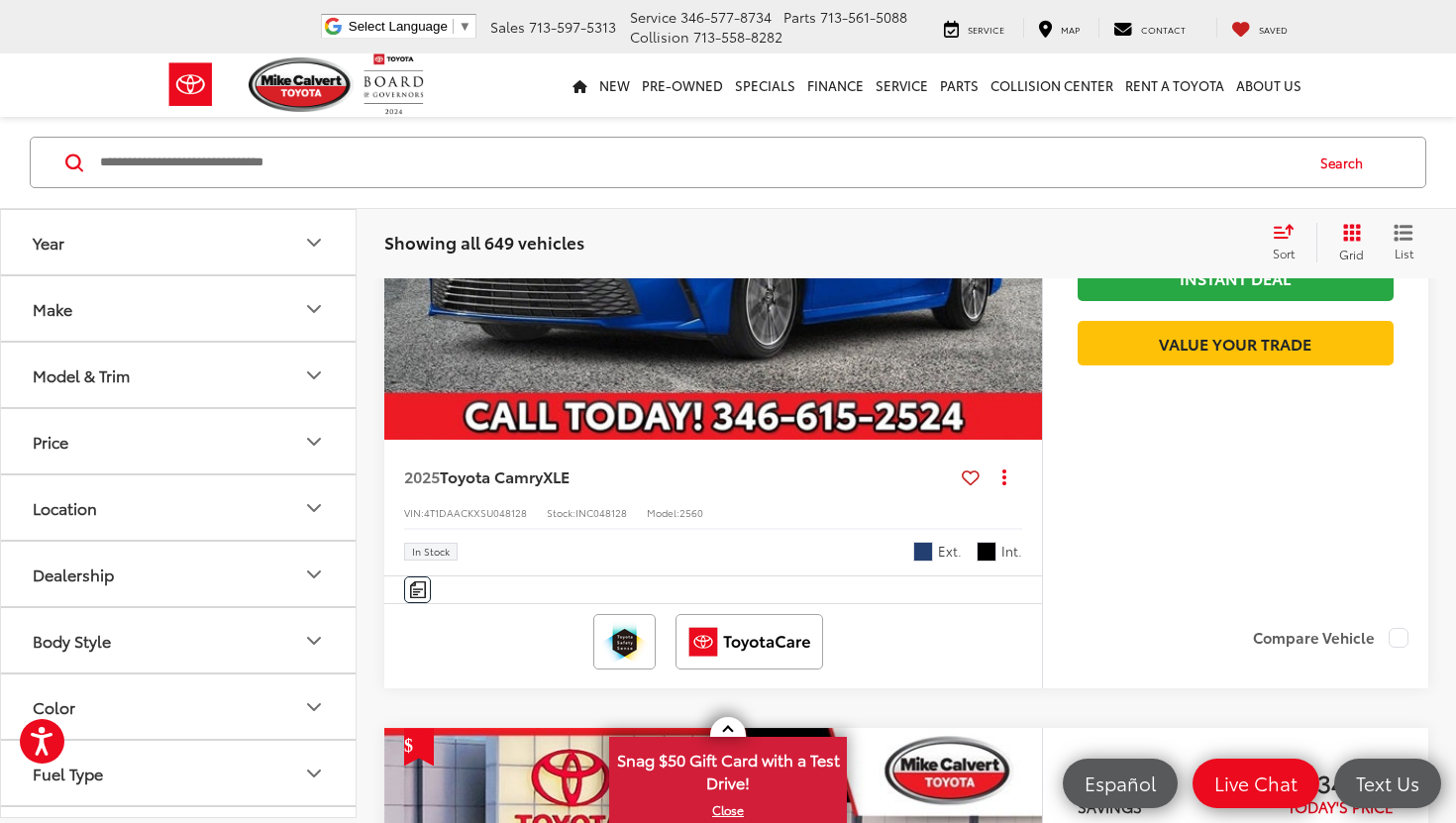 click on "Model & Trim" at bounding box center [179, 374] 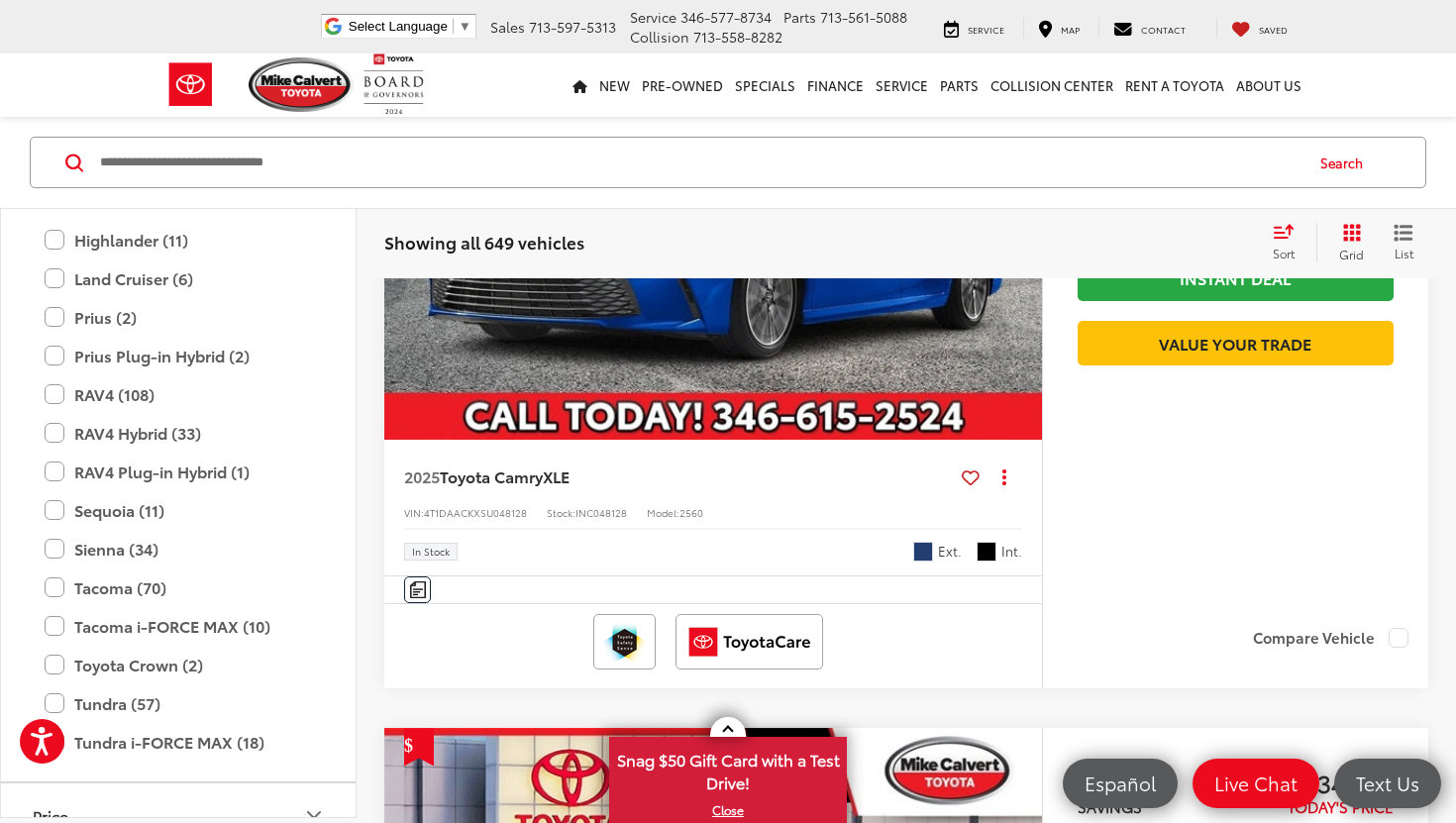 scroll, scrollTop: 816, scrollLeft: 0, axis: vertical 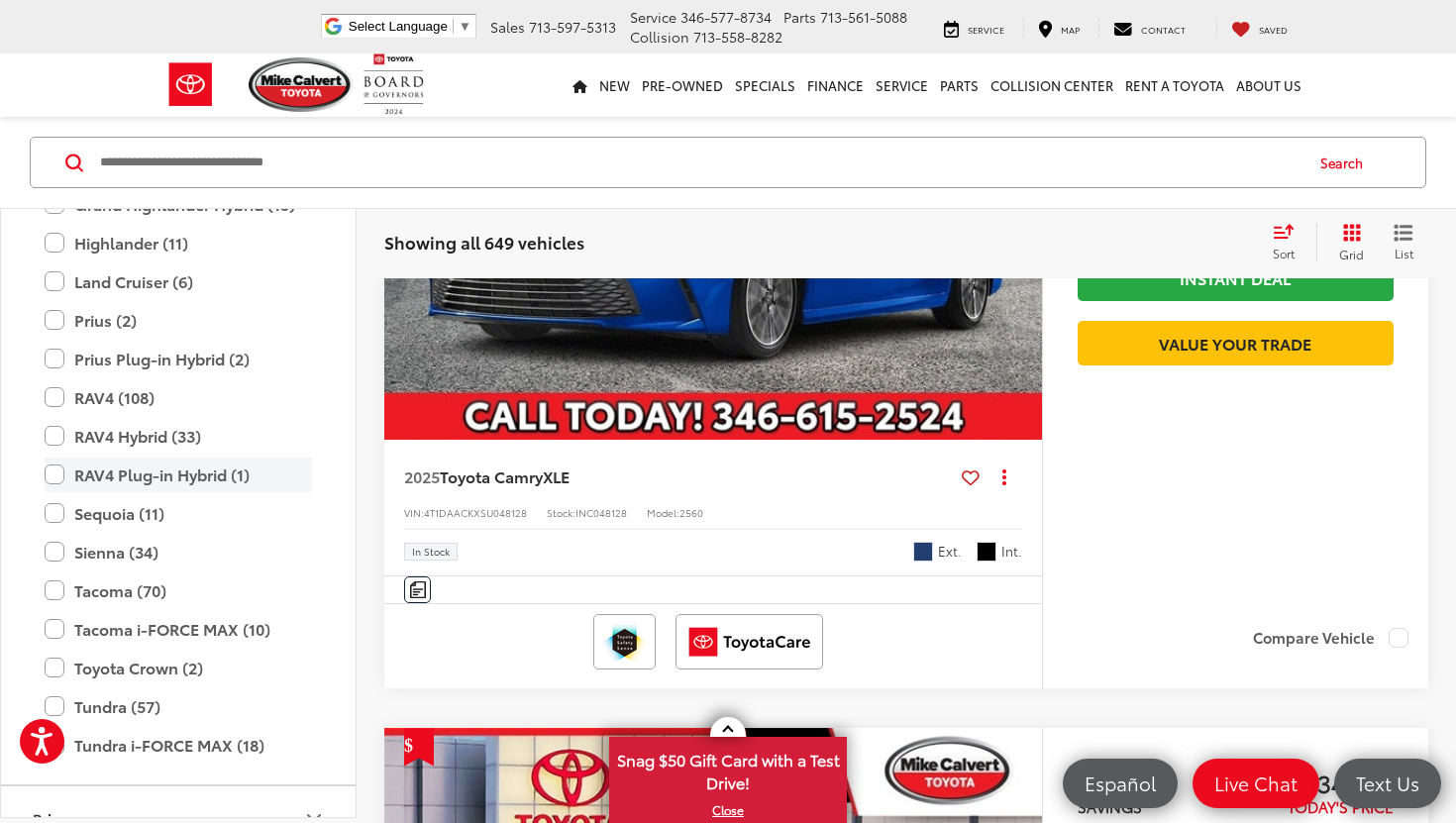 click on "RAV4 Plug-in Hybrid (1)" at bounding box center (178, 474) 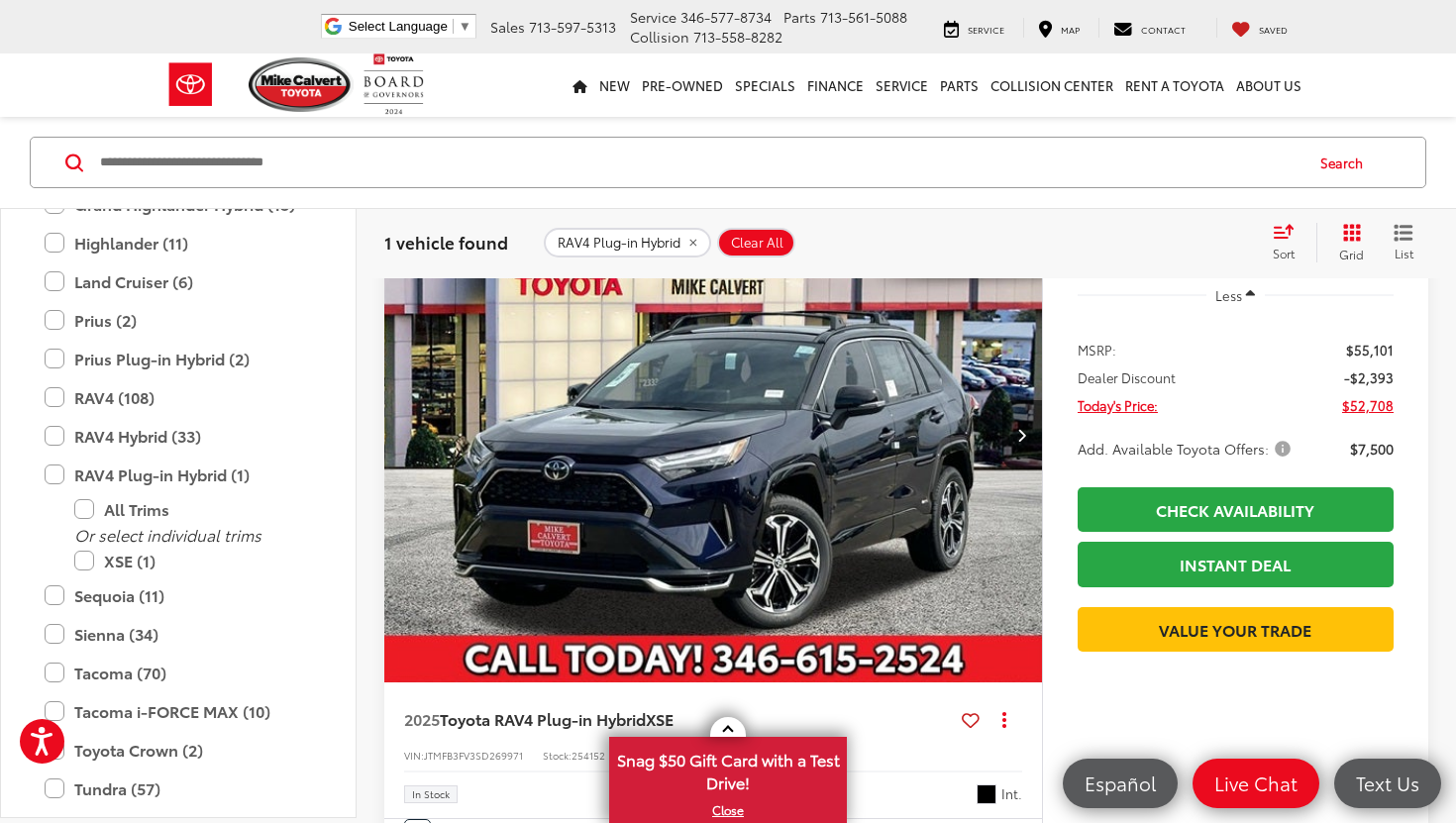 scroll, scrollTop: 216, scrollLeft: 0, axis: vertical 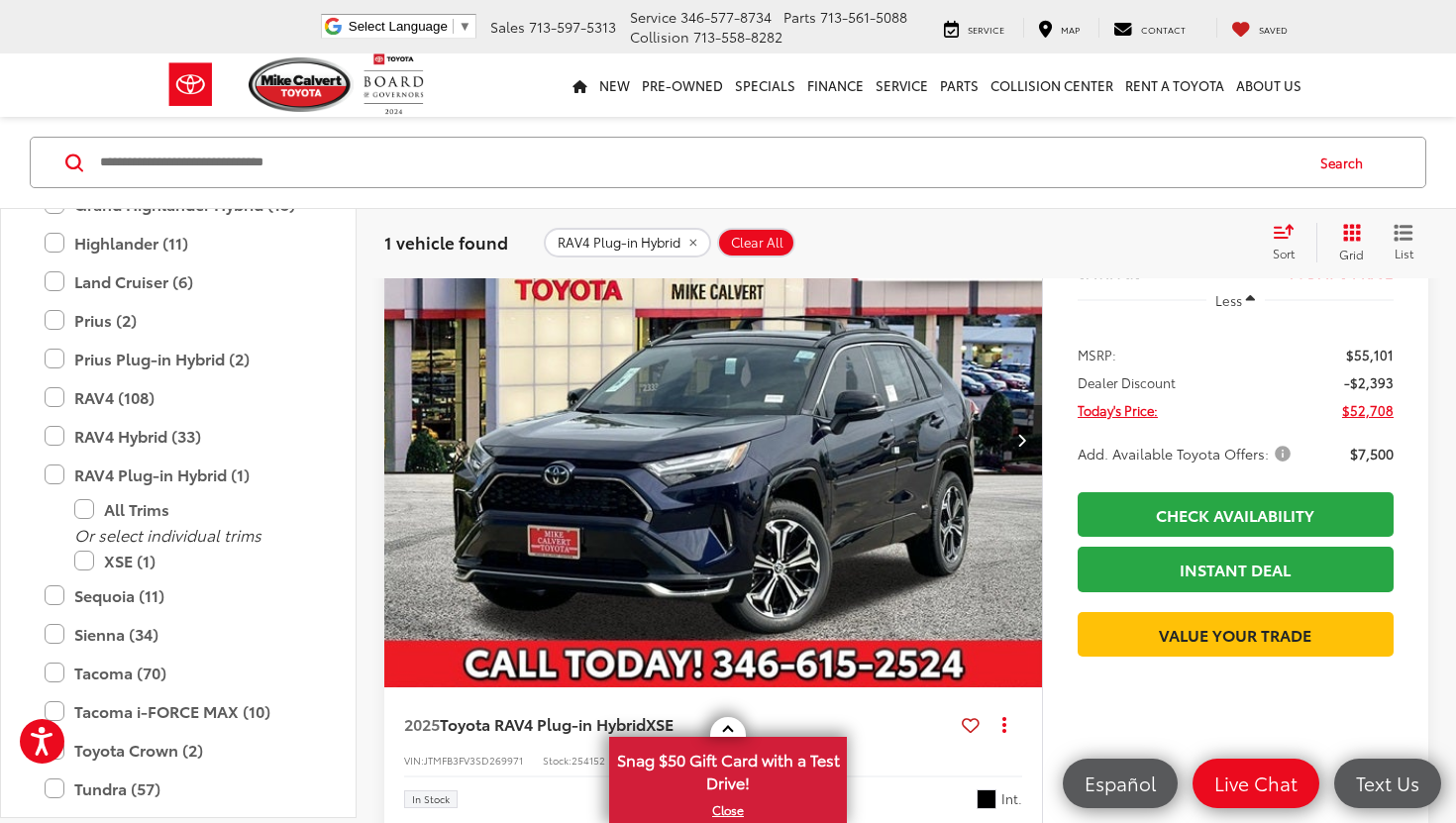 click at bounding box center (713, 441) 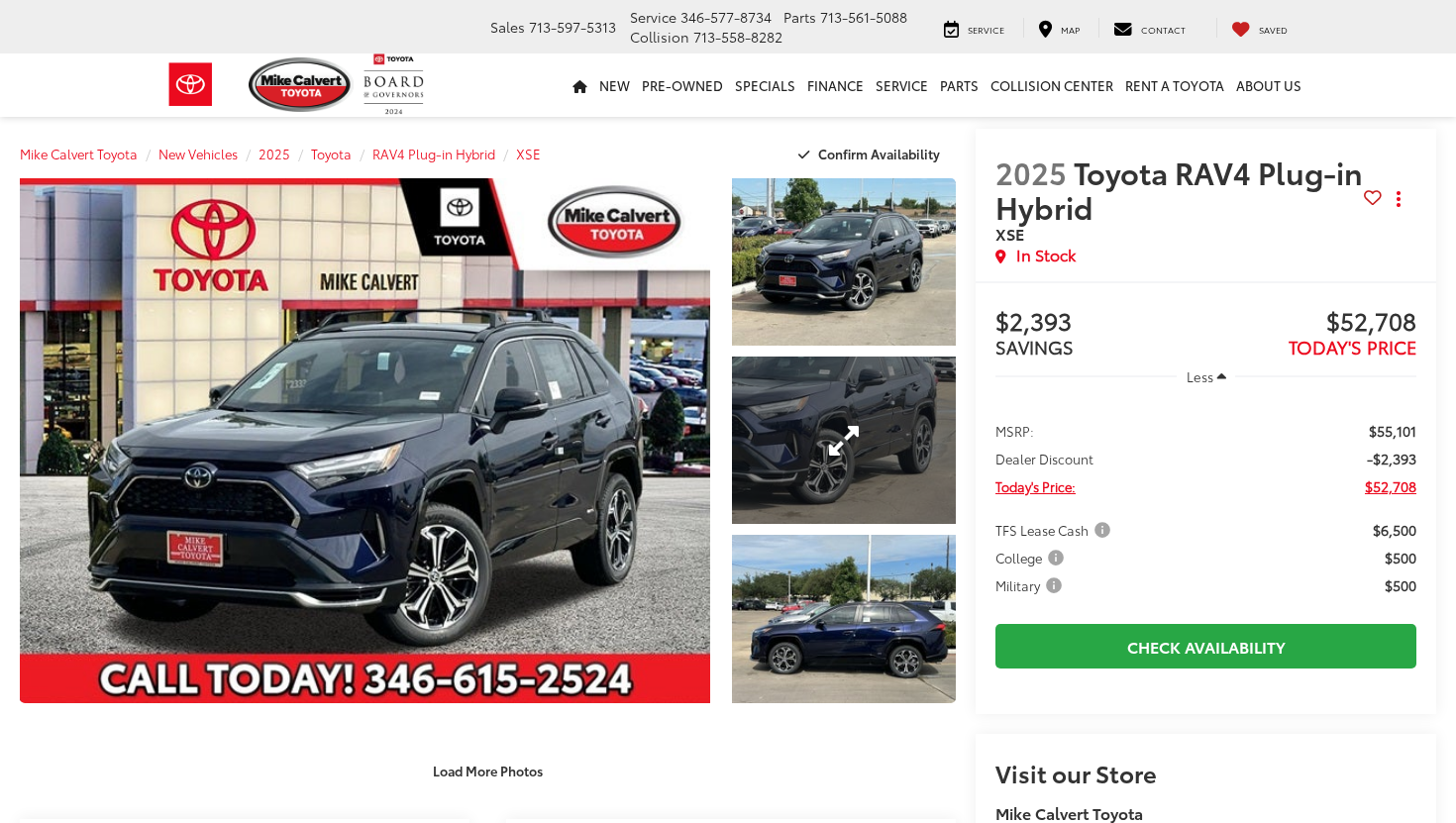 scroll, scrollTop: 0, scrollLeft: 0, axis: both 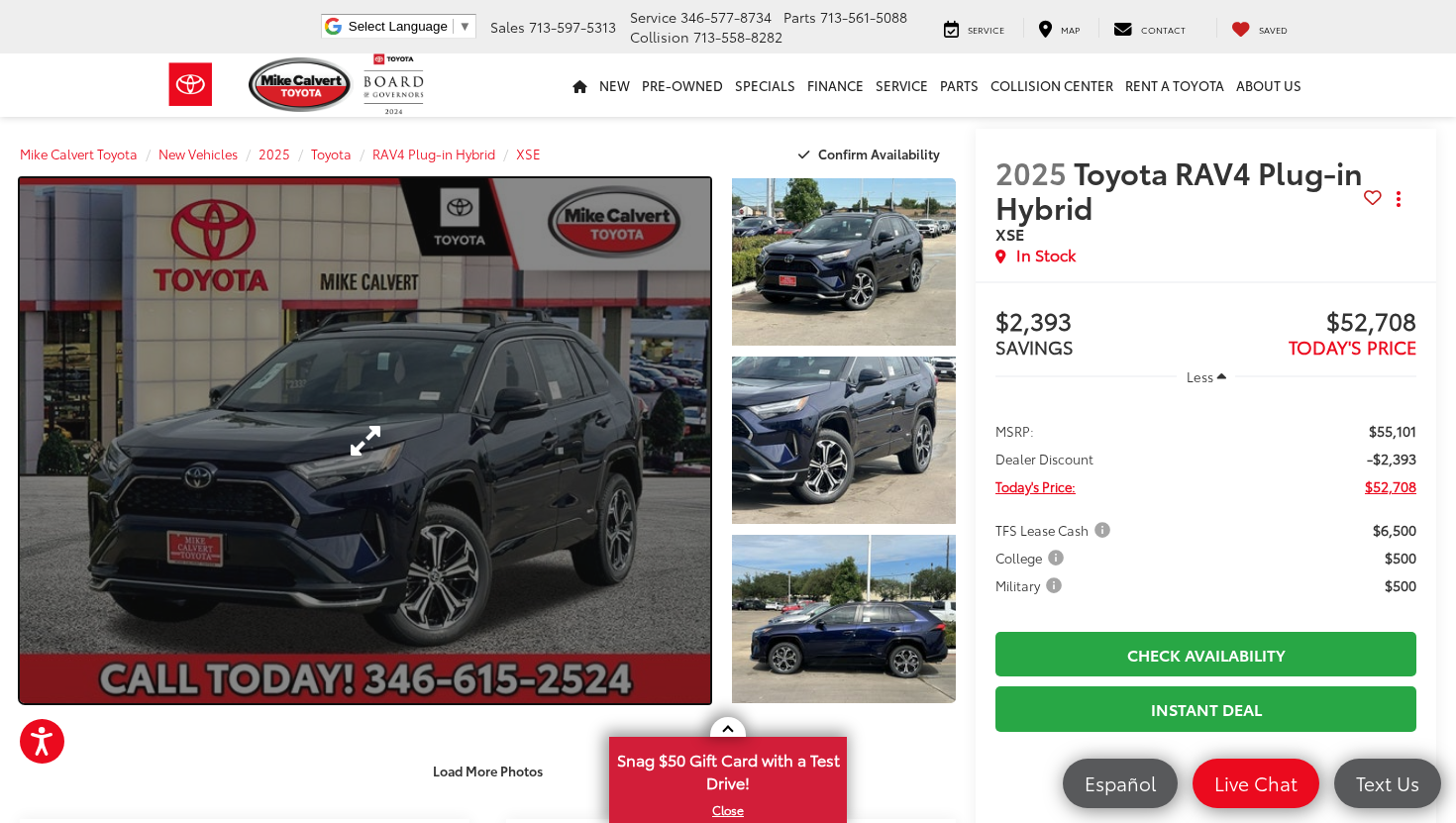 click at bounding box center [364, 441] 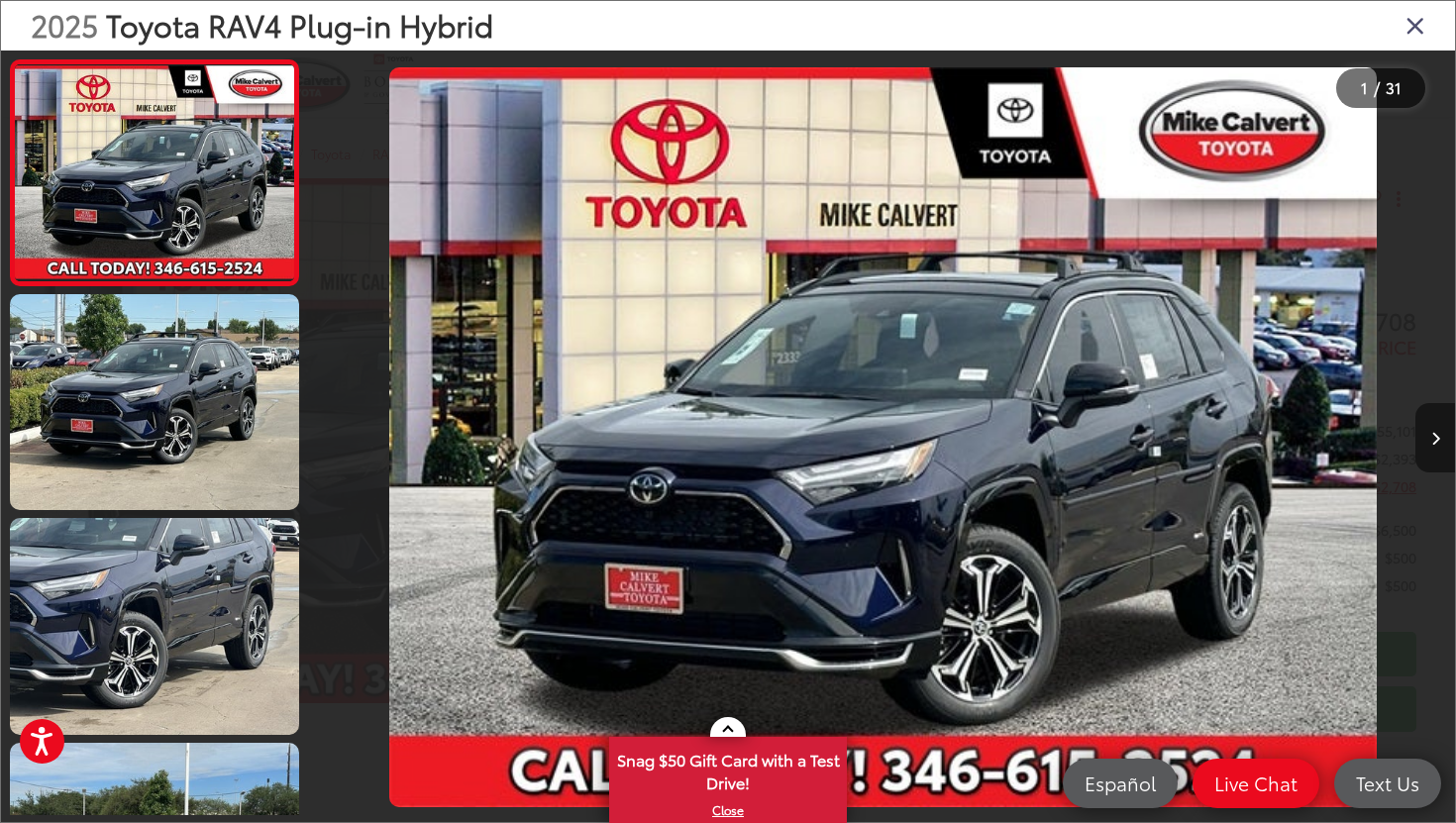 click at bounding box center [1435, 438] 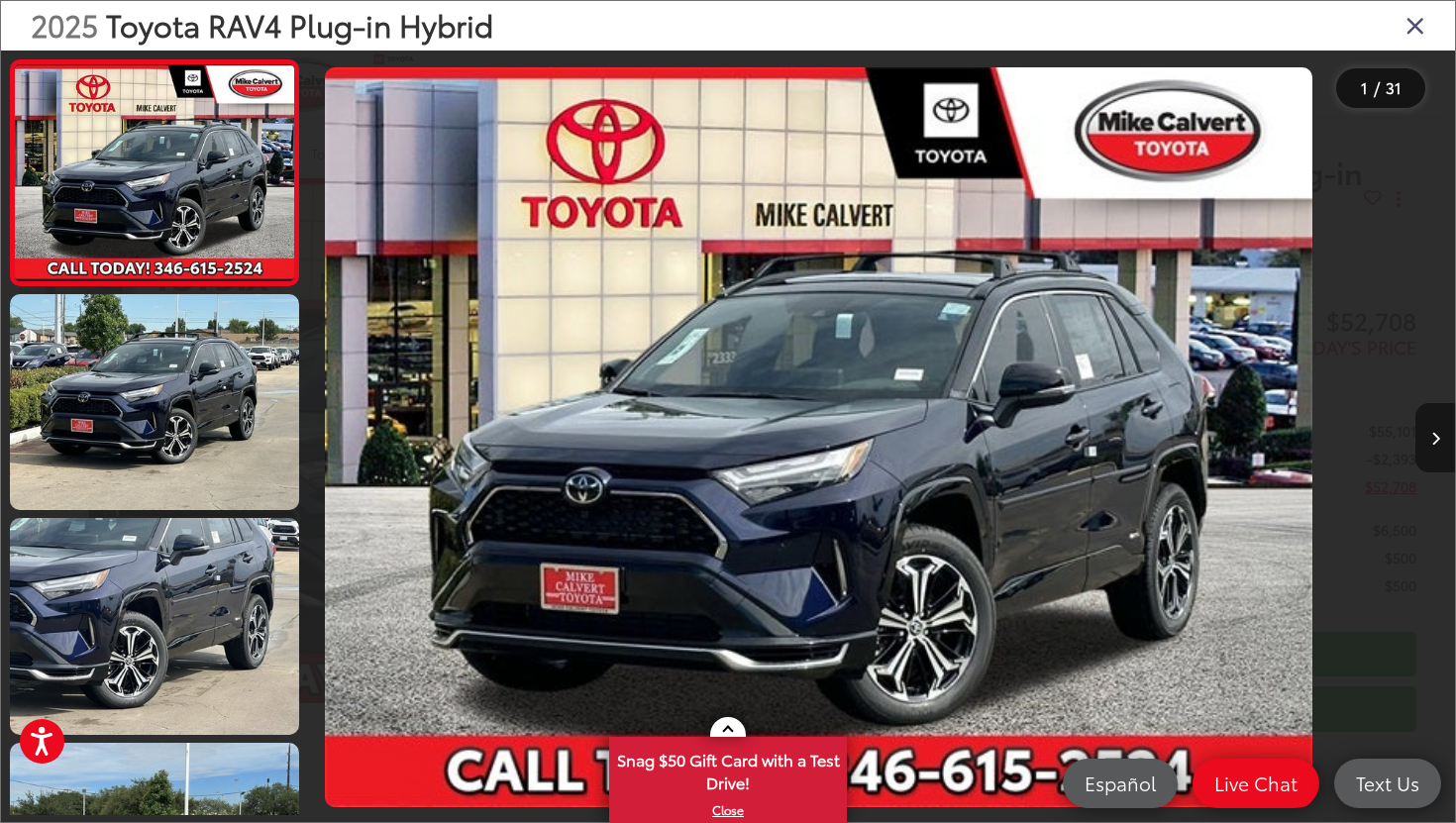 scroll, scrollTop: 18, scrollLeft: 0, axis: vertical 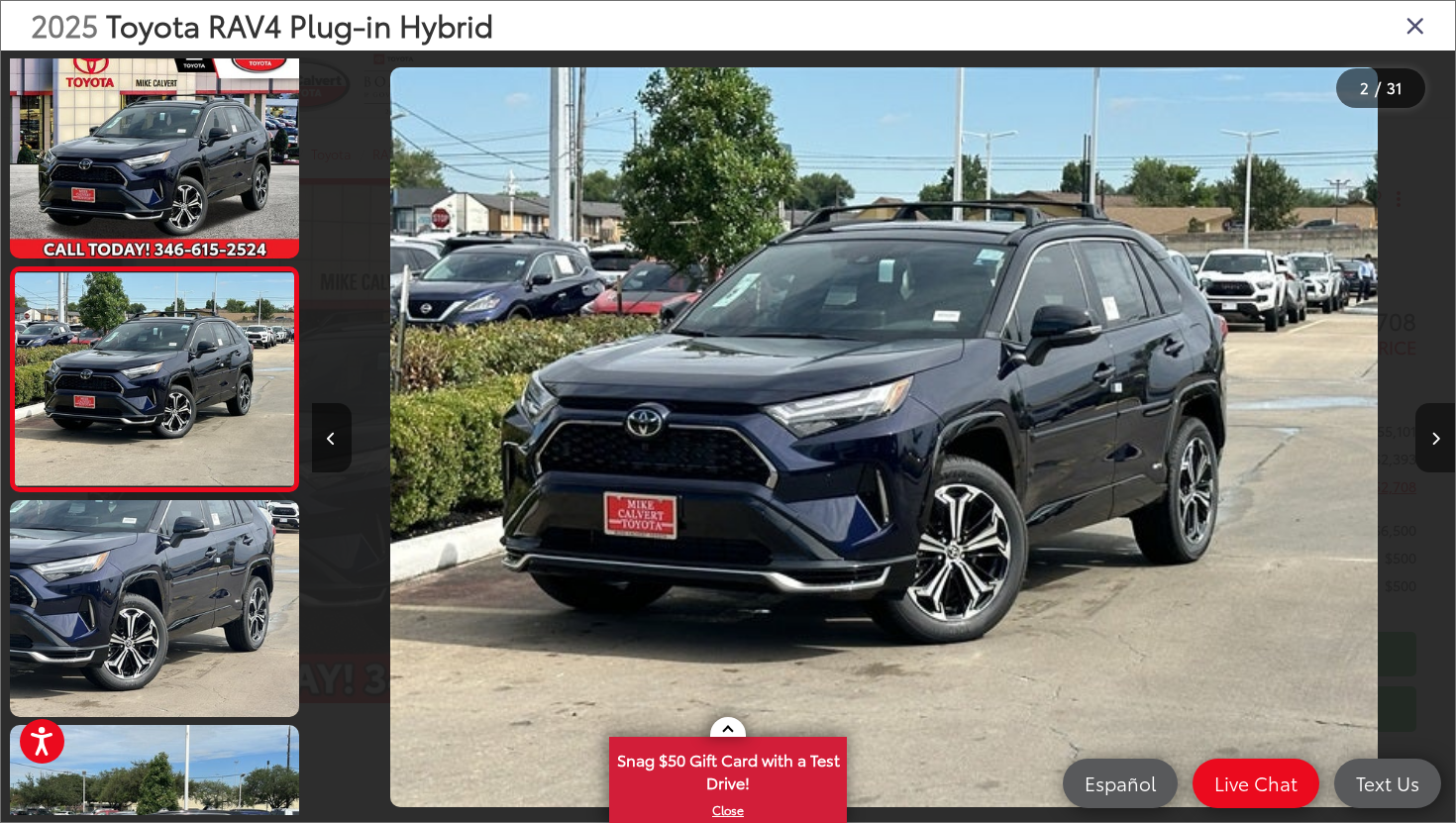 click at bounding box center (1435, 438) 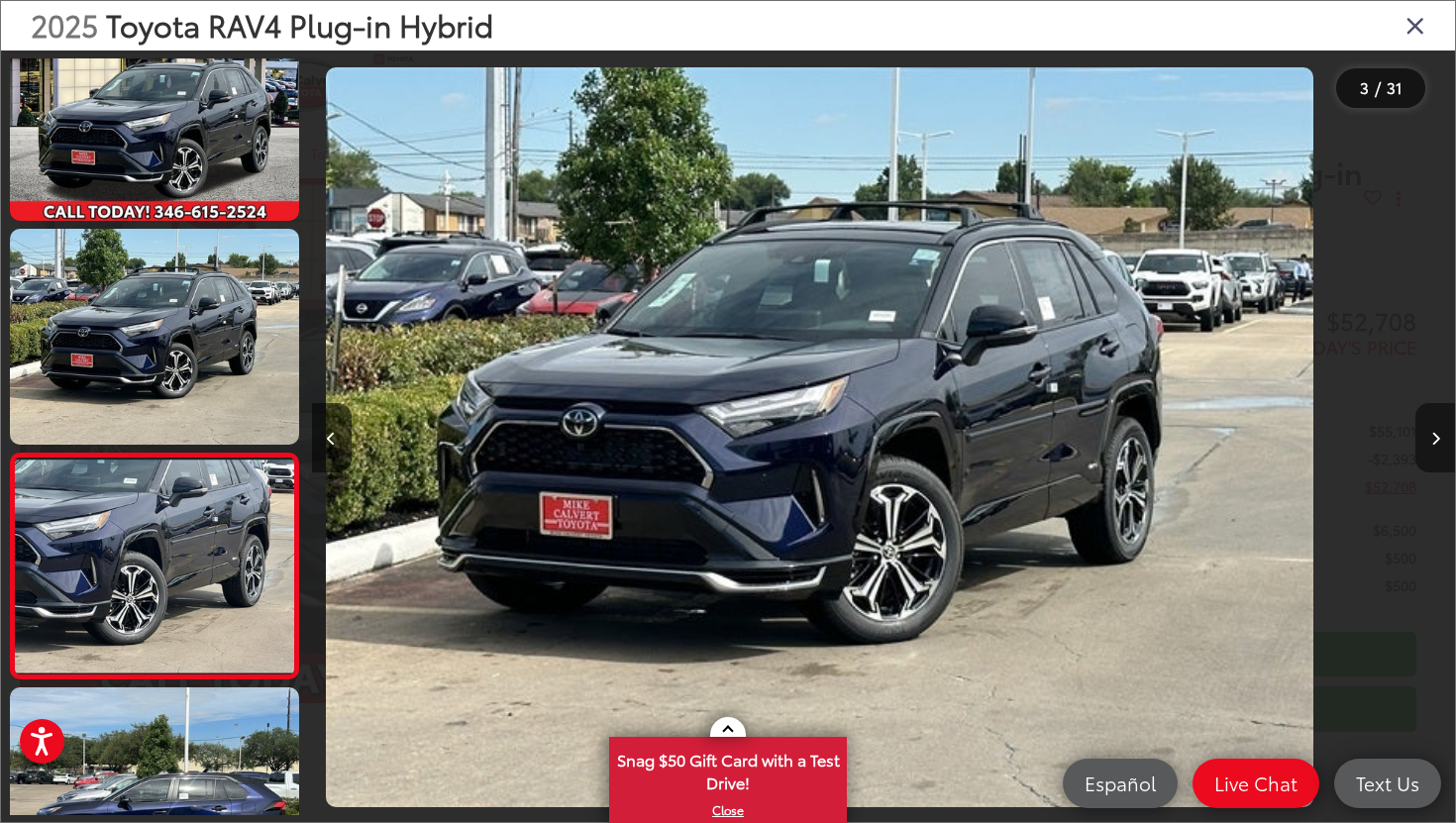 scroll, scrollTop: 154, scrollLeft: 0, axis: vertical 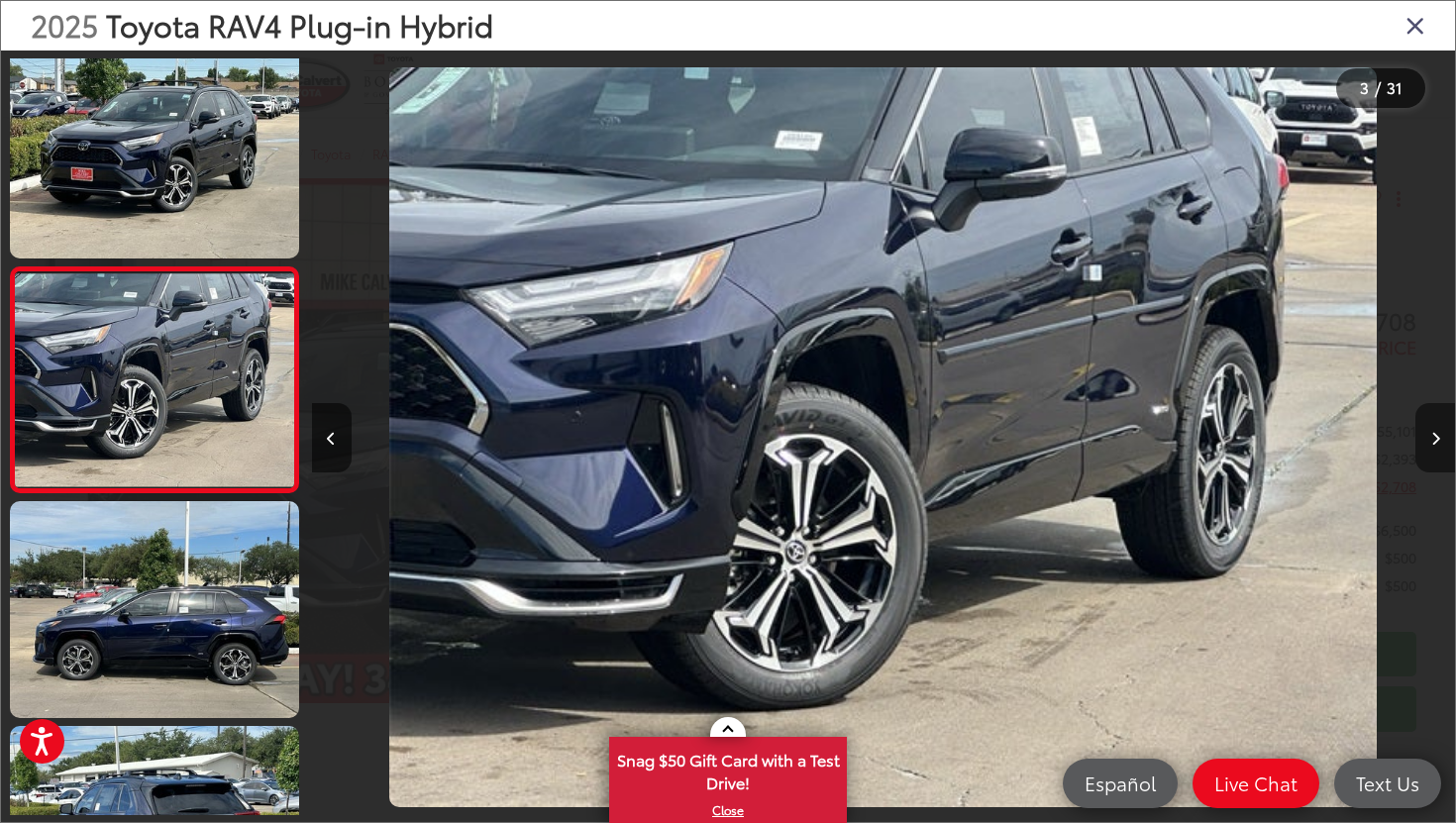 click at bounding box center [1435, 438] 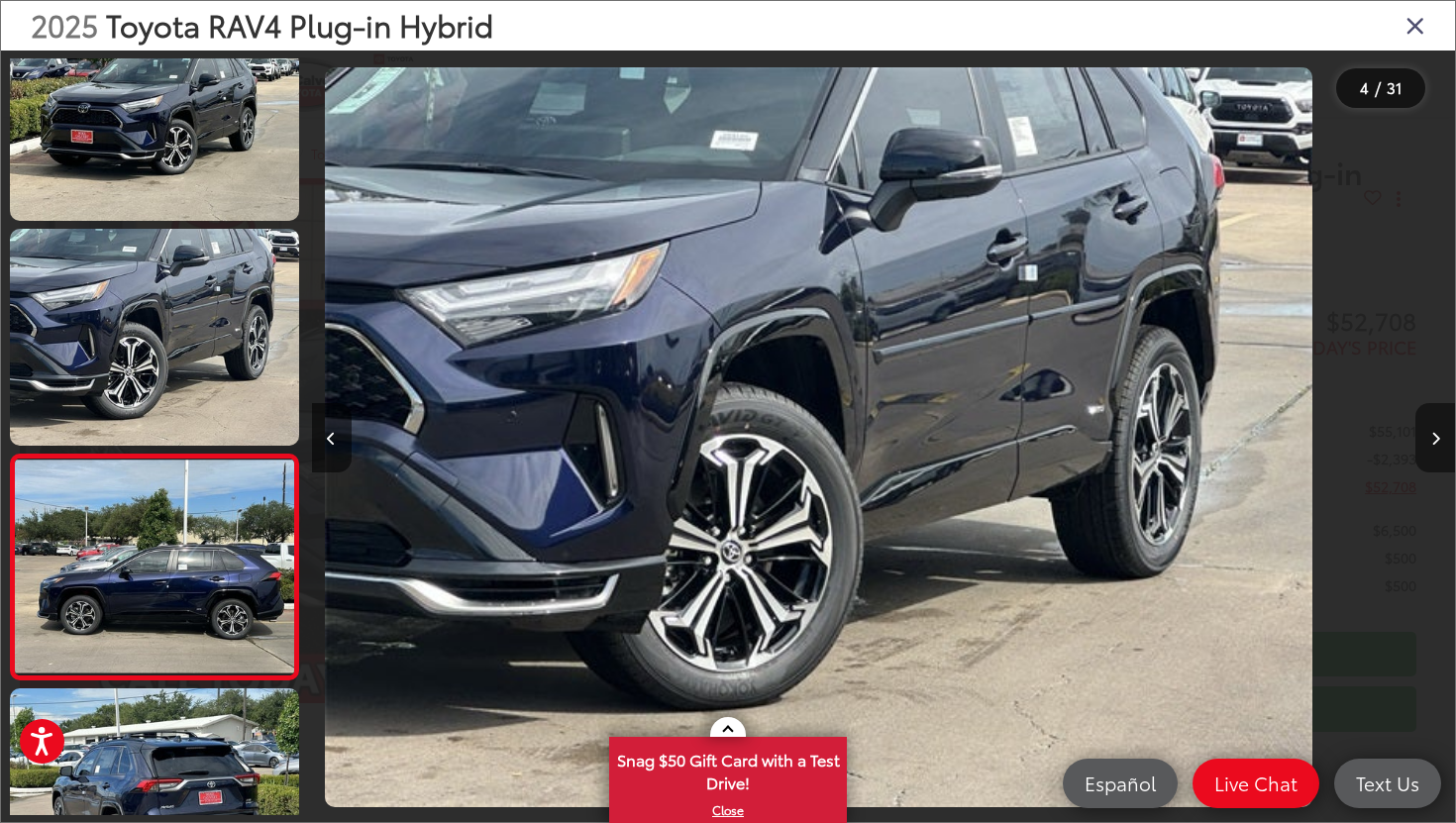 scroll, scrollTop: 360, scrollLeft: 0, axis: vertical 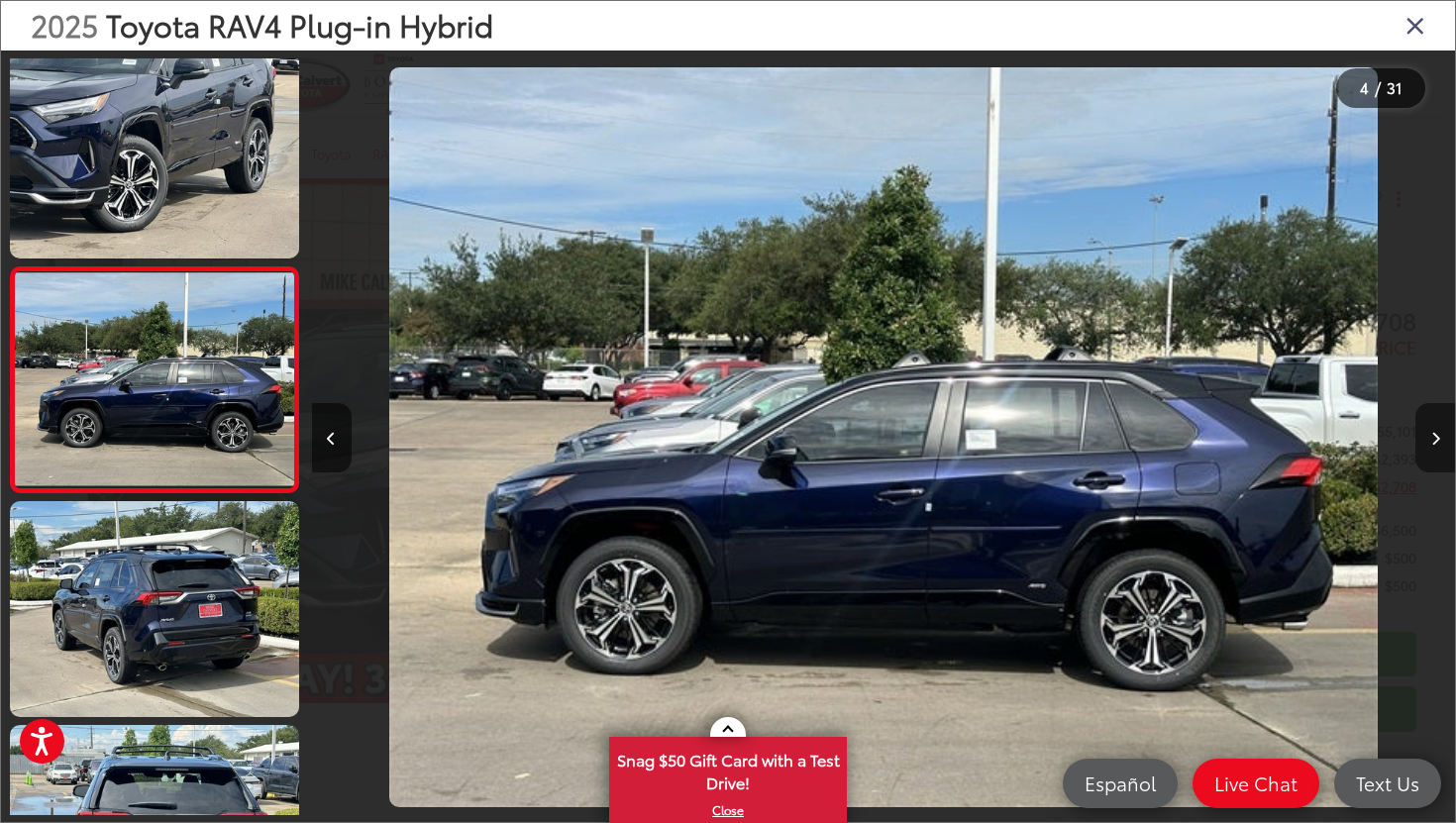 click at bounding box center (1435, 438) 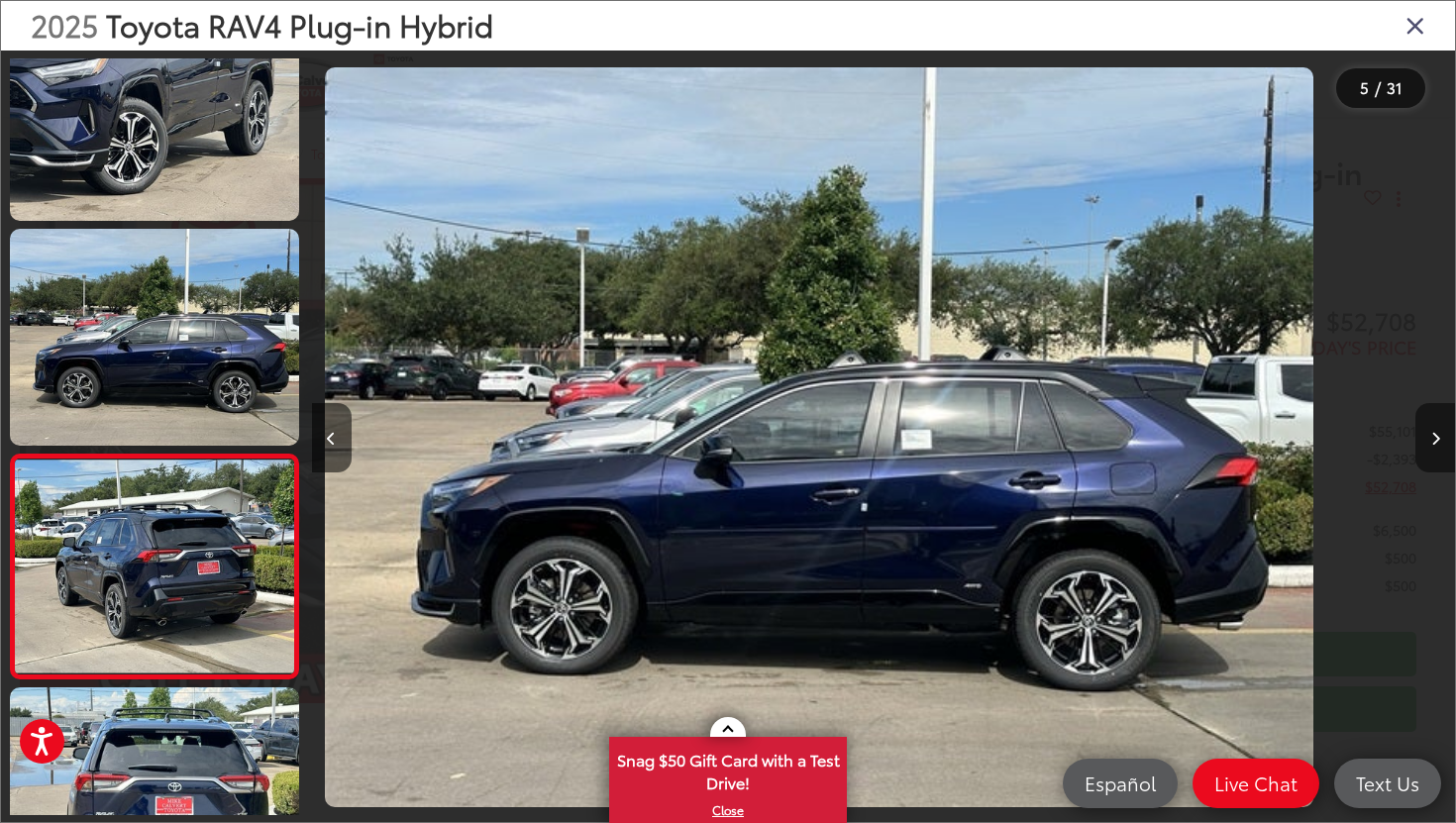 scroll, scrollTop: 621, scrollLeft: 0, axis: vertical 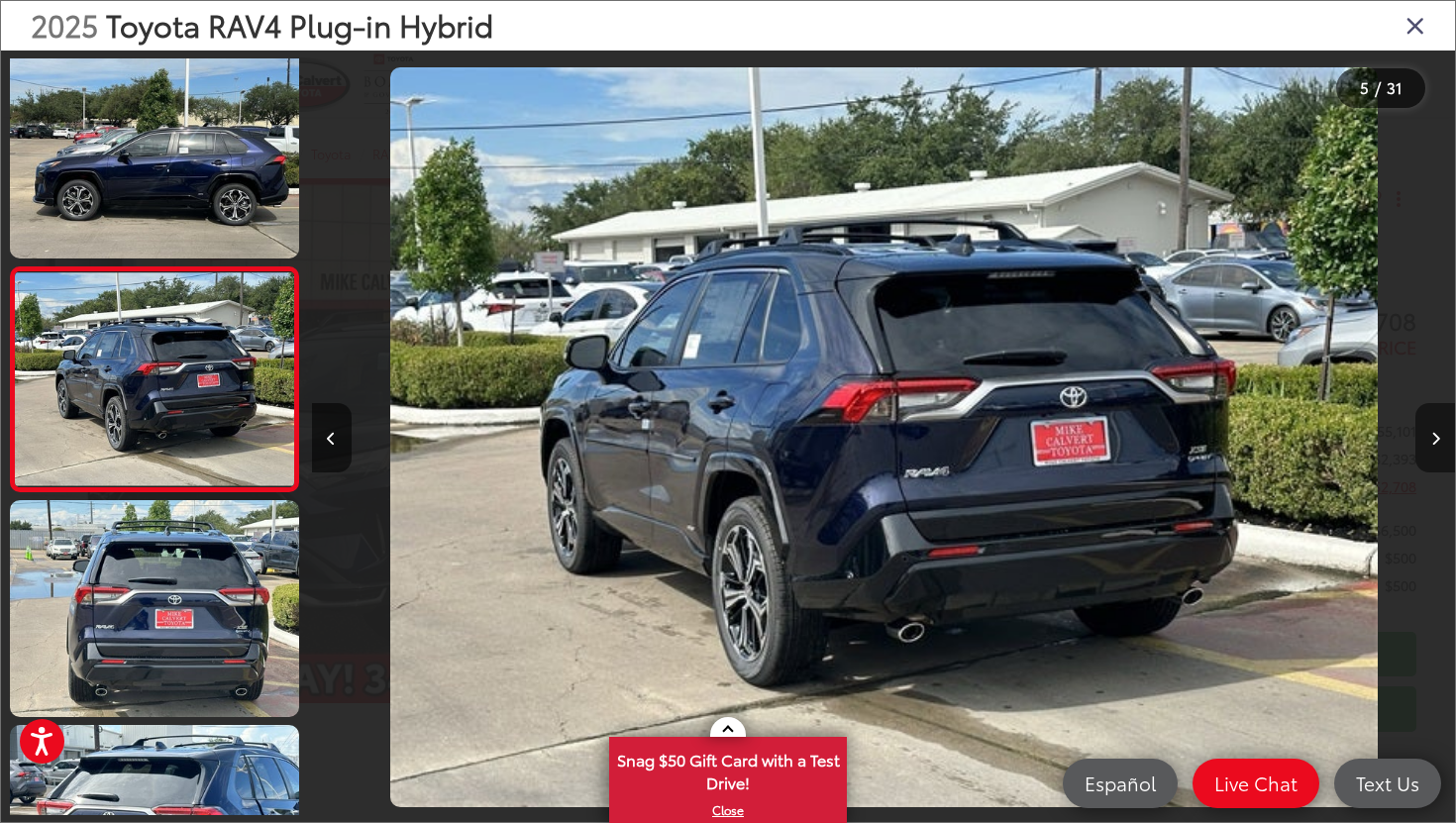 click at bounding box center [1435, 438] 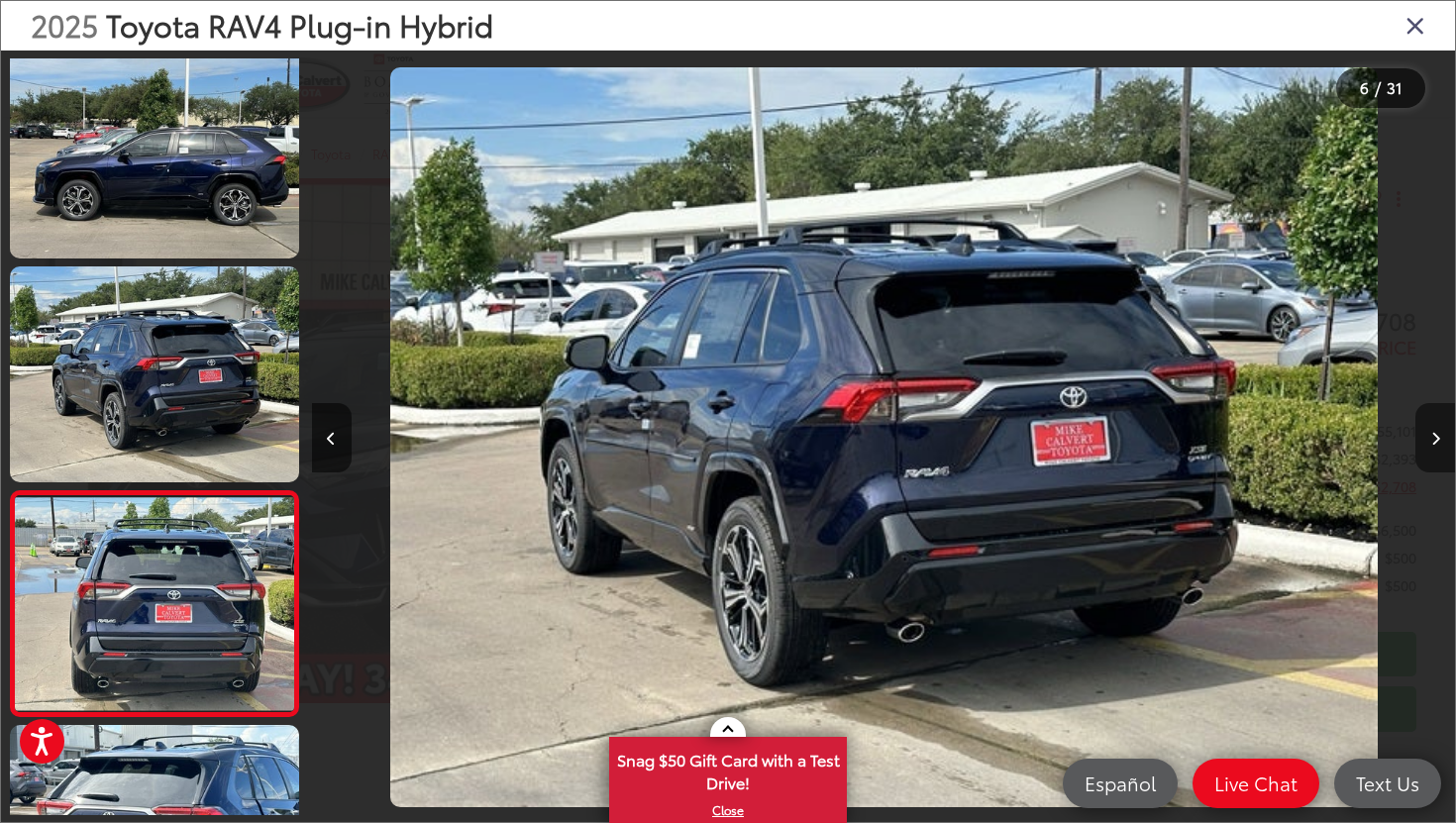 scroll, scrollTop: 0, scrollLeft: 4838, axis: horizontal 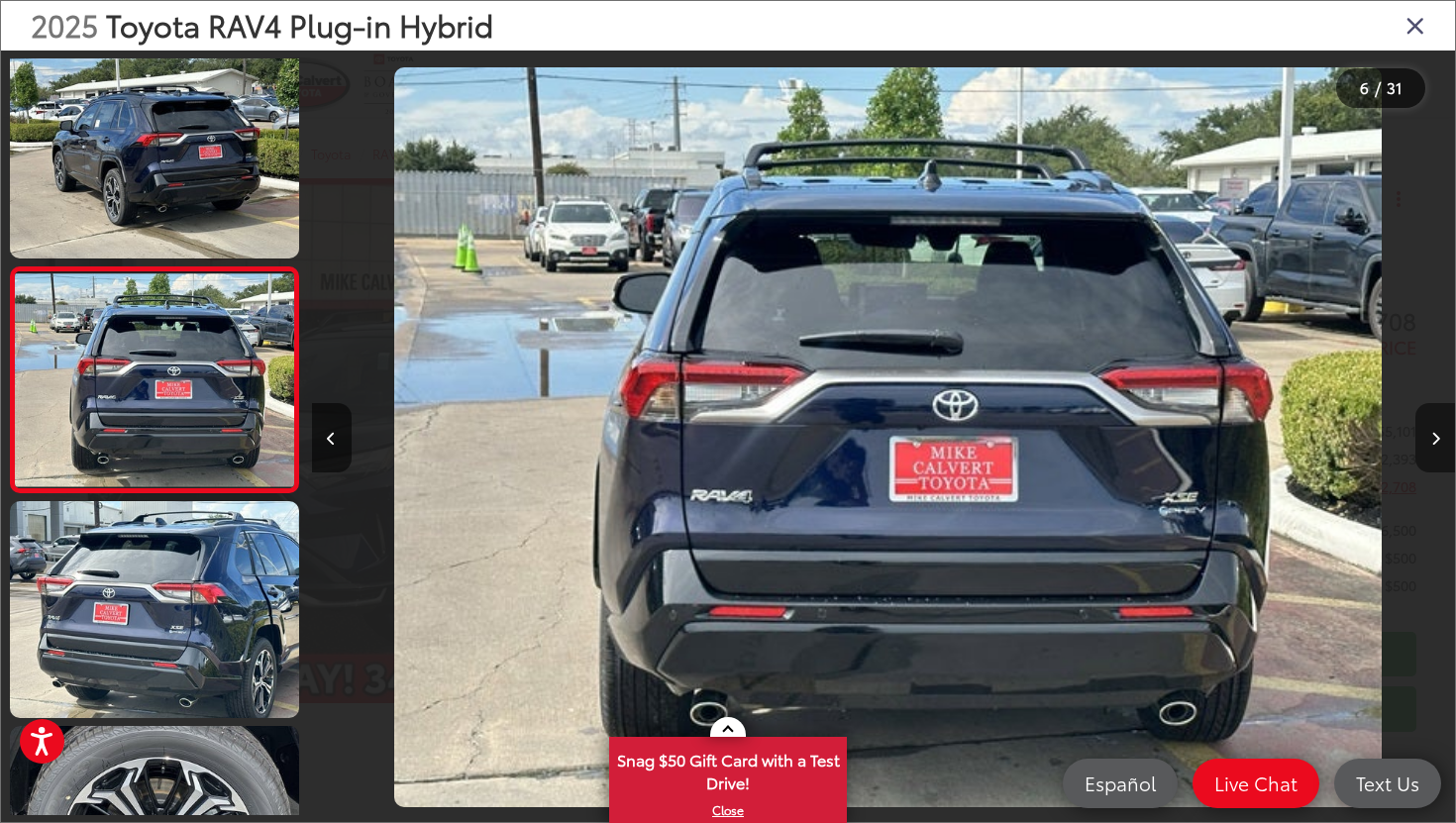 click at bounding box center (1435, 438) 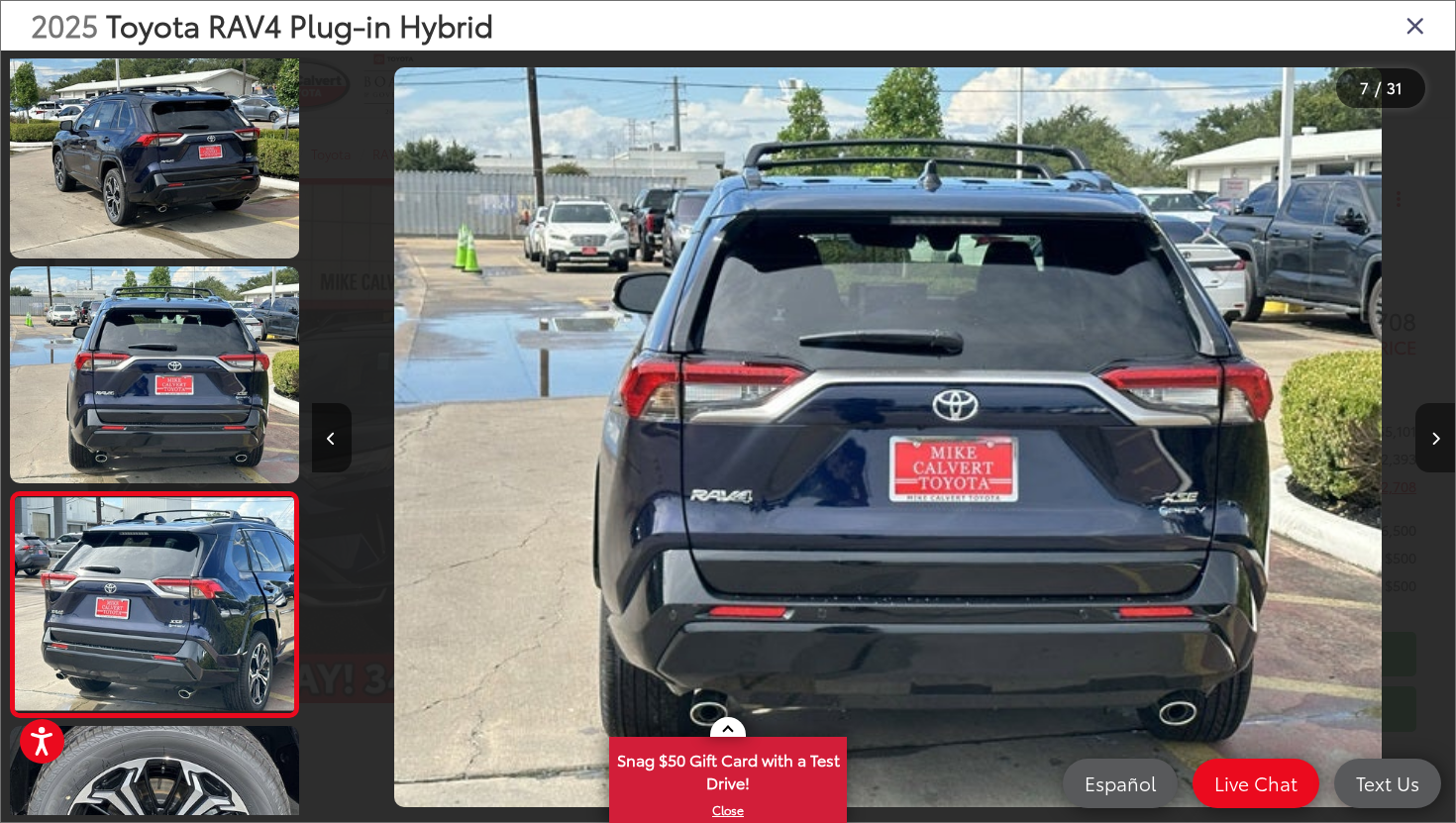 scroll, scrollTop: 0, scrollLeft: 5801, axis: horizontal 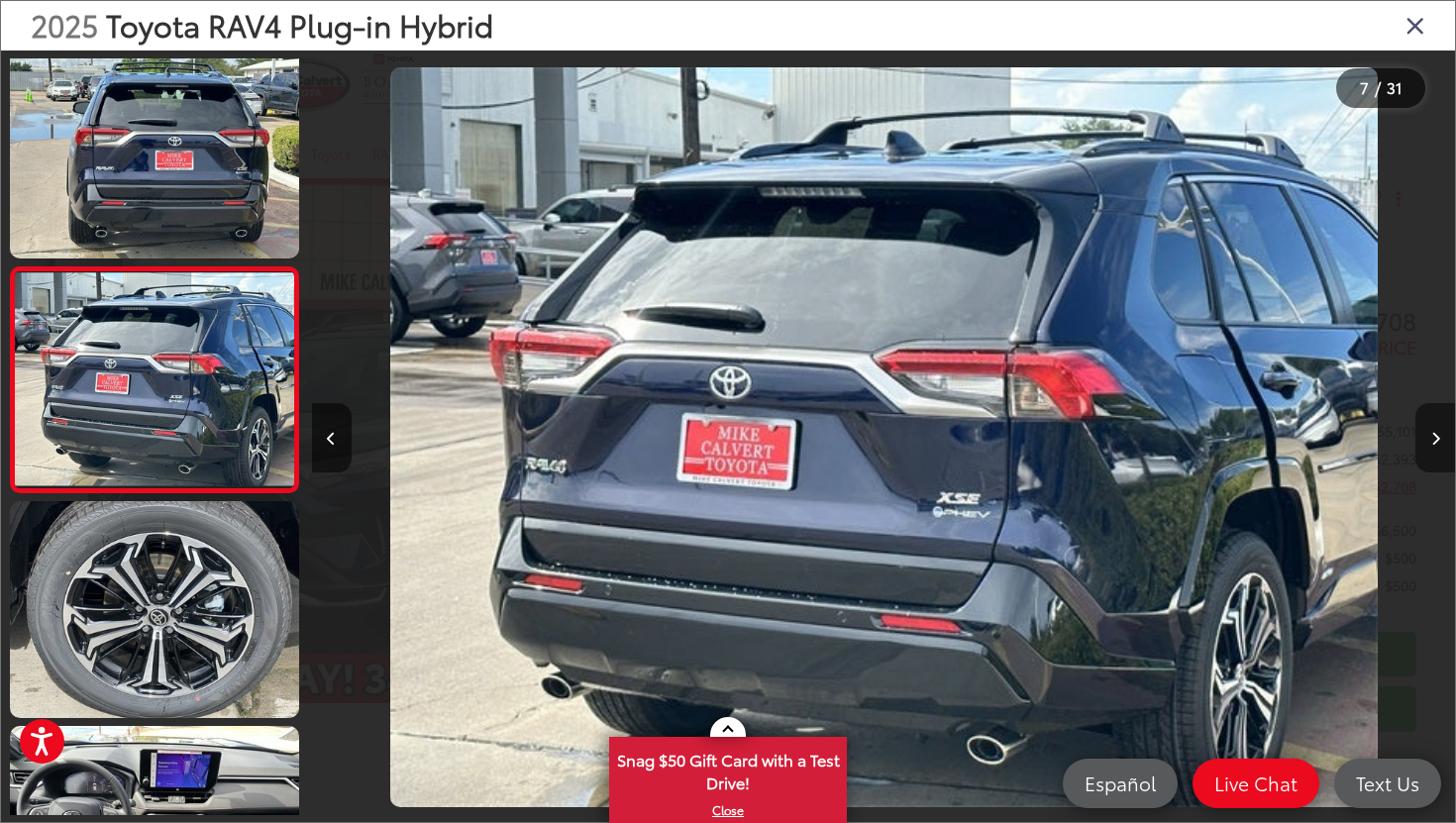 click at bounding box center [1435, 438] 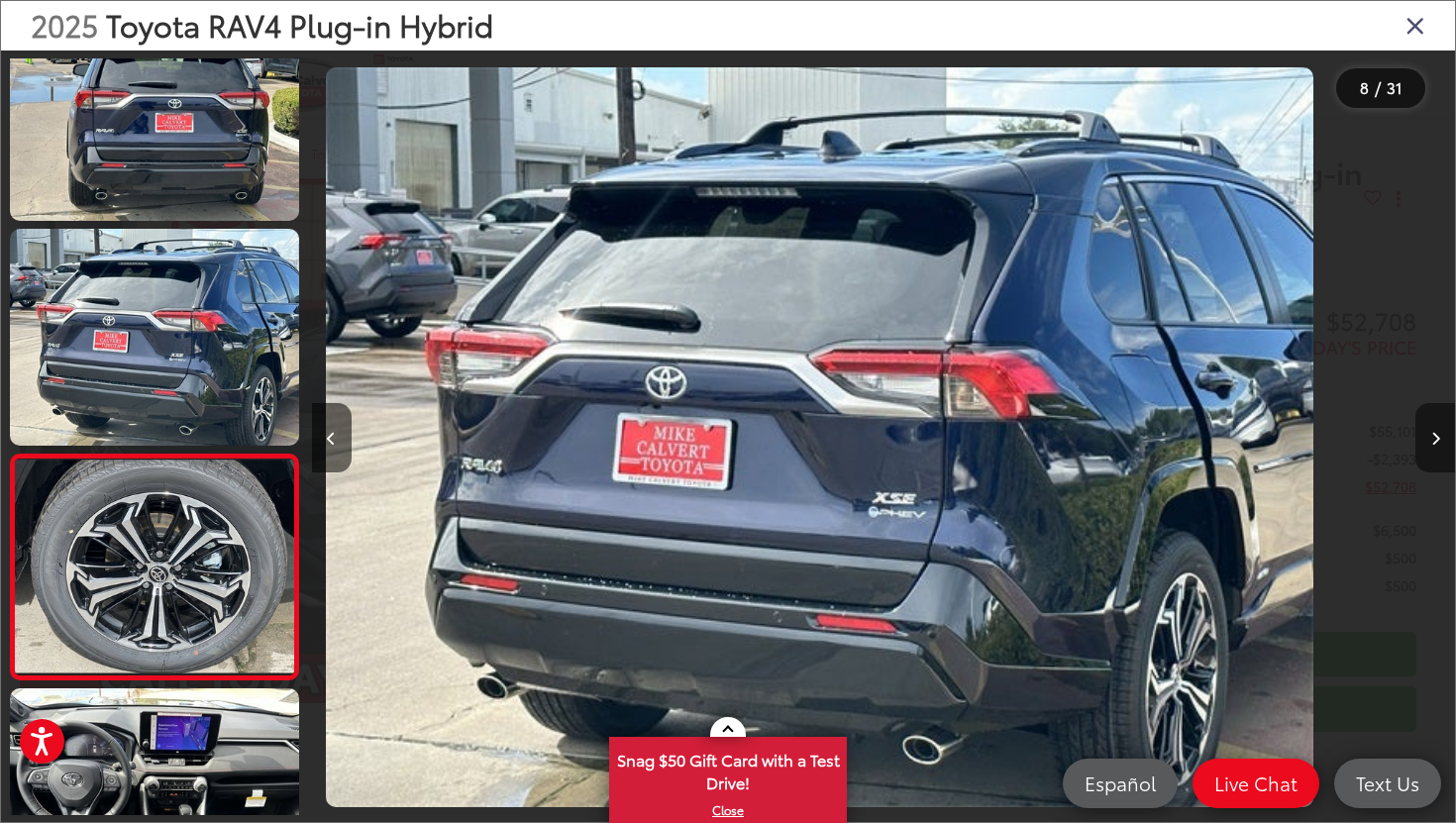 scroll, scrollTop: 1294, scrollLeft: 0, axis: vertical 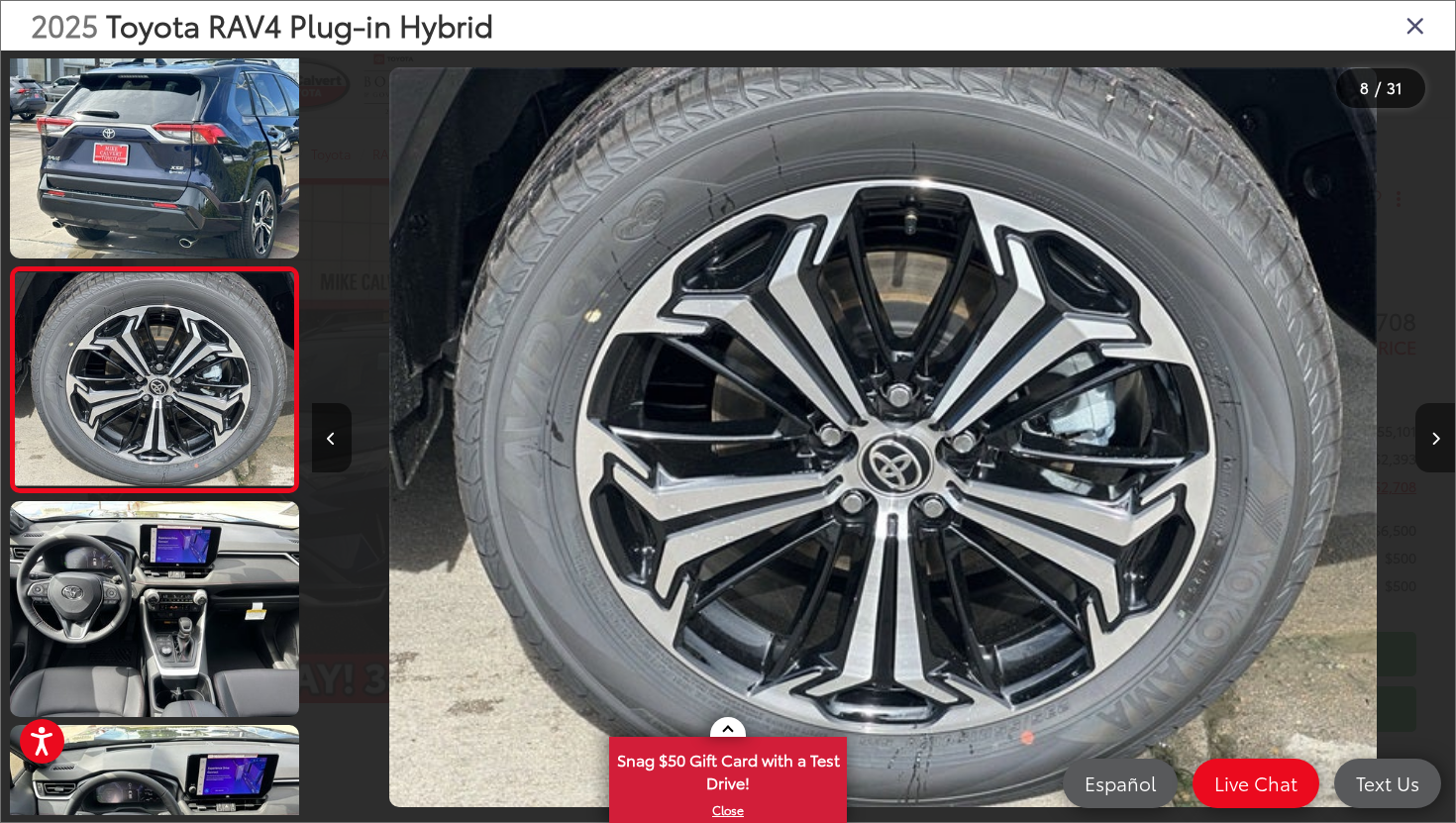 click at bounding box center [1435, 438] 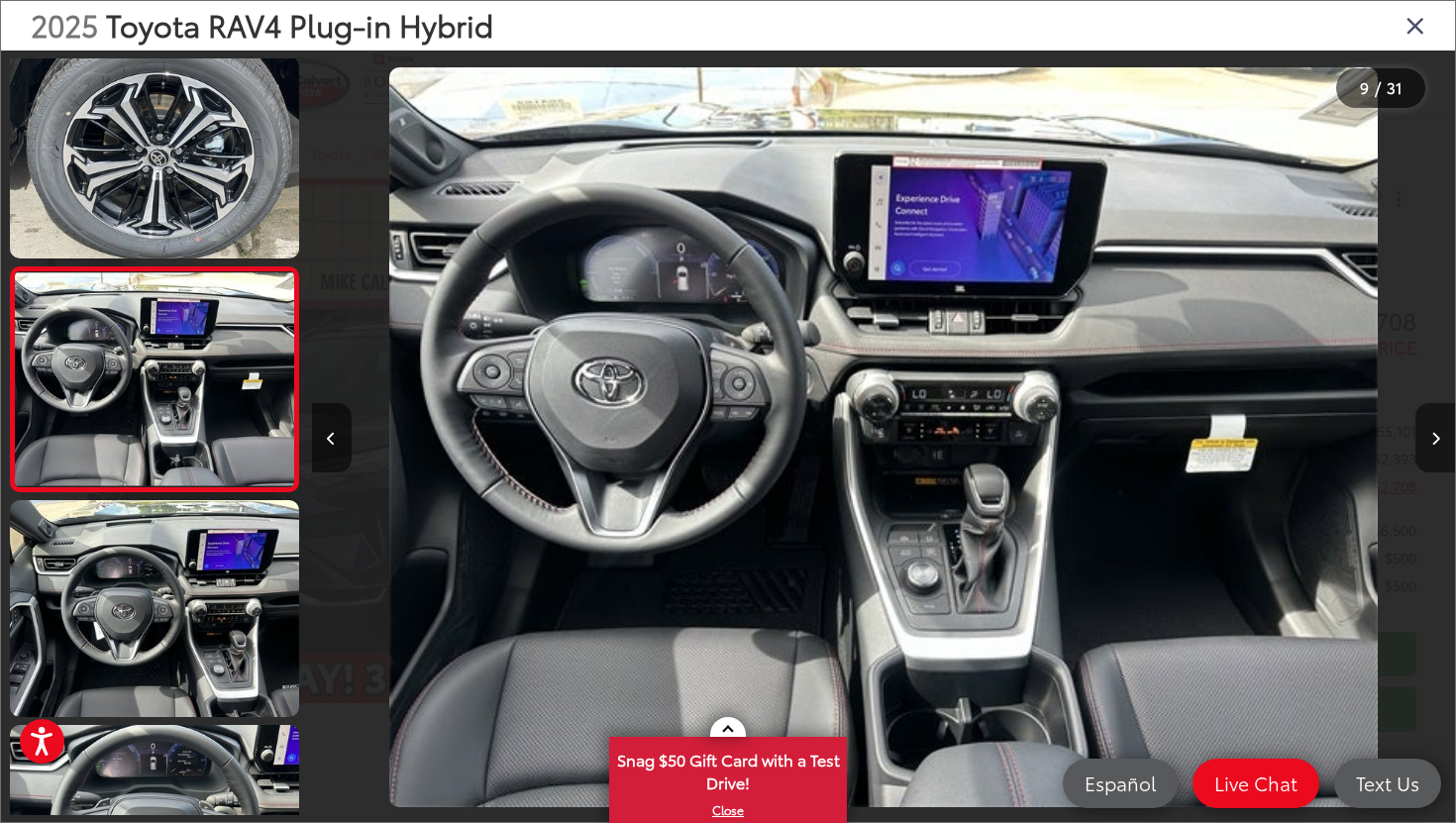 click at bounding box center (1435, 438) 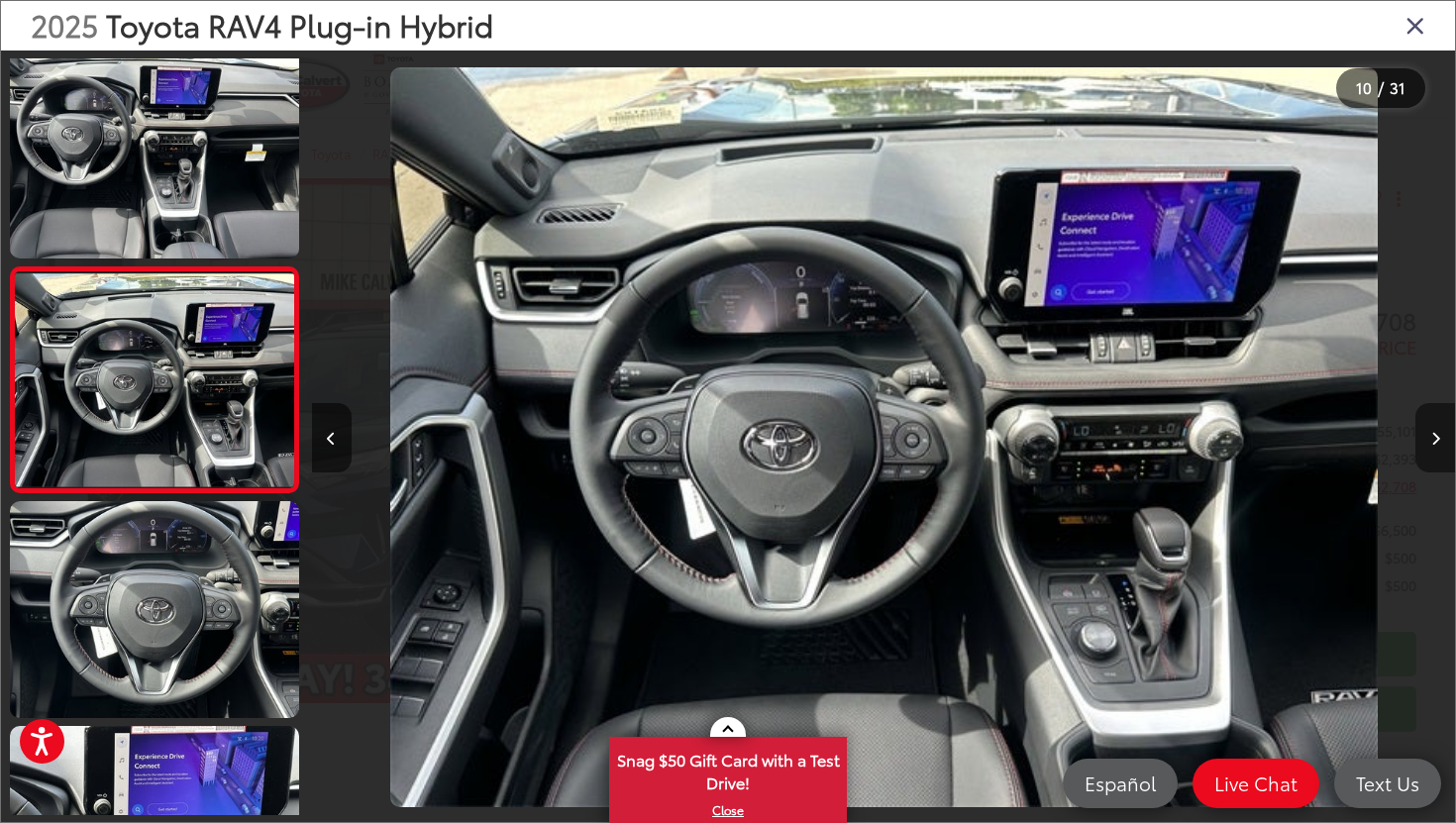 click at bounding box center (1435, 438) 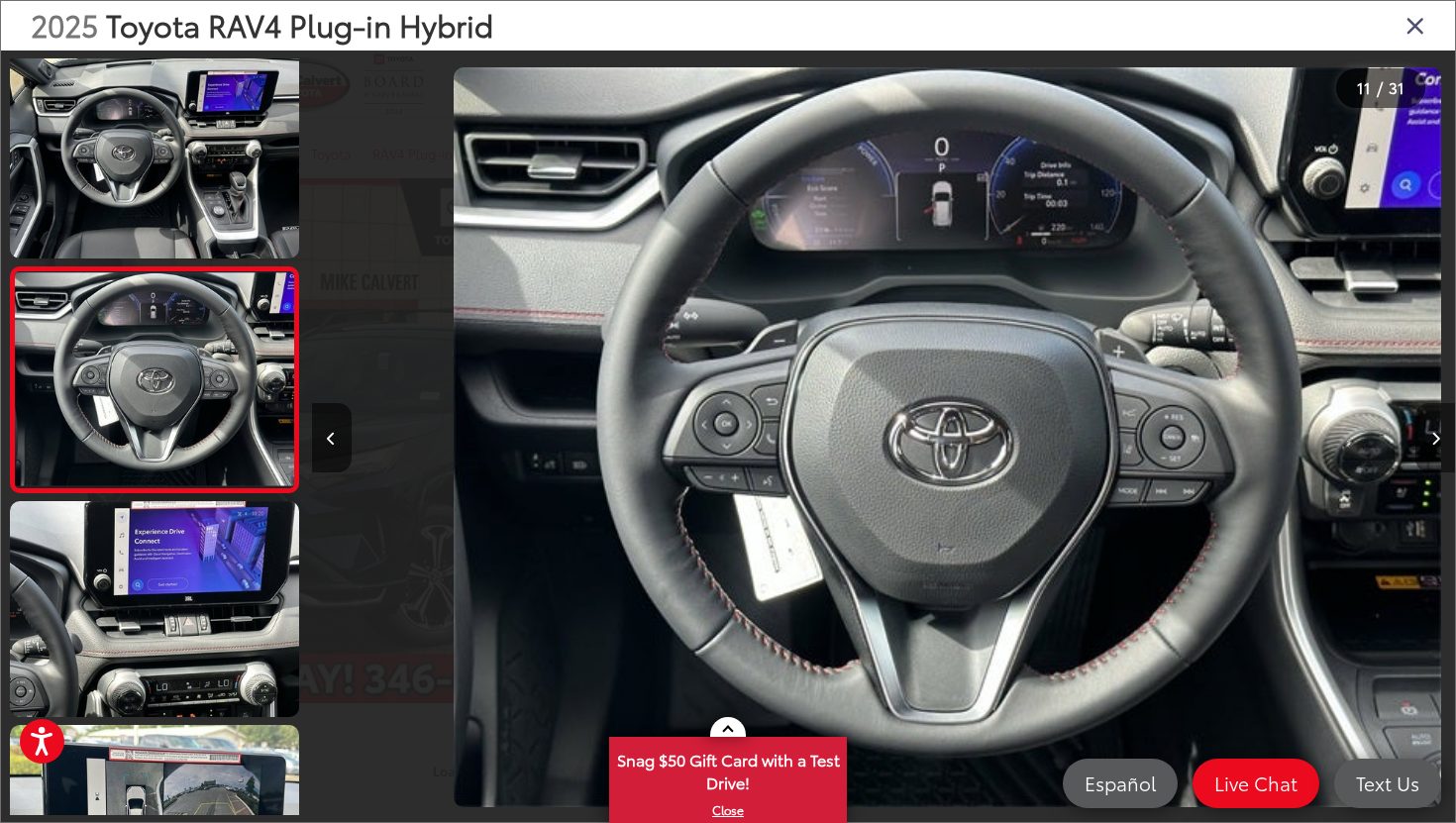 click at bounding box center [1435, 438] 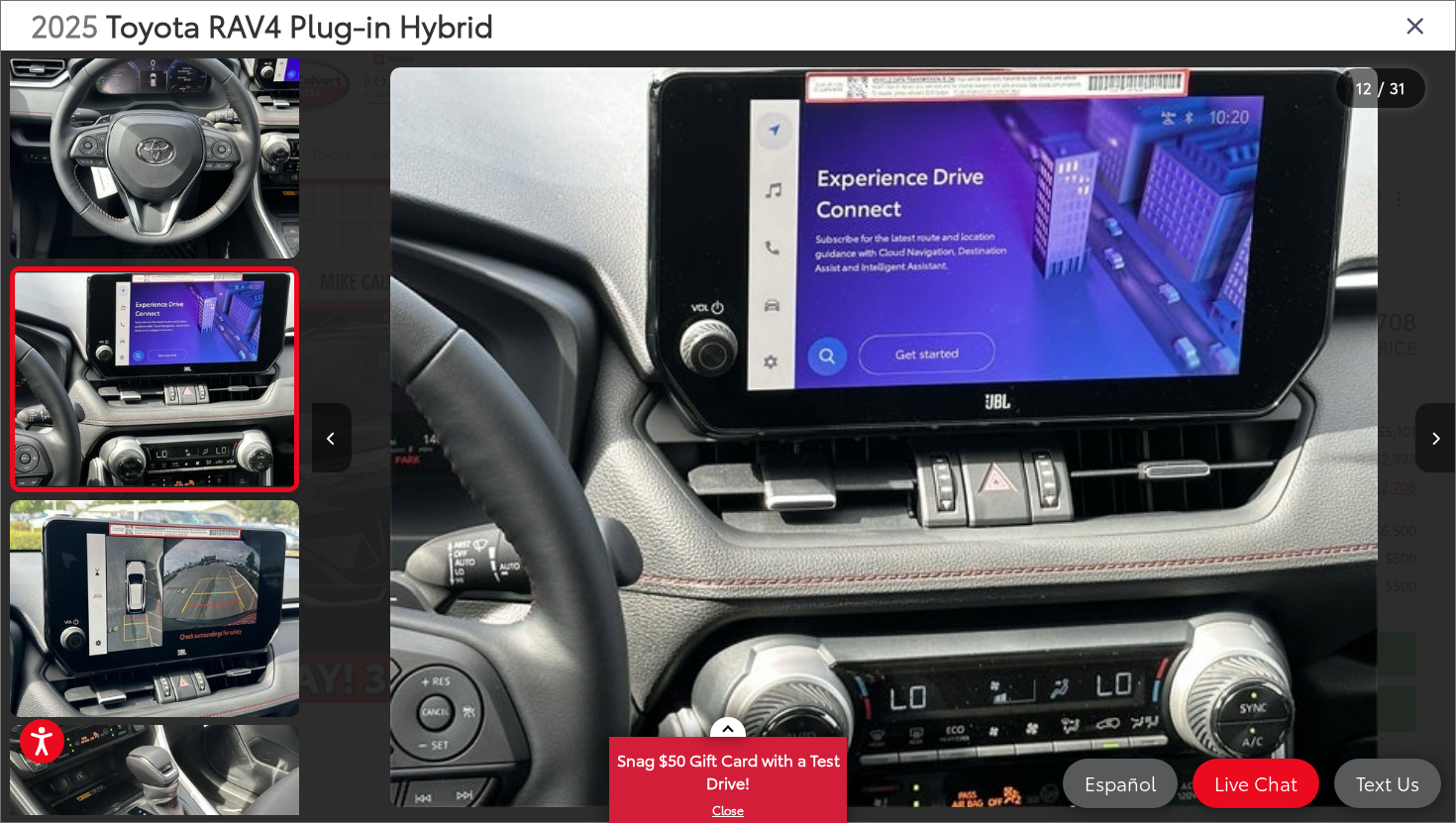 click at bounding box center [1435, 438] 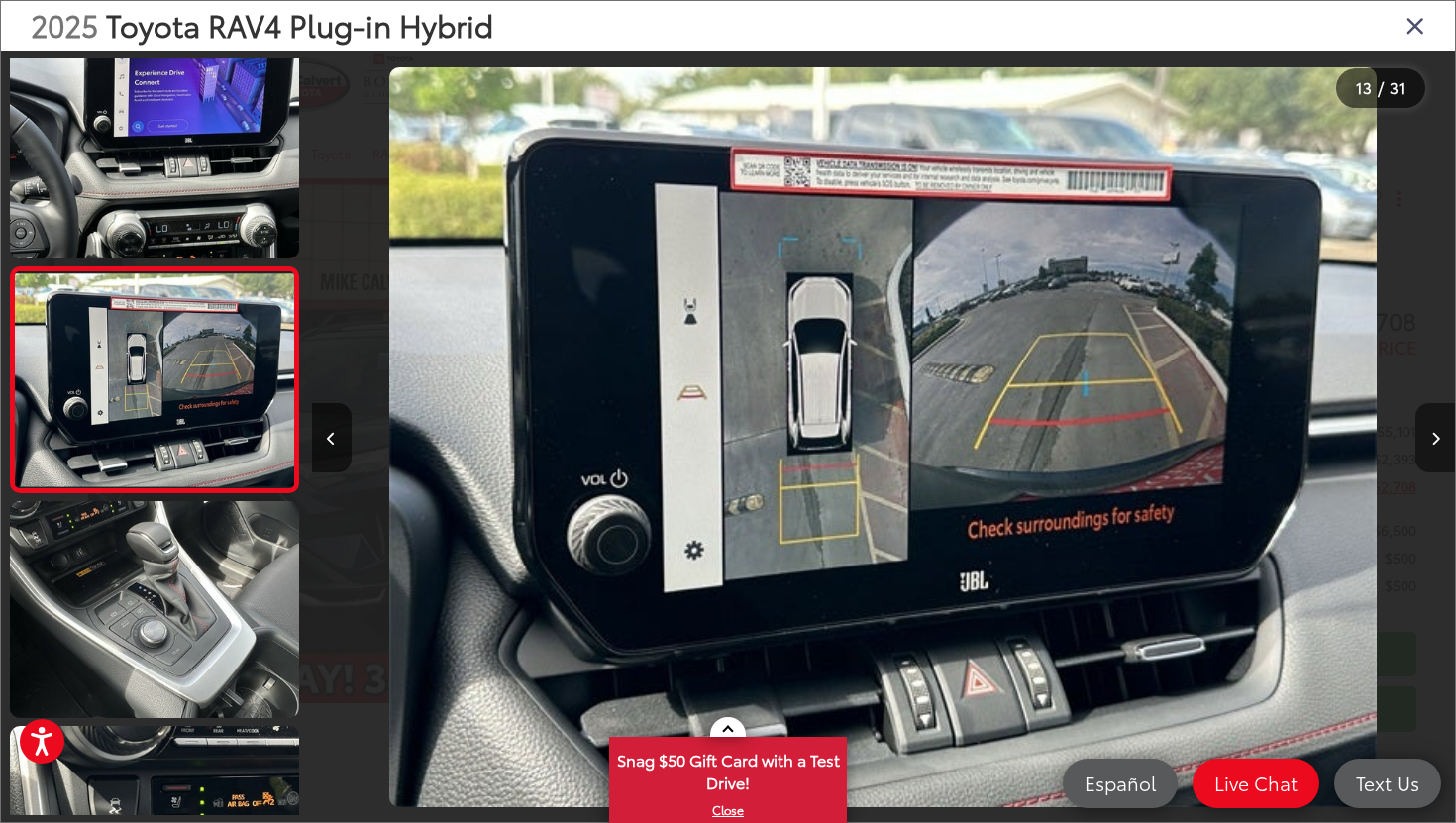 click at bounding box center (1435, 438) 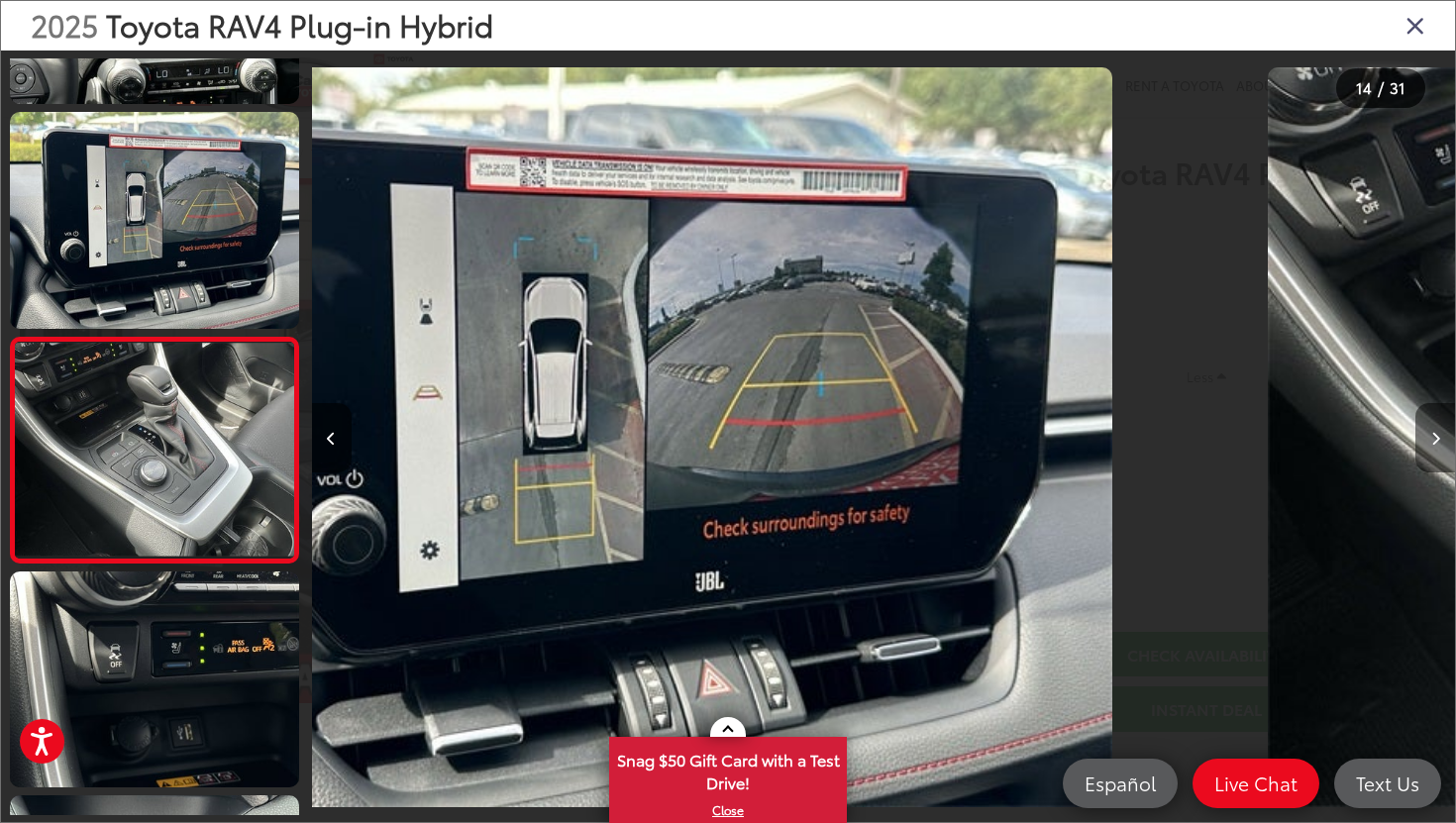 click at bounding box center (1435, 438) 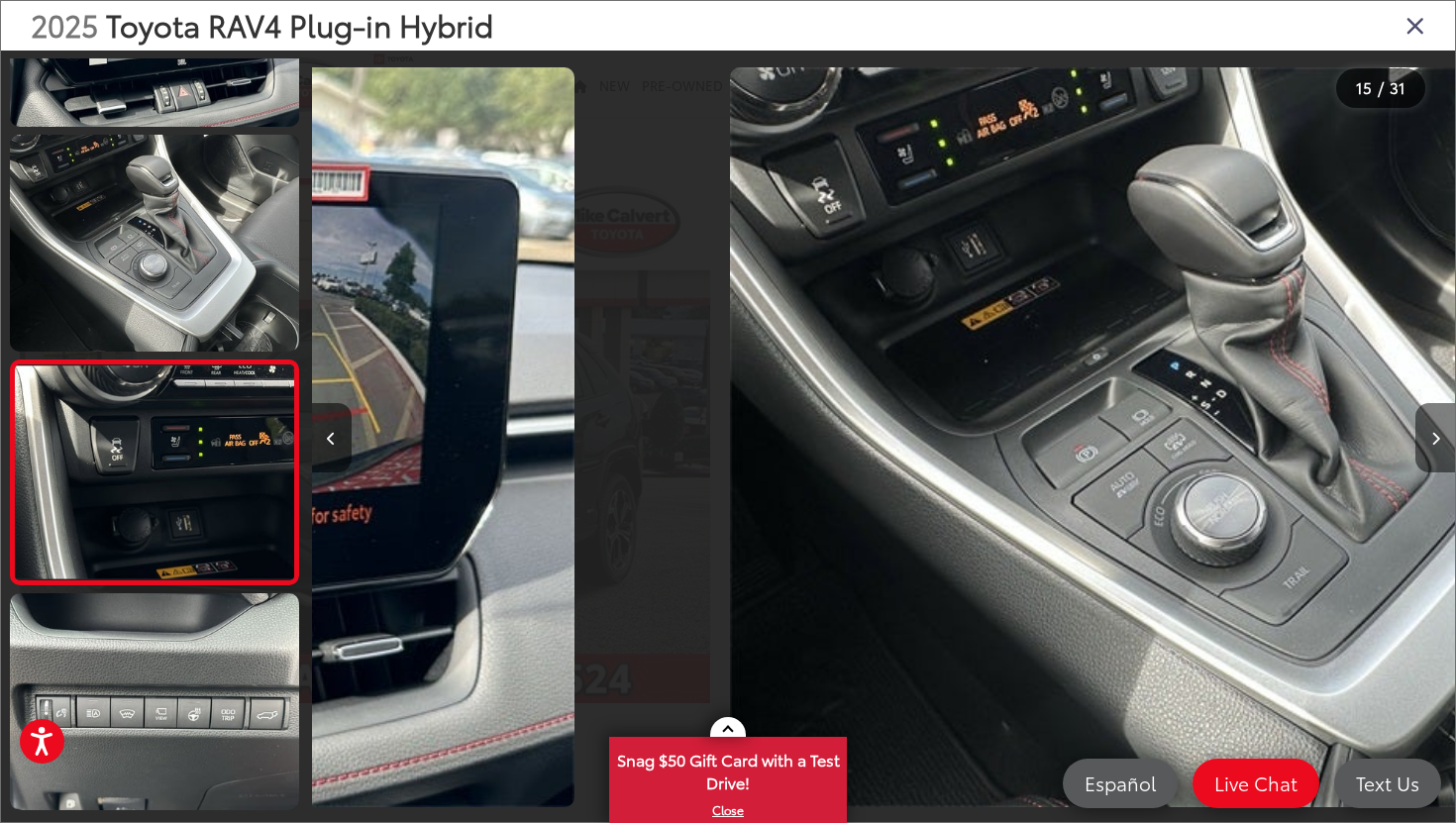 click at bounding box center [1435, 438] 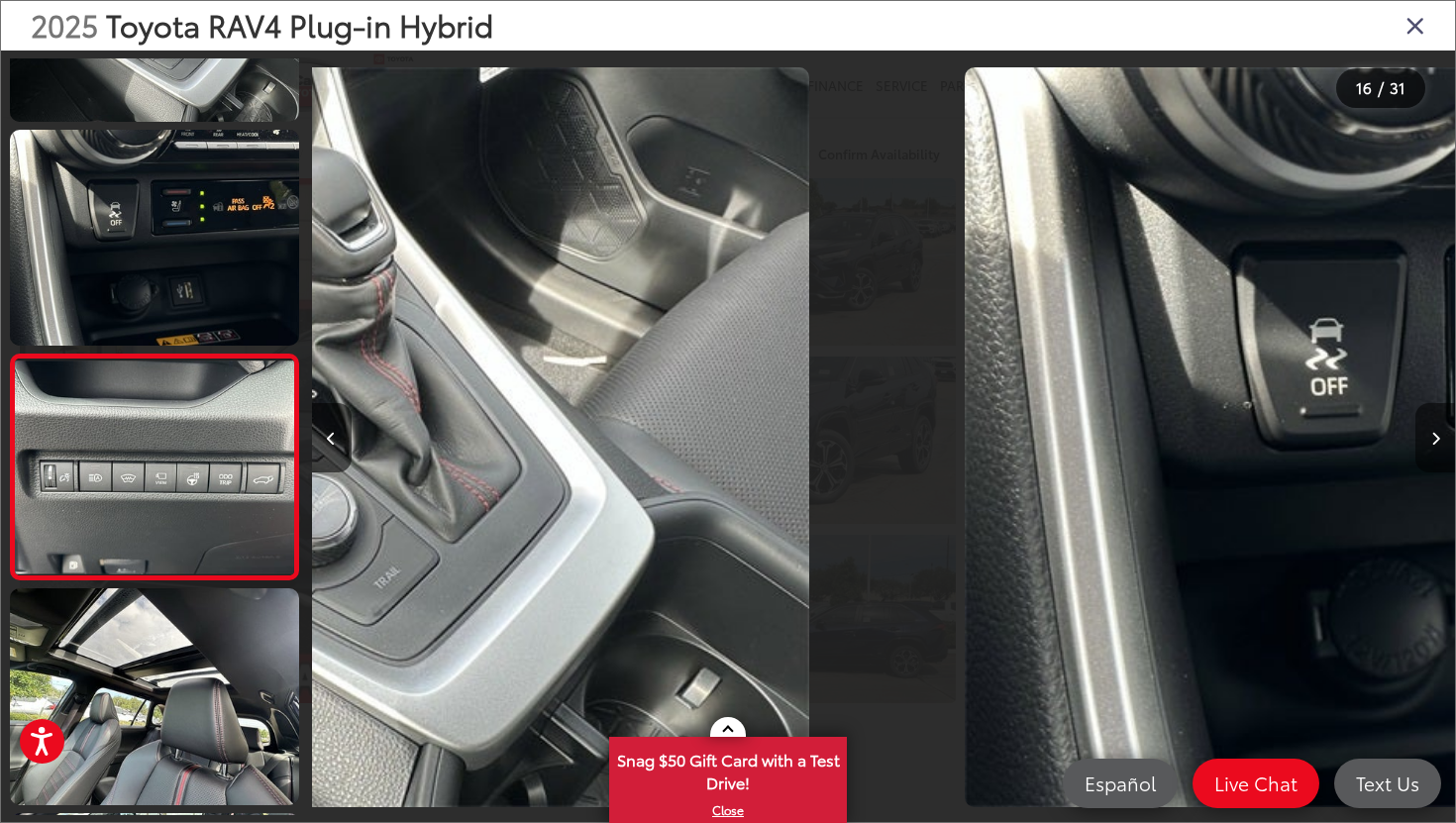click at bounding box center (1435, 438) 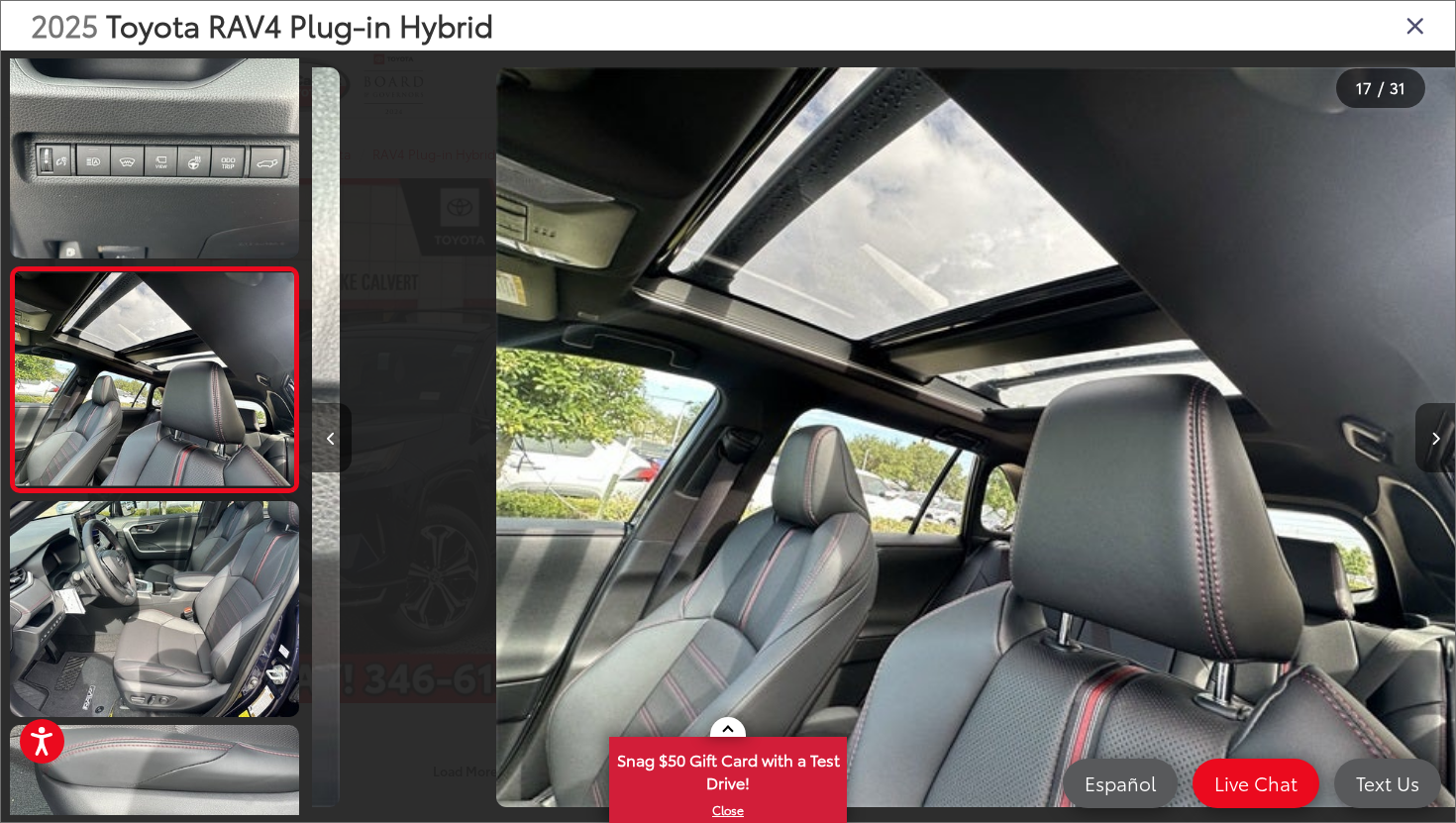 click at bounding box center (1435, 438) 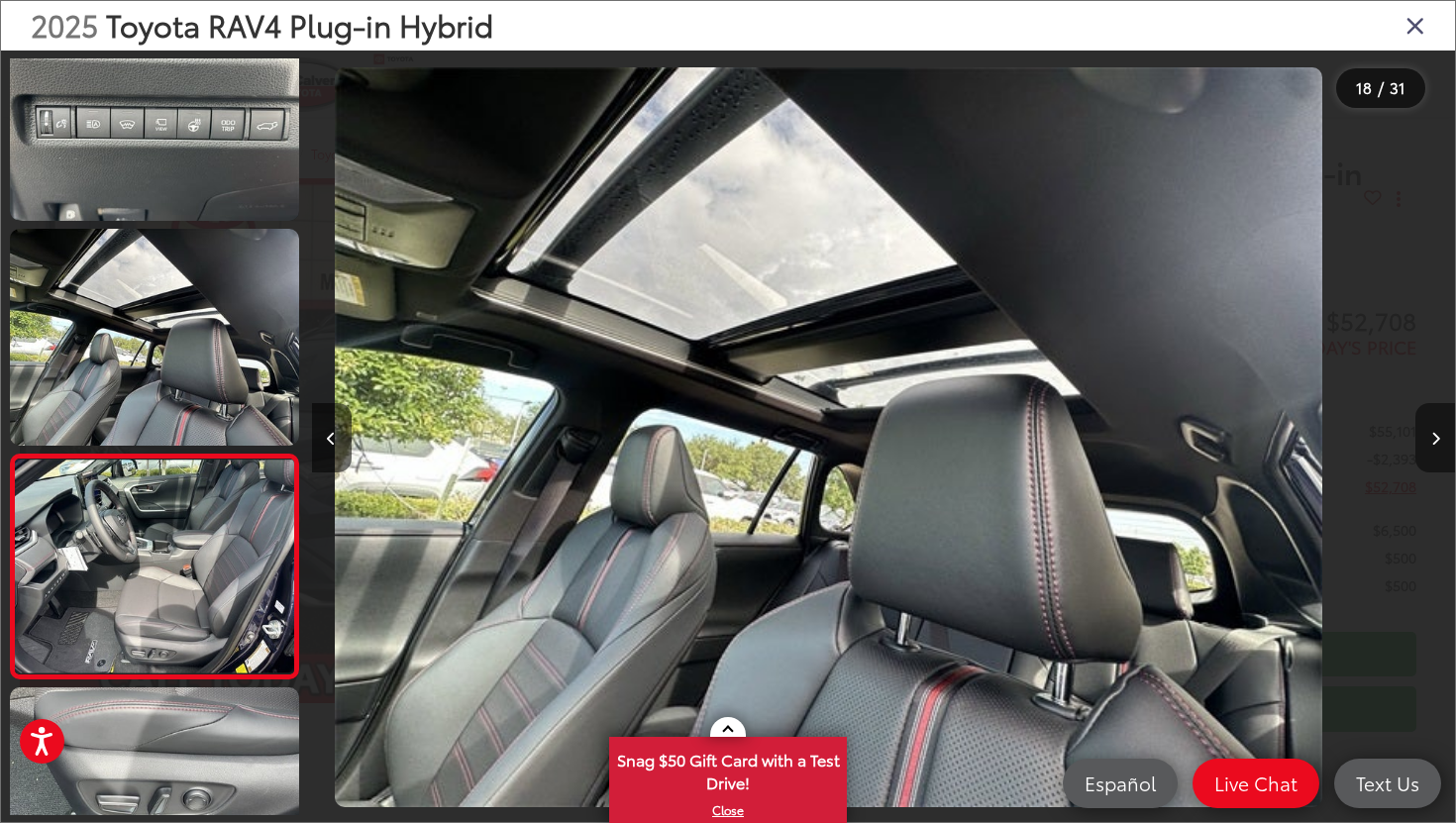 click at bounding box center [1435, 438] 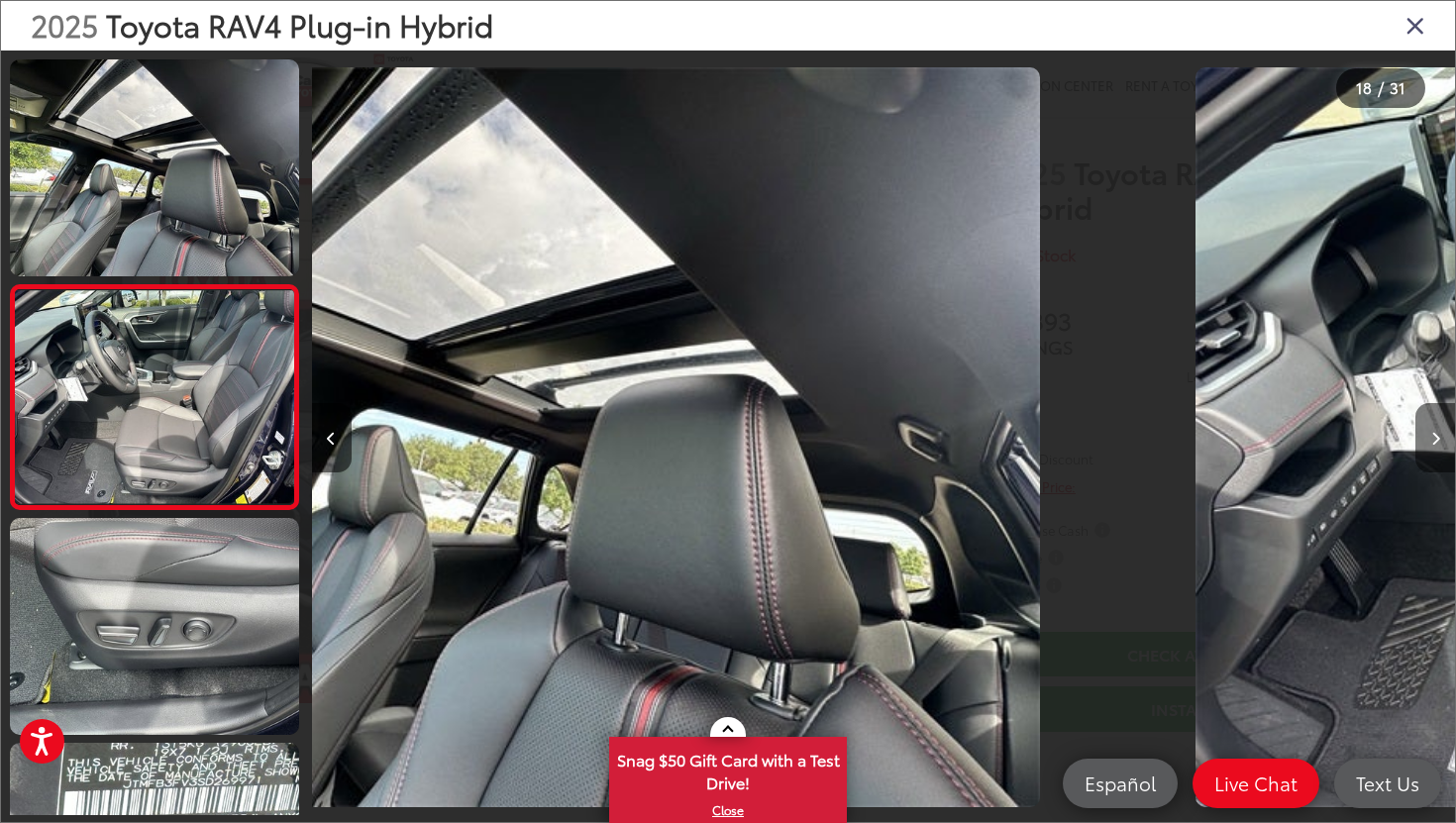 click at bounding box center (1435, 438) 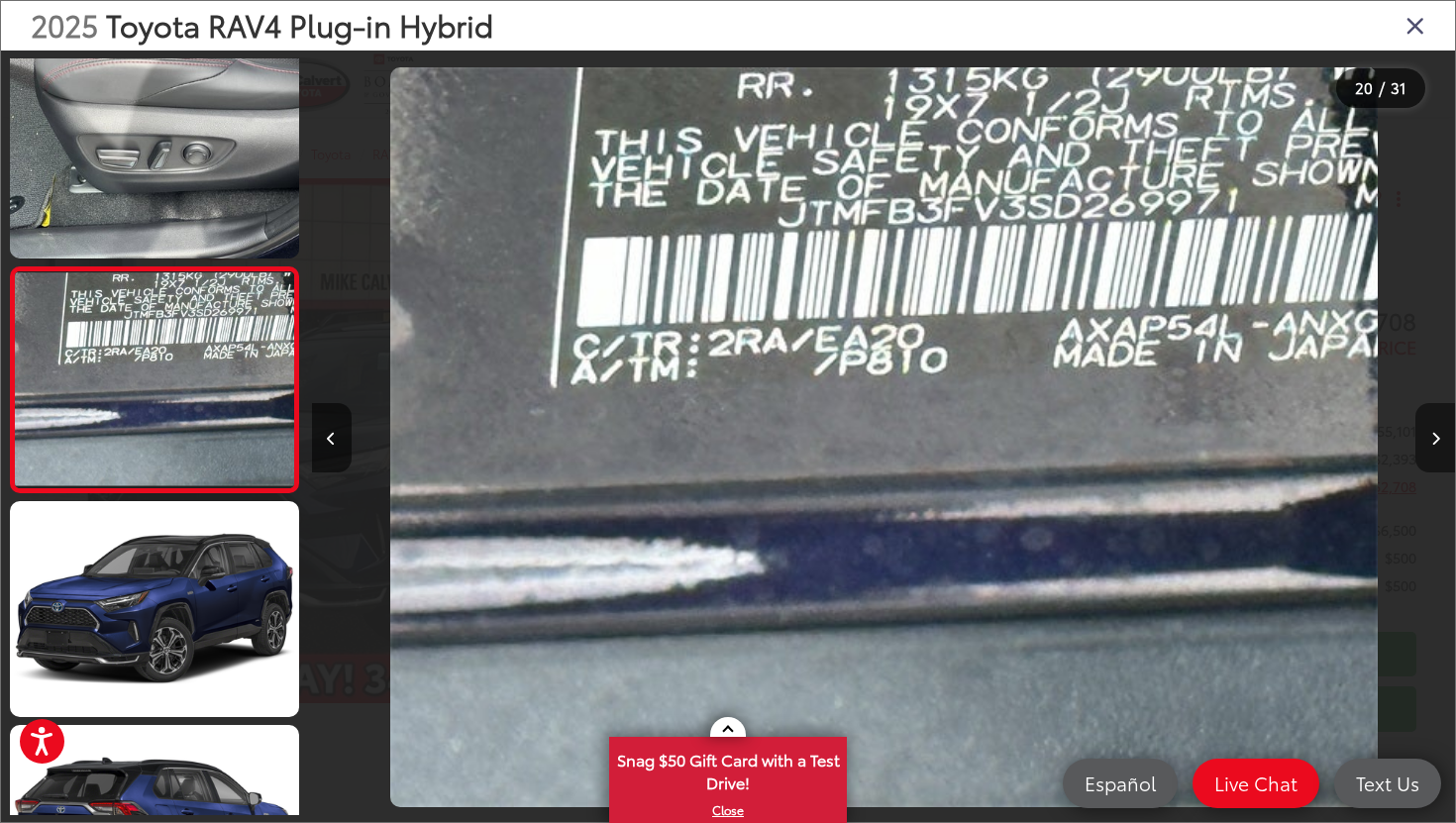 click at bounding box center [1435, 438] 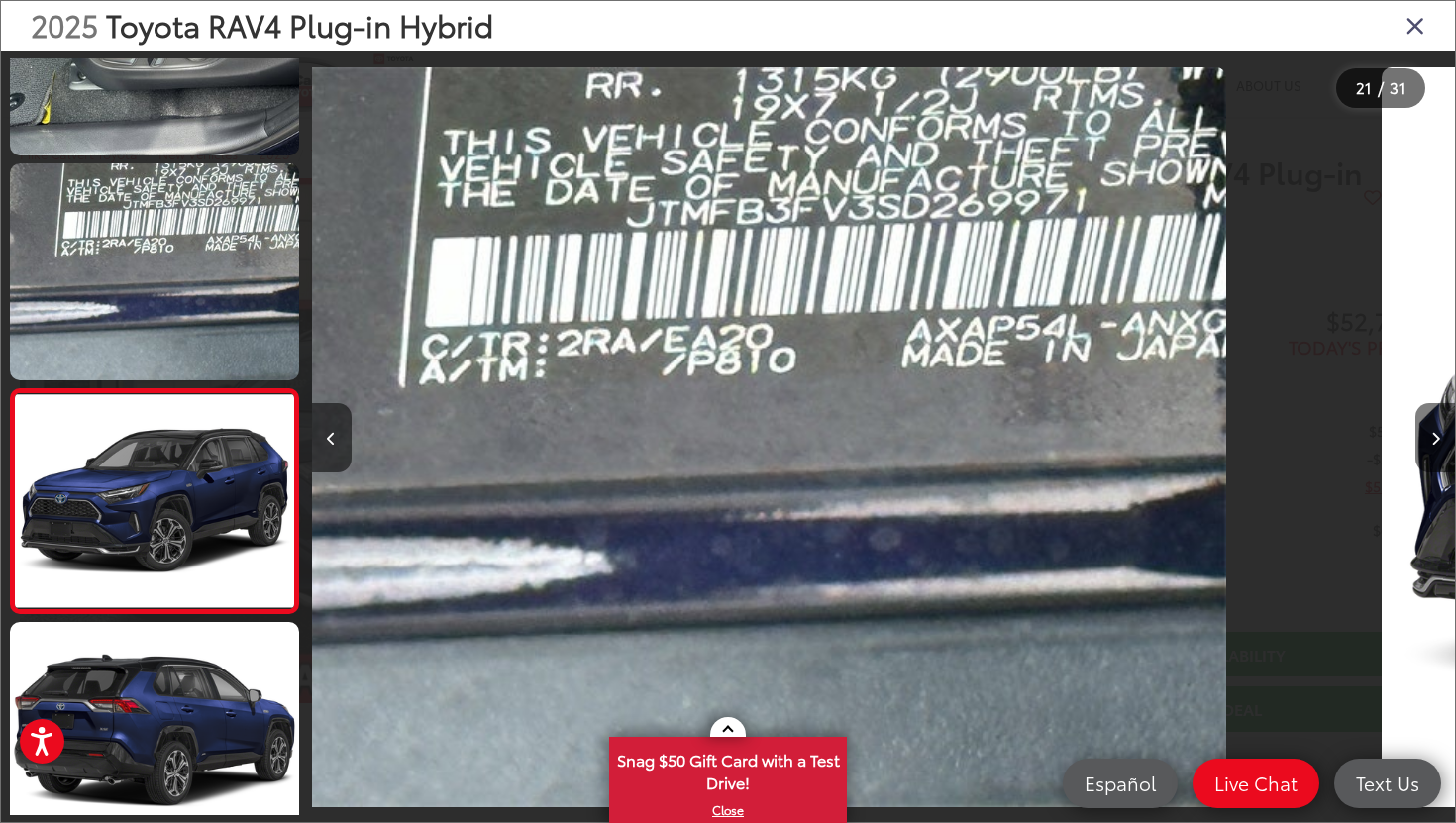 click at bounding box center [1435, 438] 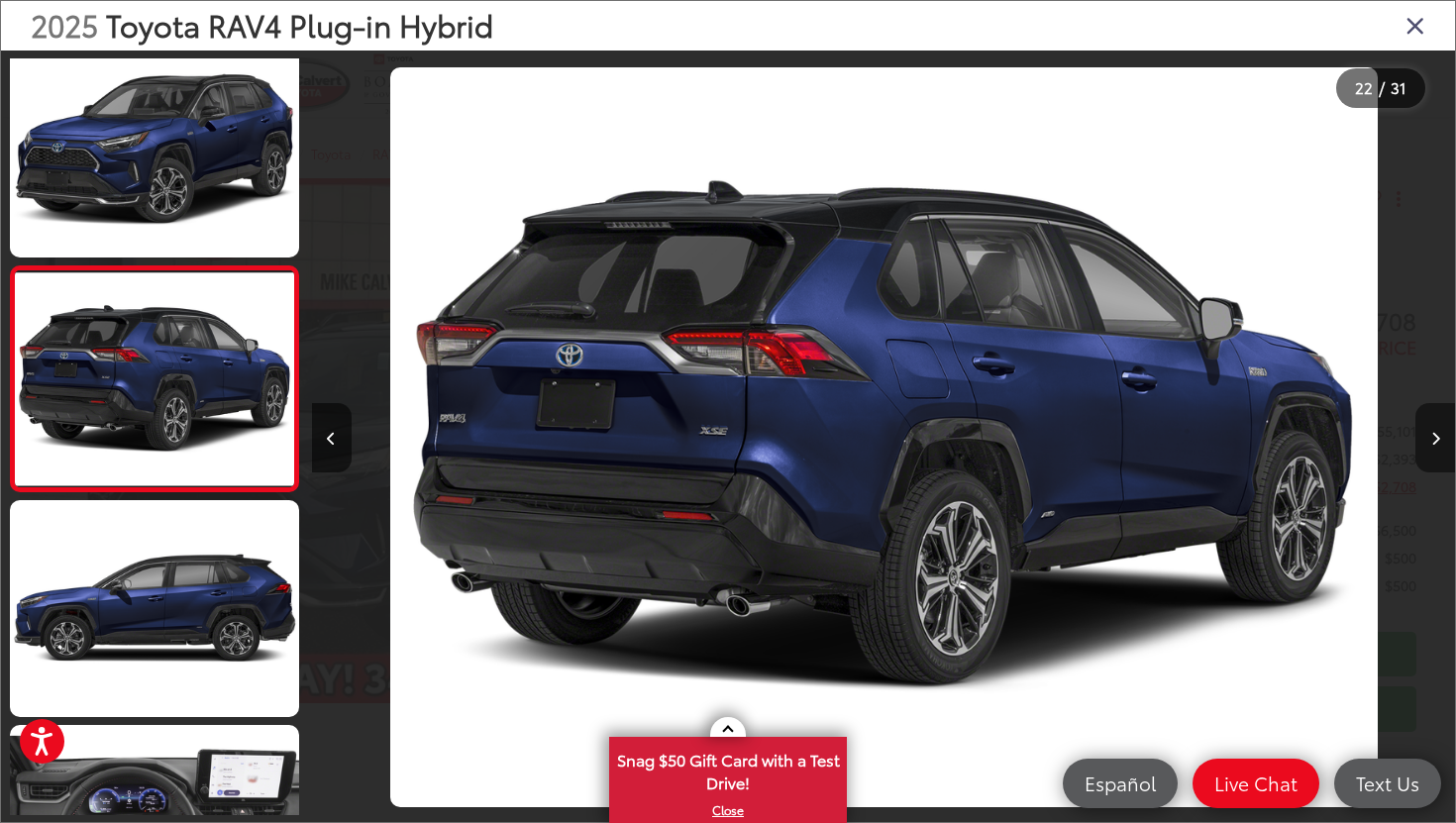 click at bounding box center (1435, 438) 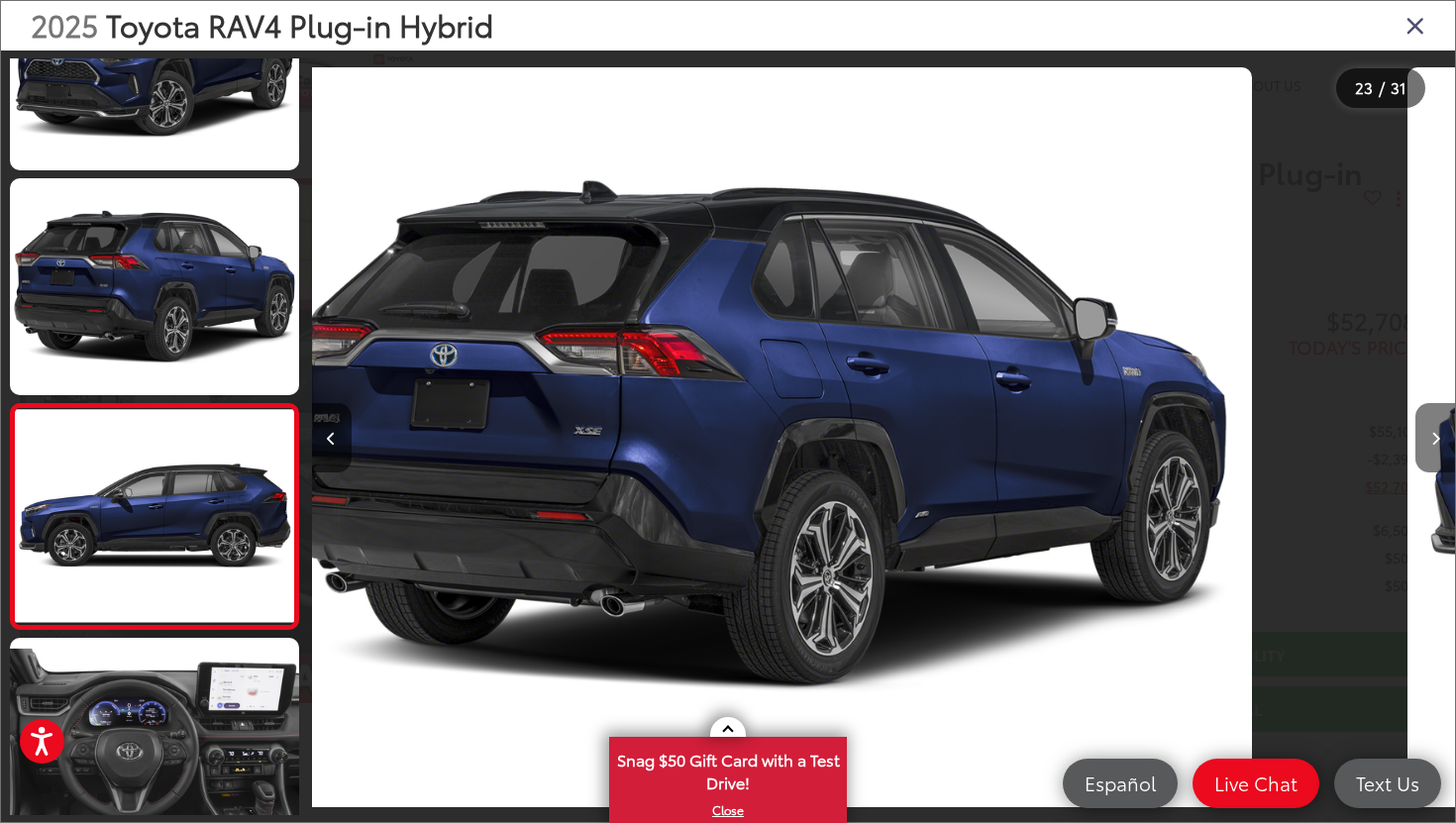 click at bounding box center [1435, 438] 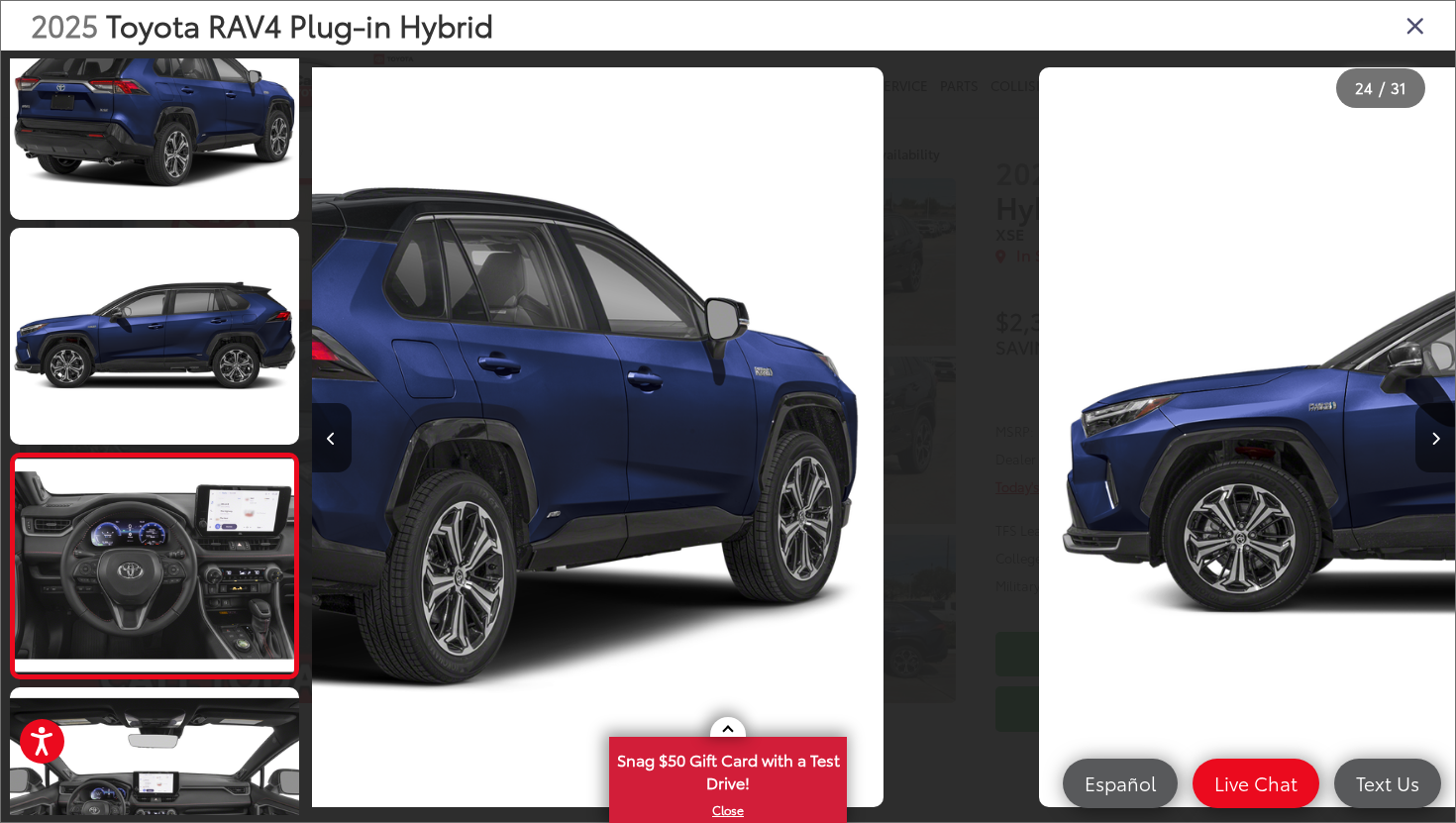 click at bounding box center [1435, 438] 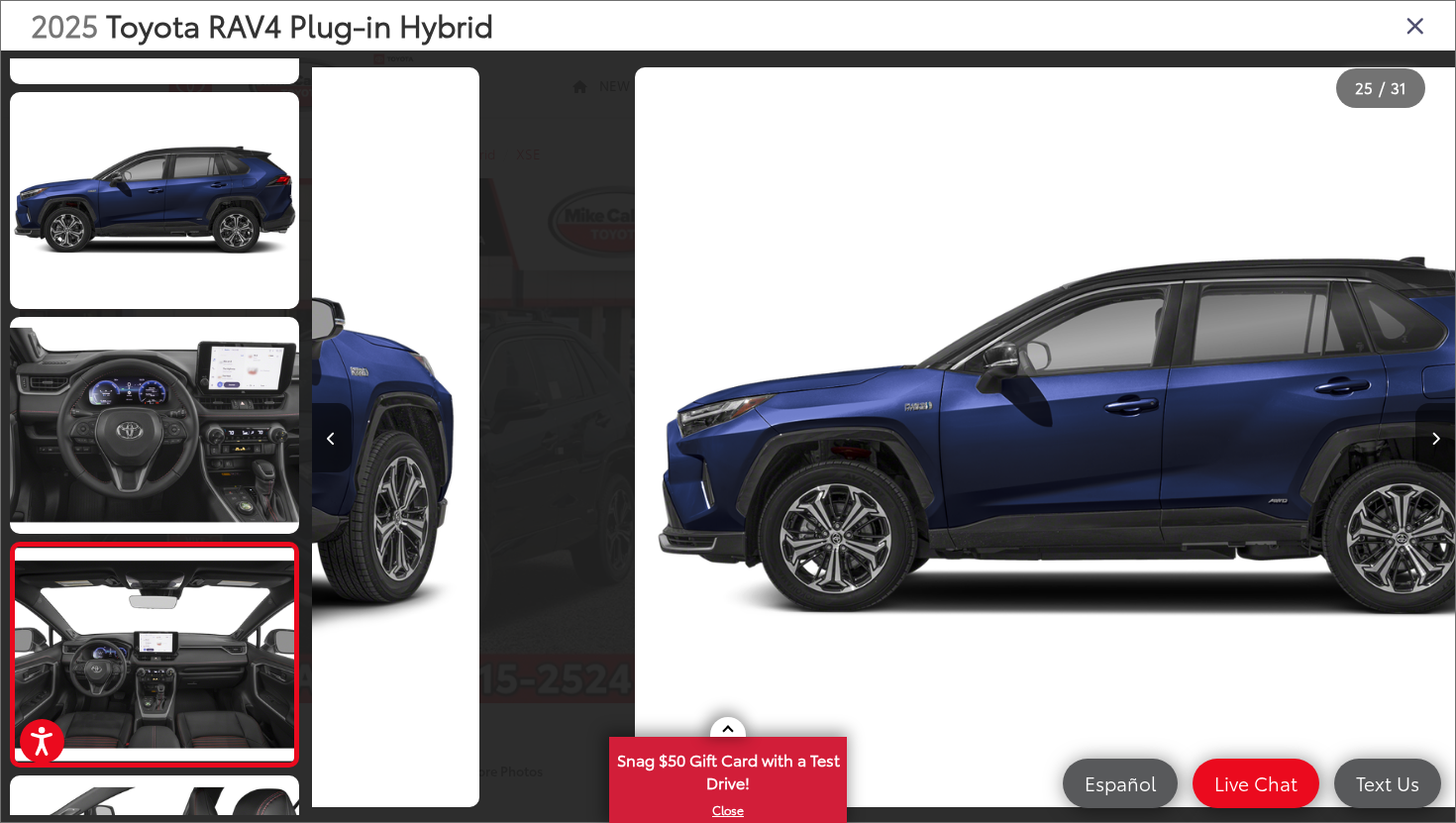 click at bounding box center (1435, 438) 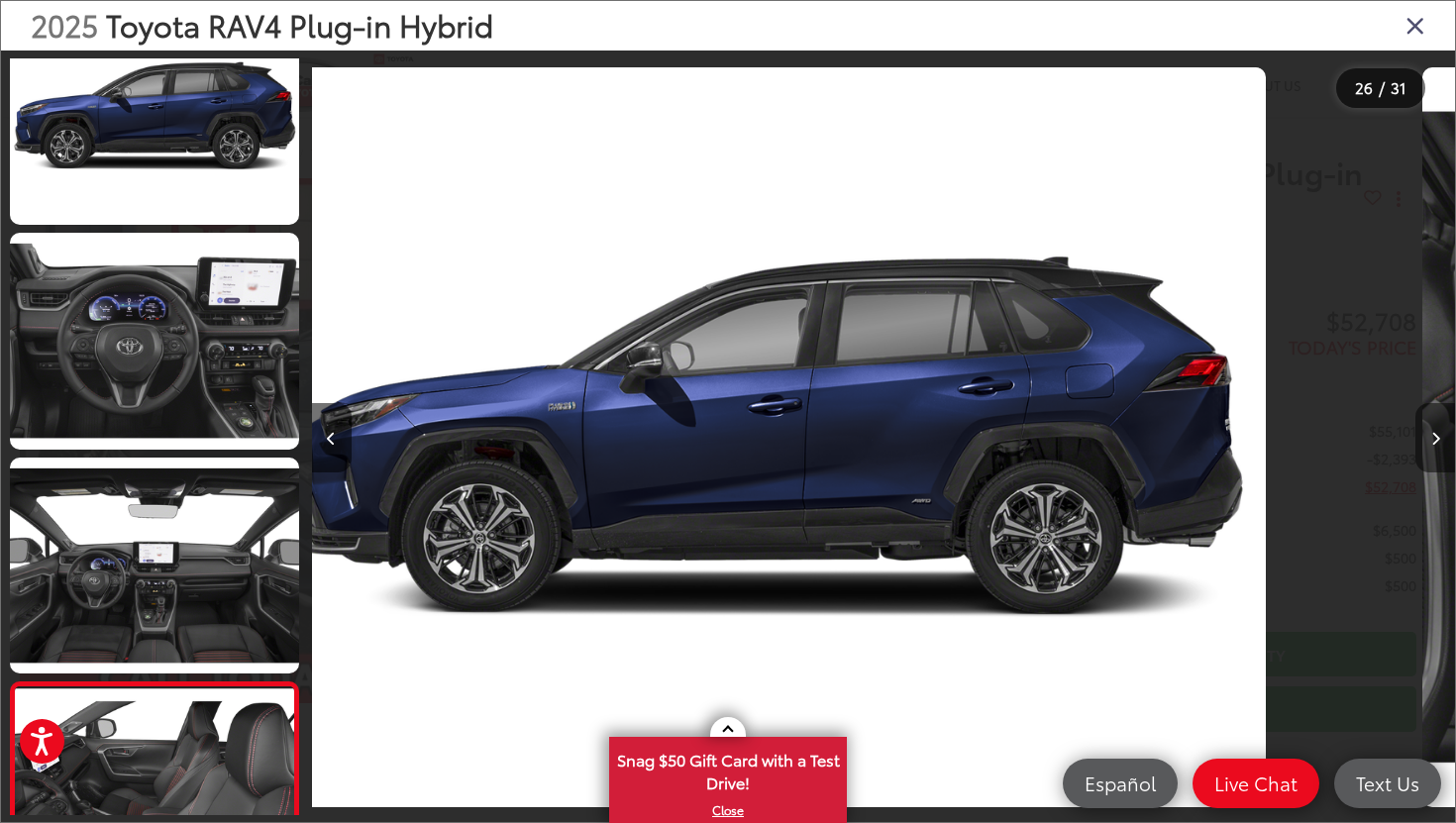 click at bounding box center (1435, 438) 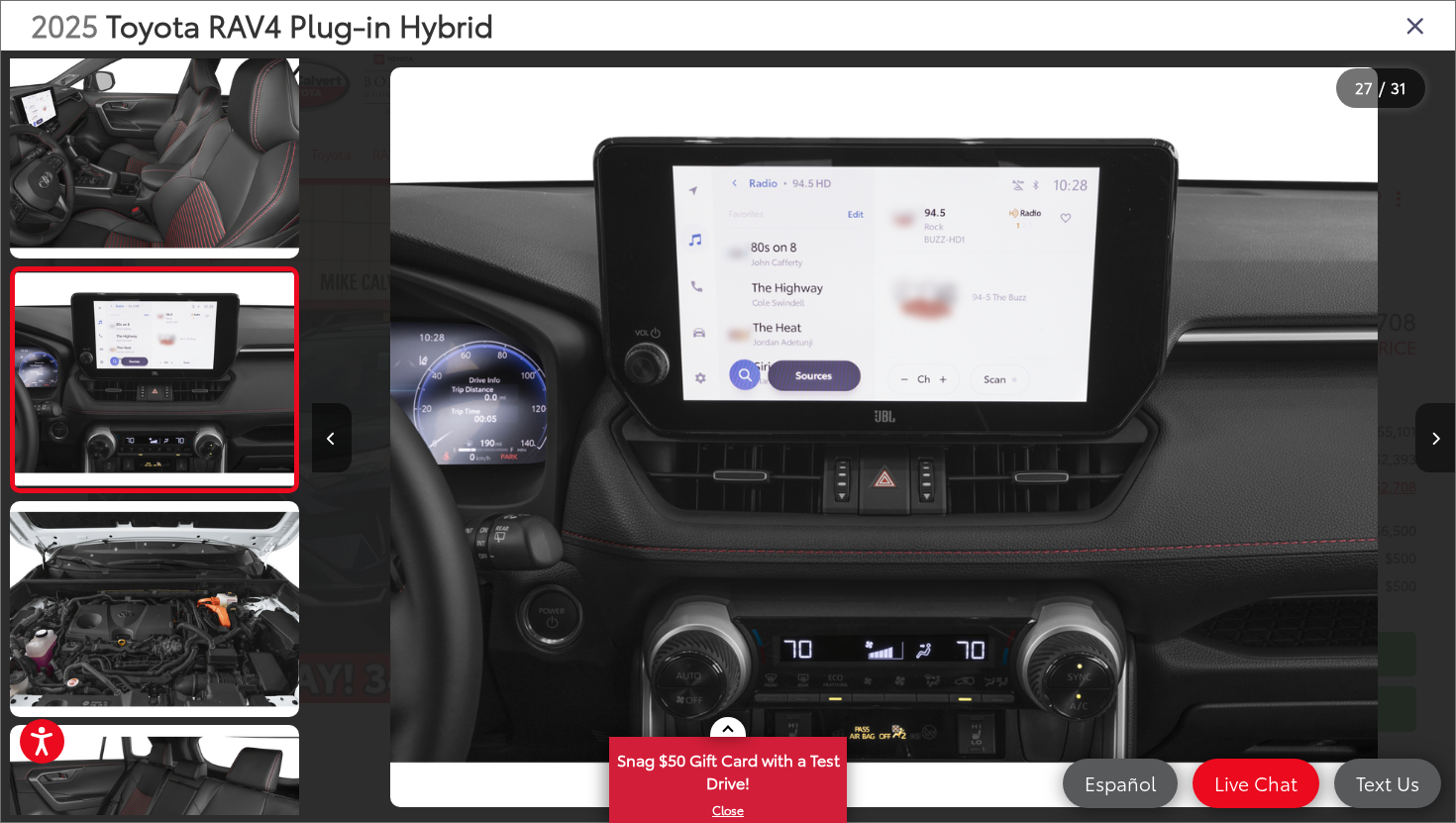 click at bounding box center (1435, 439) 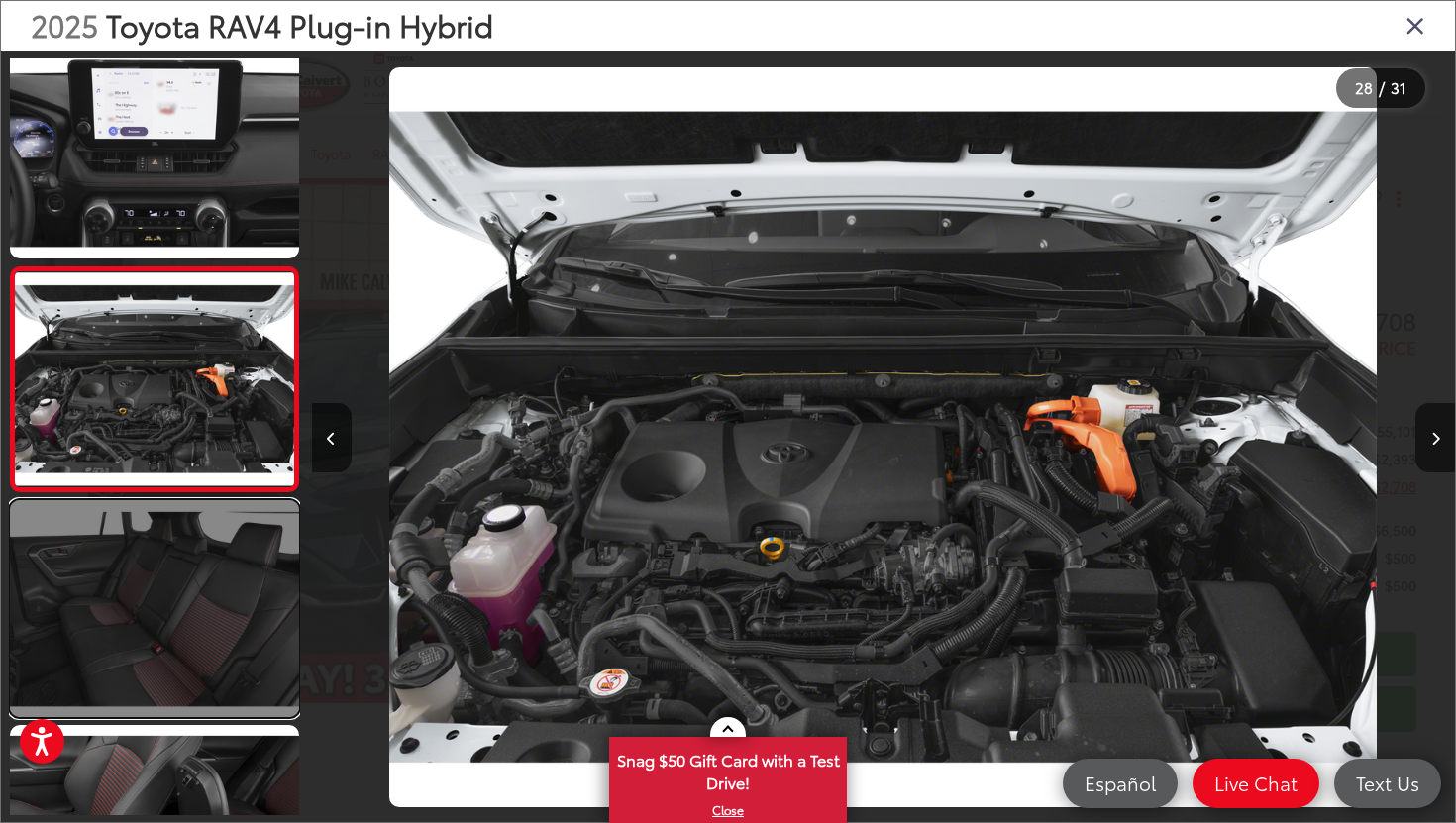 click at bounding box center [155, 608] 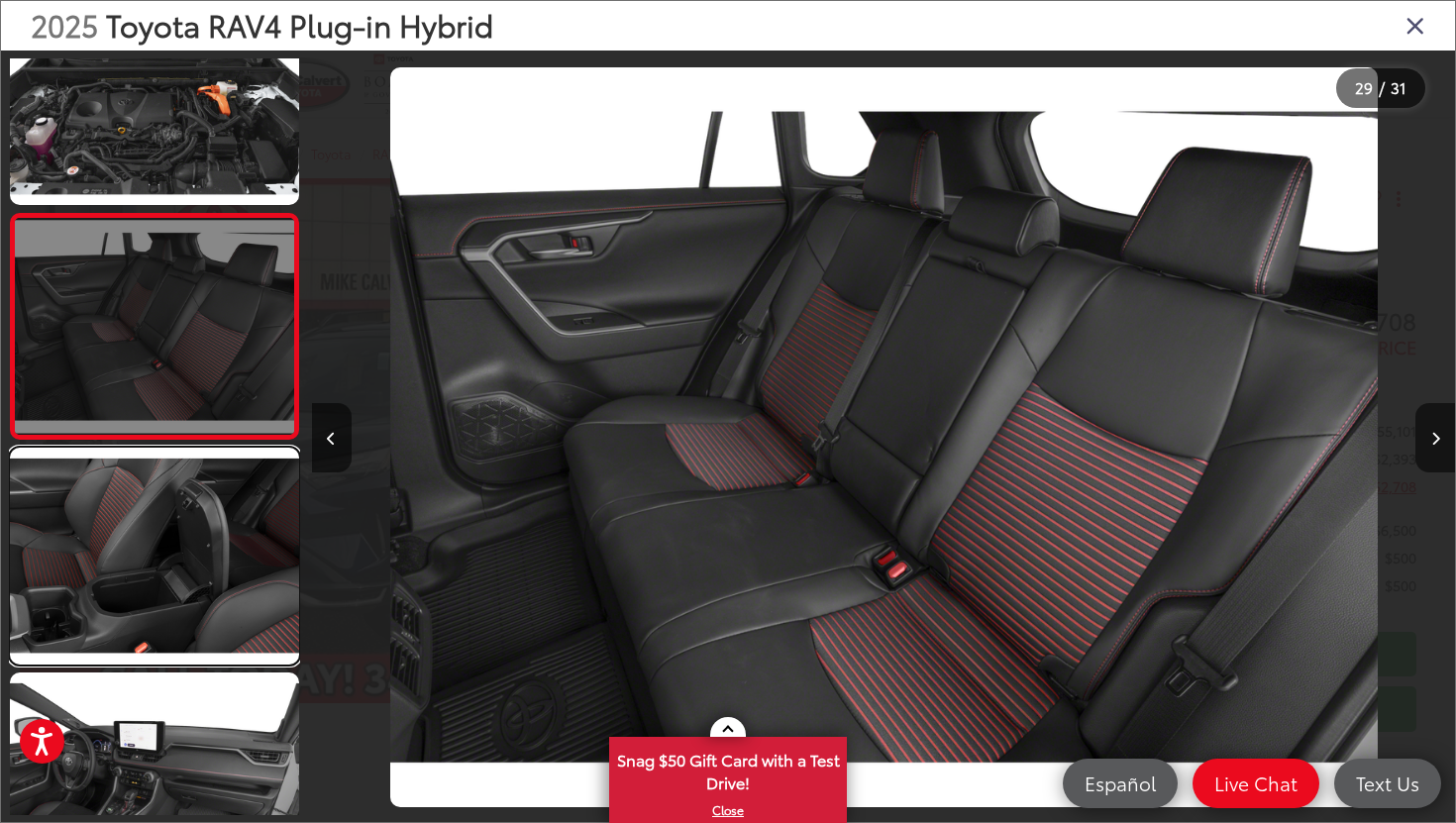 click at bounding box center (155, 556) 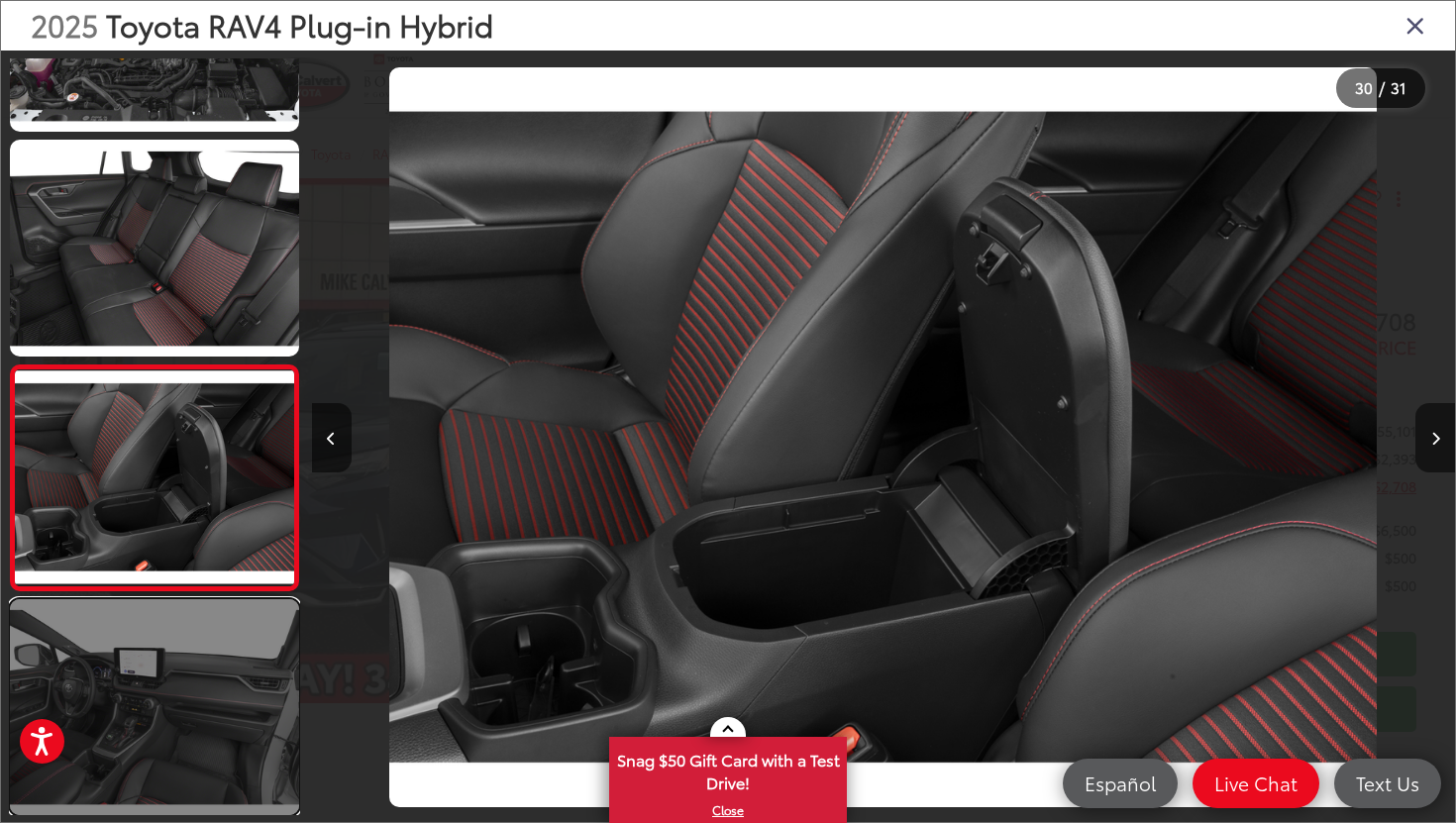 click at bounding box center [155, 707] 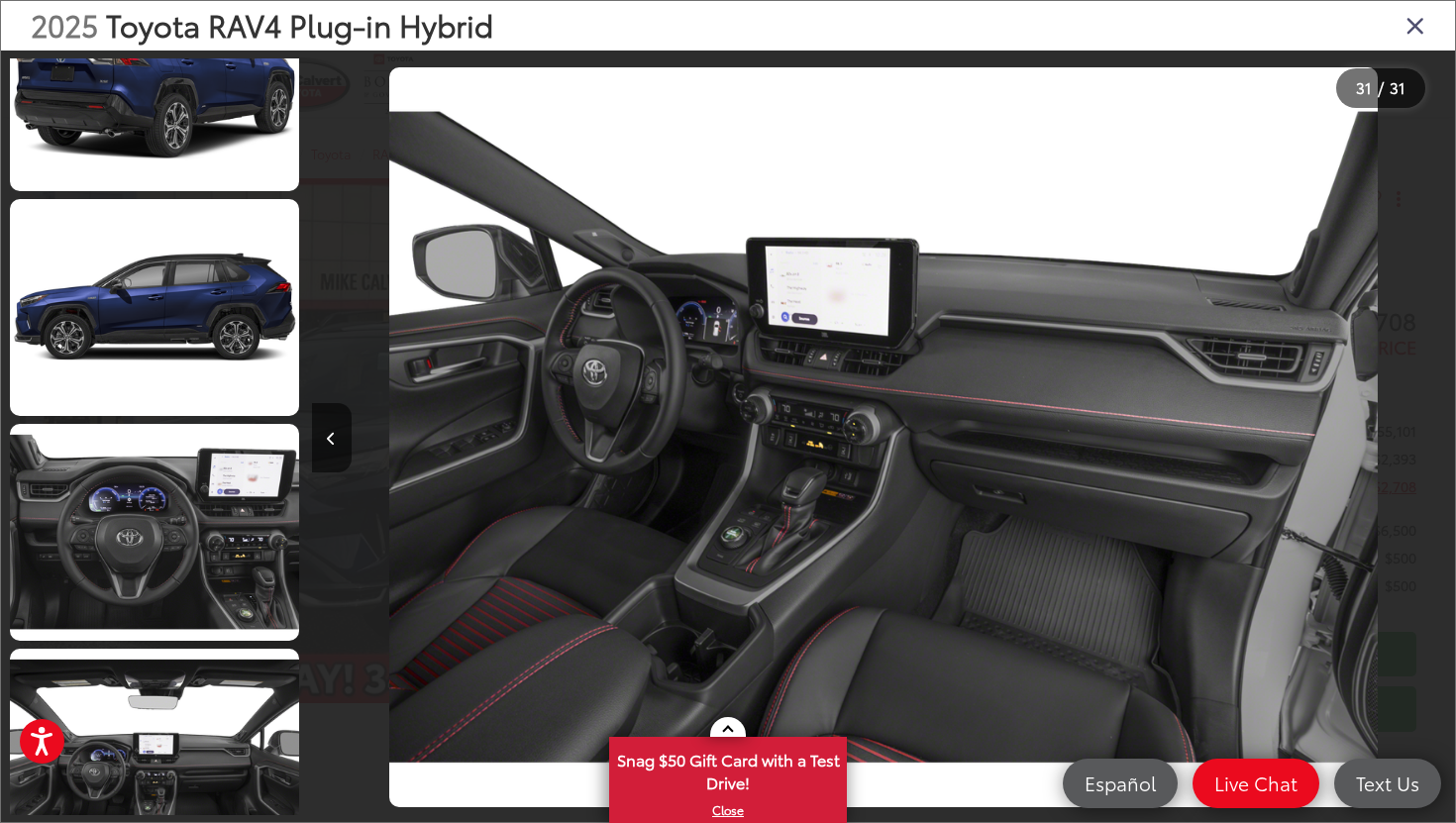 click on "[YEAR] Toyota RAV4 Plug-in Hybrid" at bounding box center (728, 26) 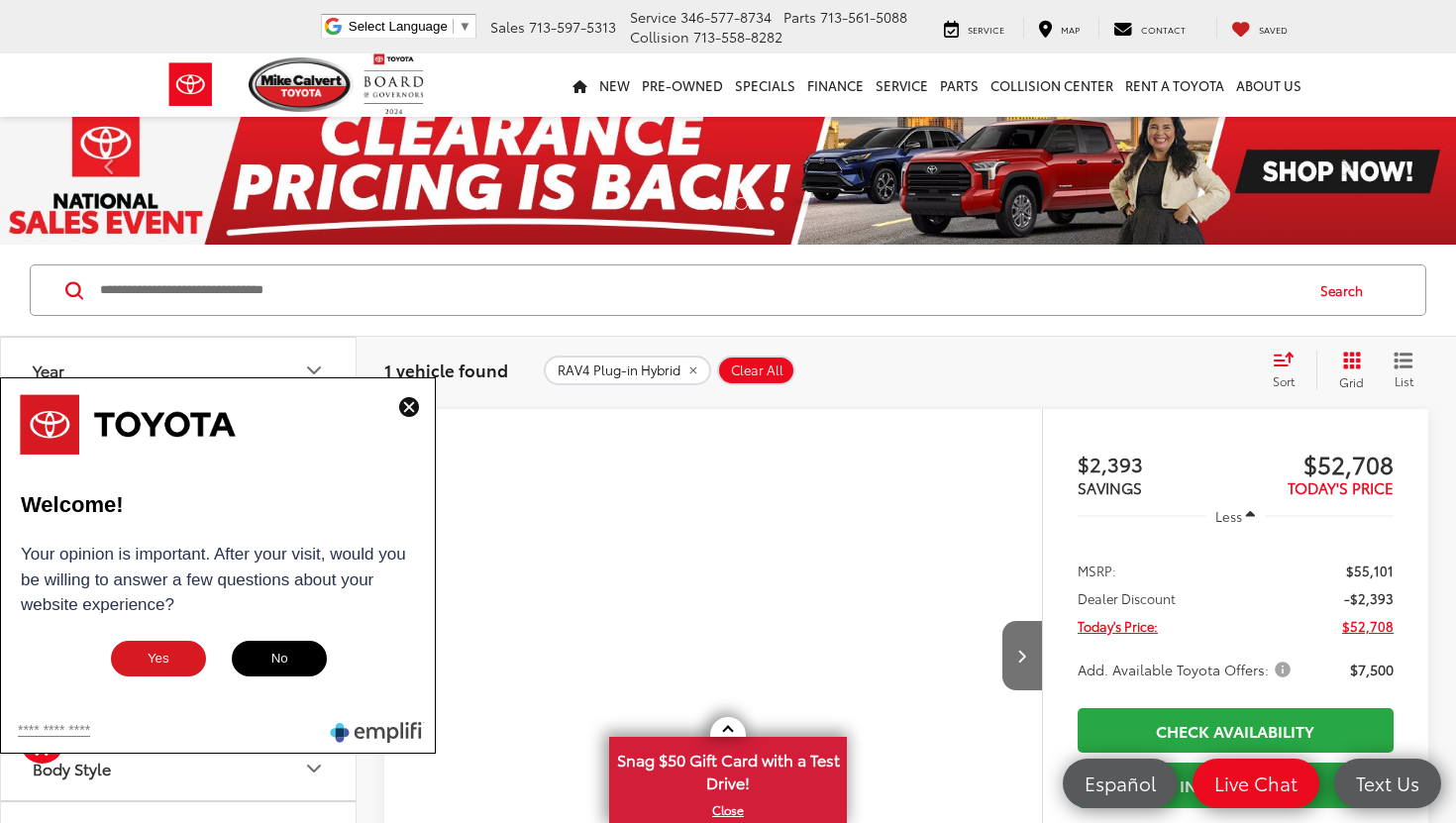 scroll, scrollTop: 216, scrollLeft: 0, axis: vertical 